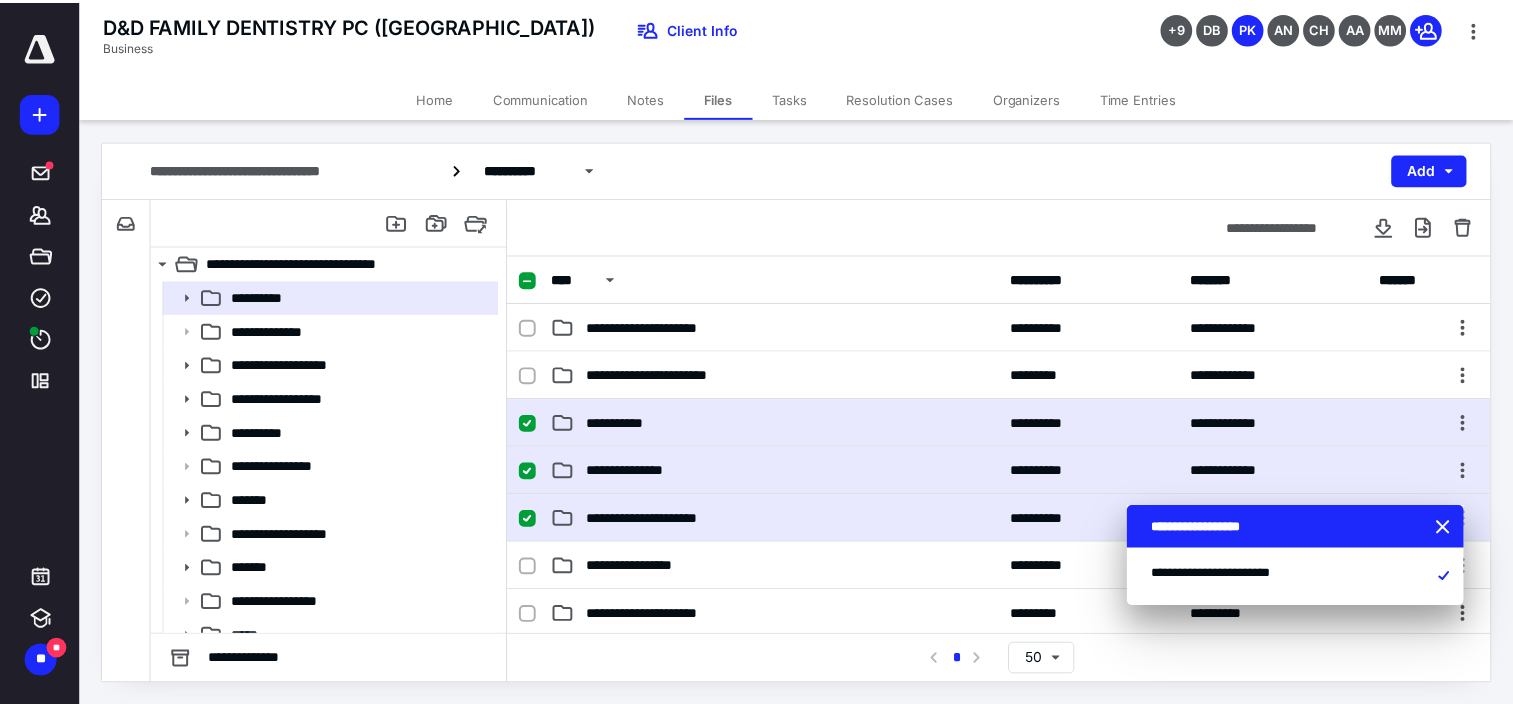 scroll, scrollTop: 0, scrollLeft: 0, axis: both 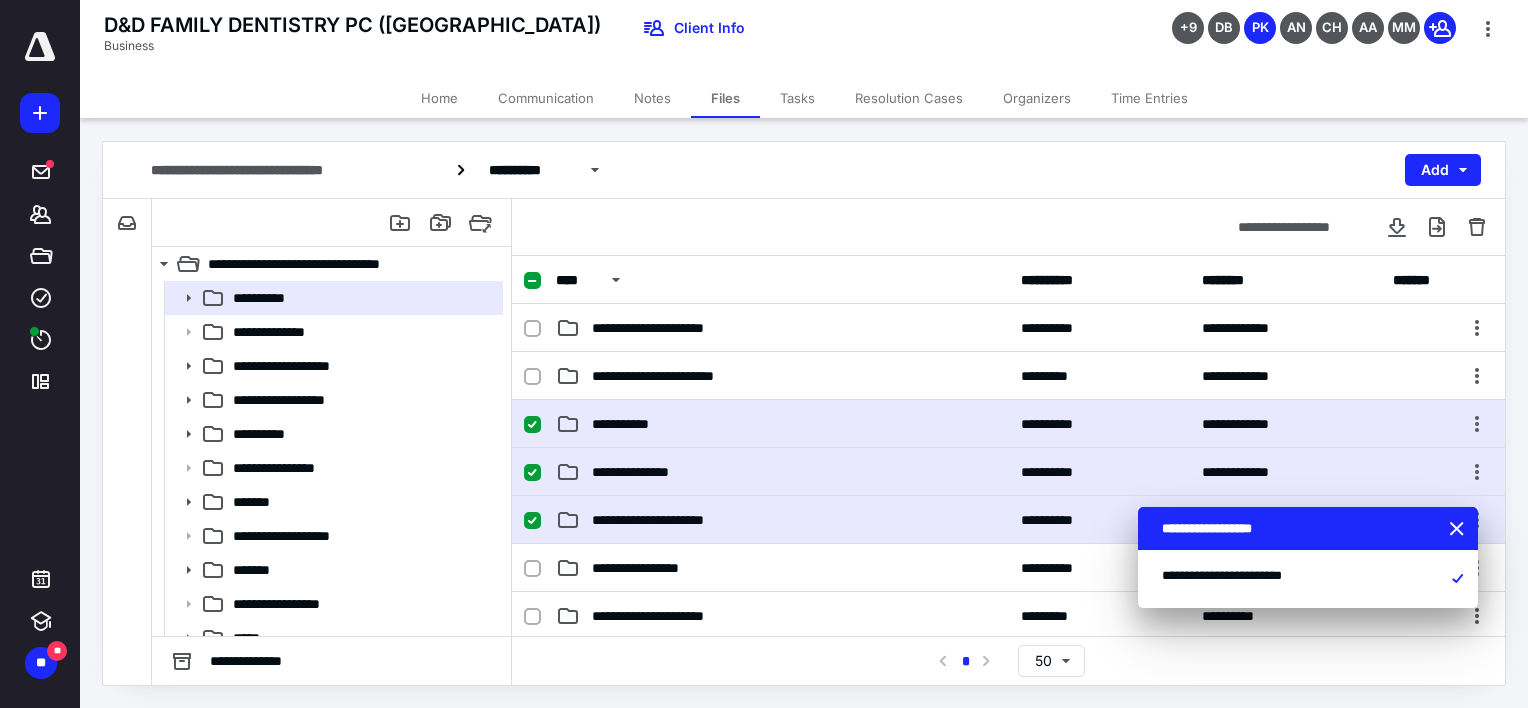 click on "Time Entries" at bounding box center (1149, 98) 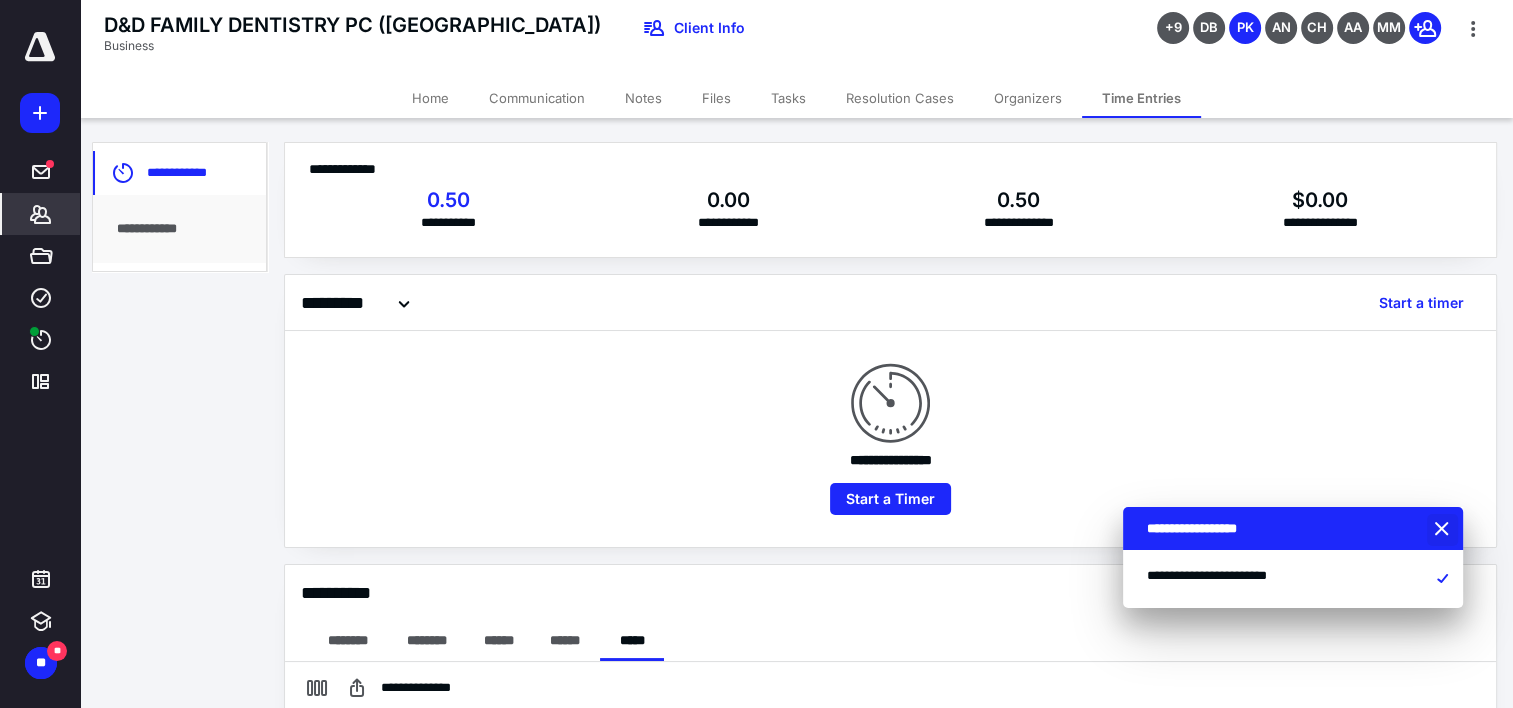click at bounding box center (1444, 530) 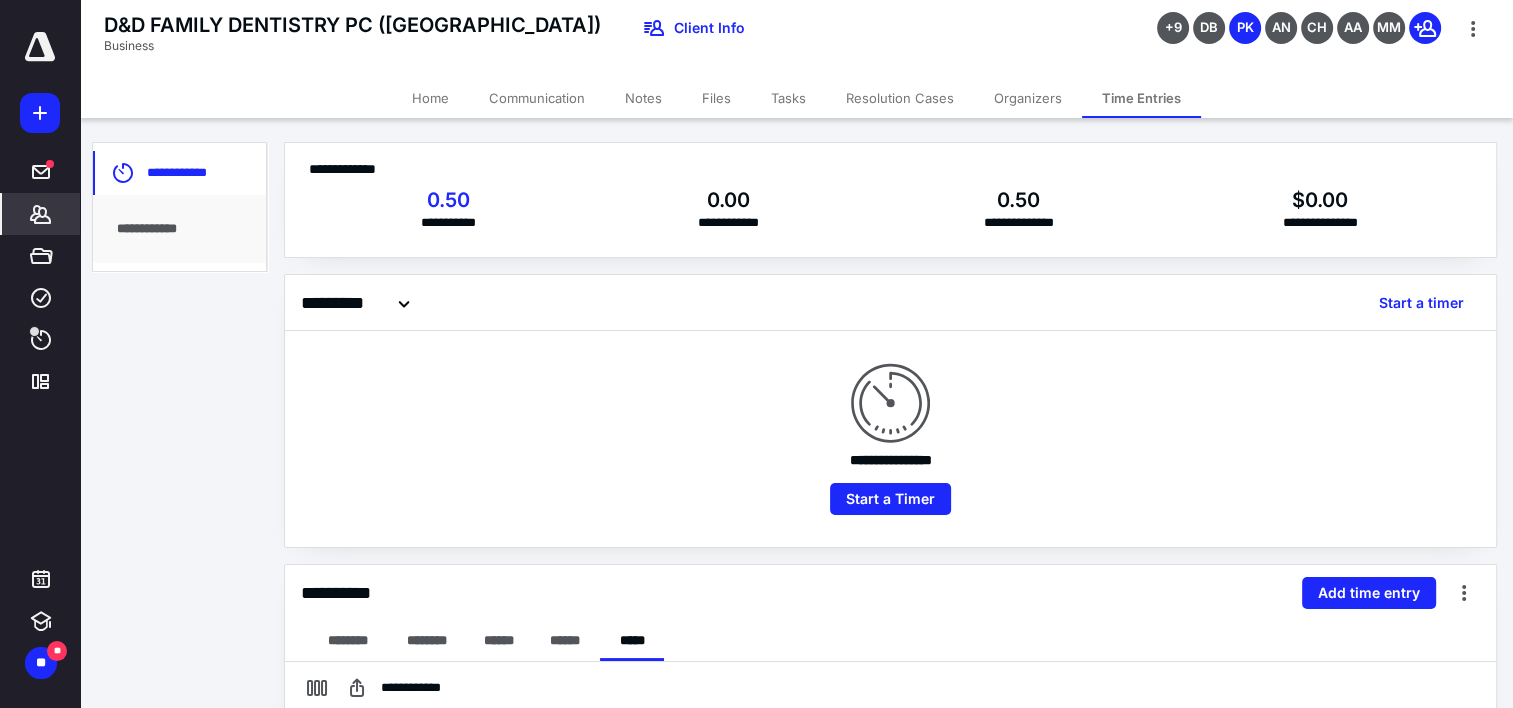 click on "Files" at bounding box center (716, 98) 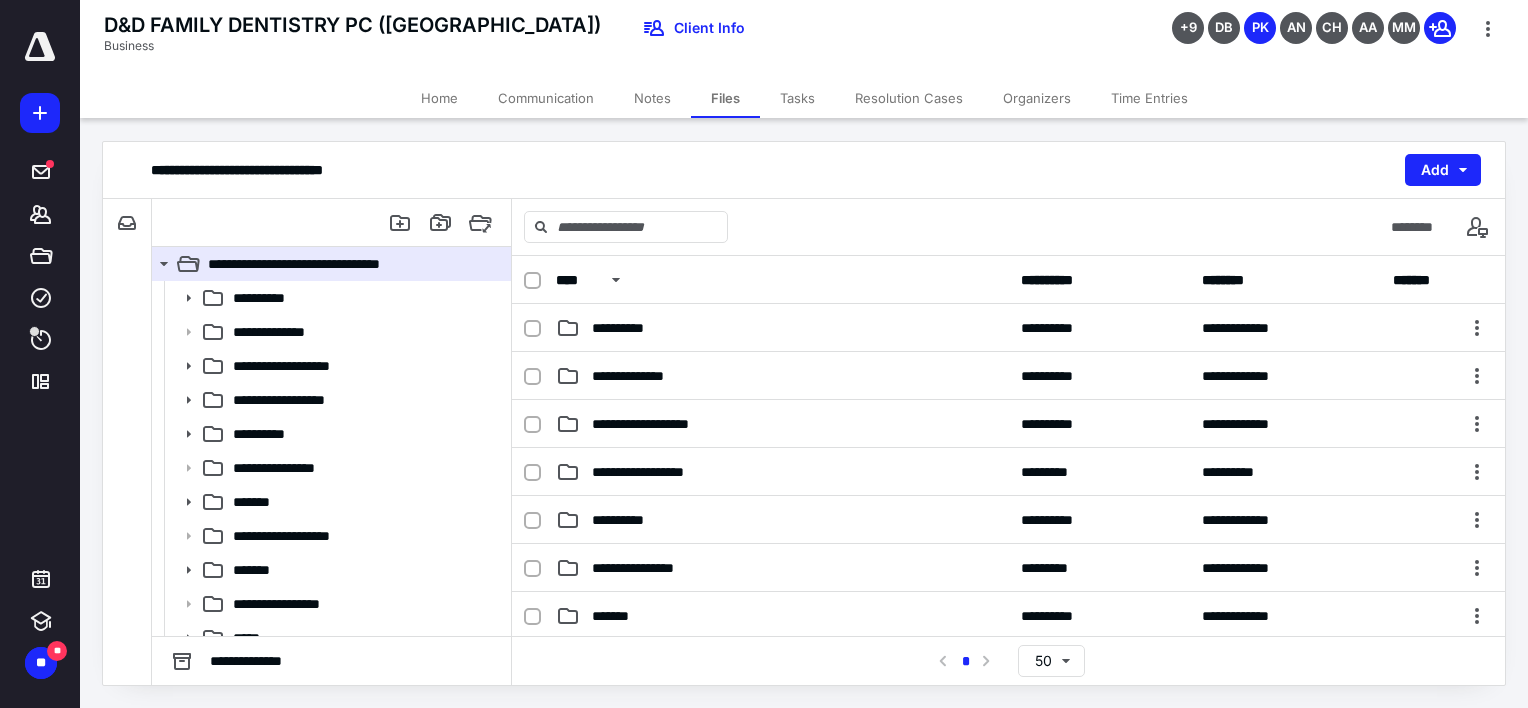 click on "Tasks" at bounding box center (797, 98) 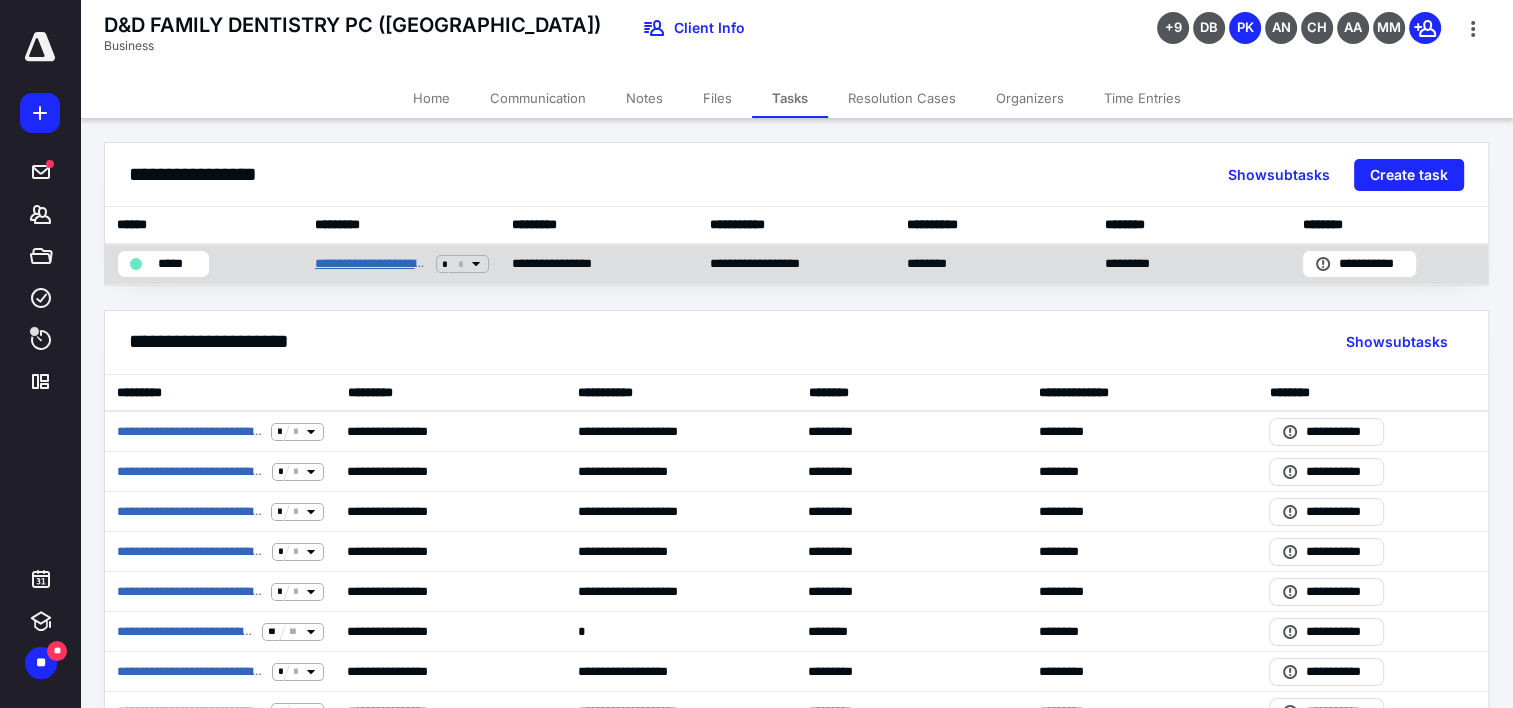 click on "**********" at bounding box center (371, 264) 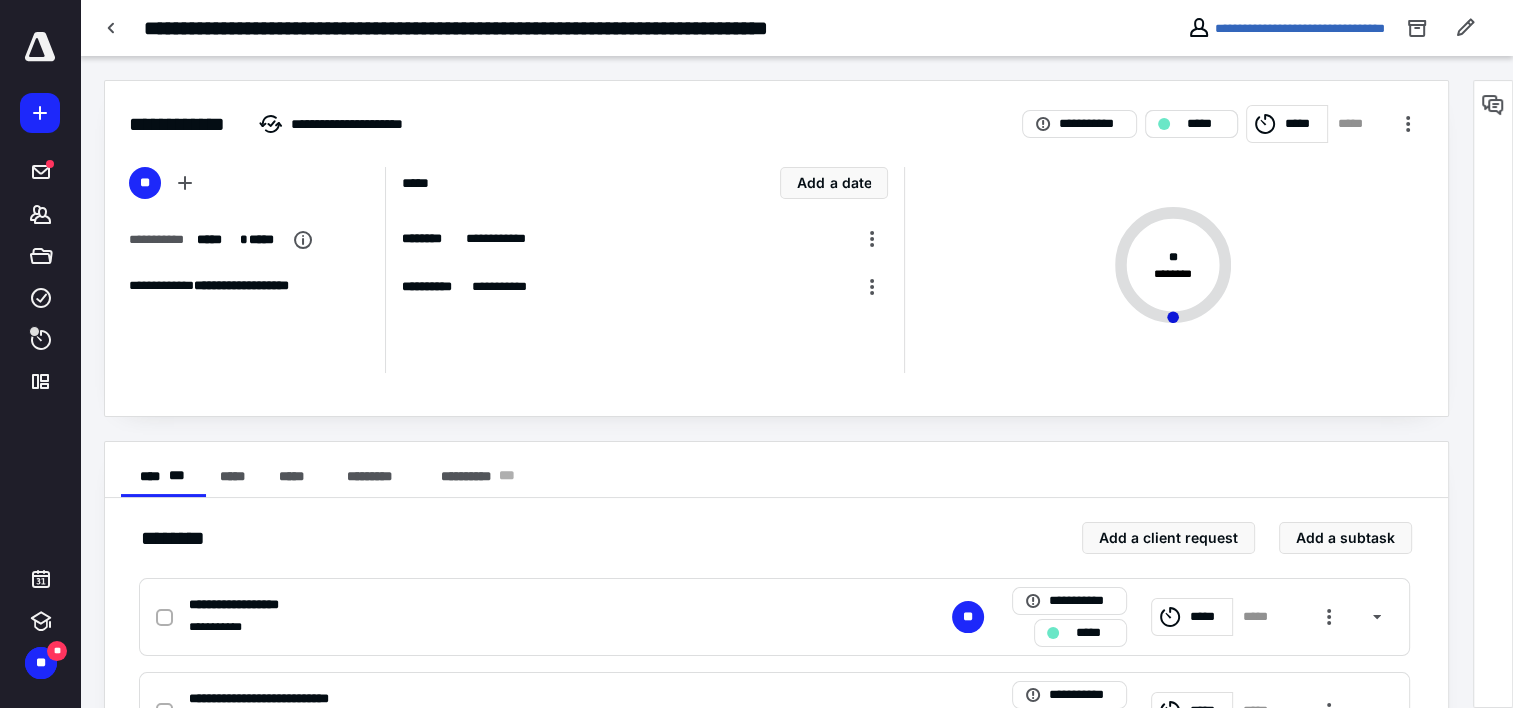 click on "*****" at bounding box center [1191, 124] 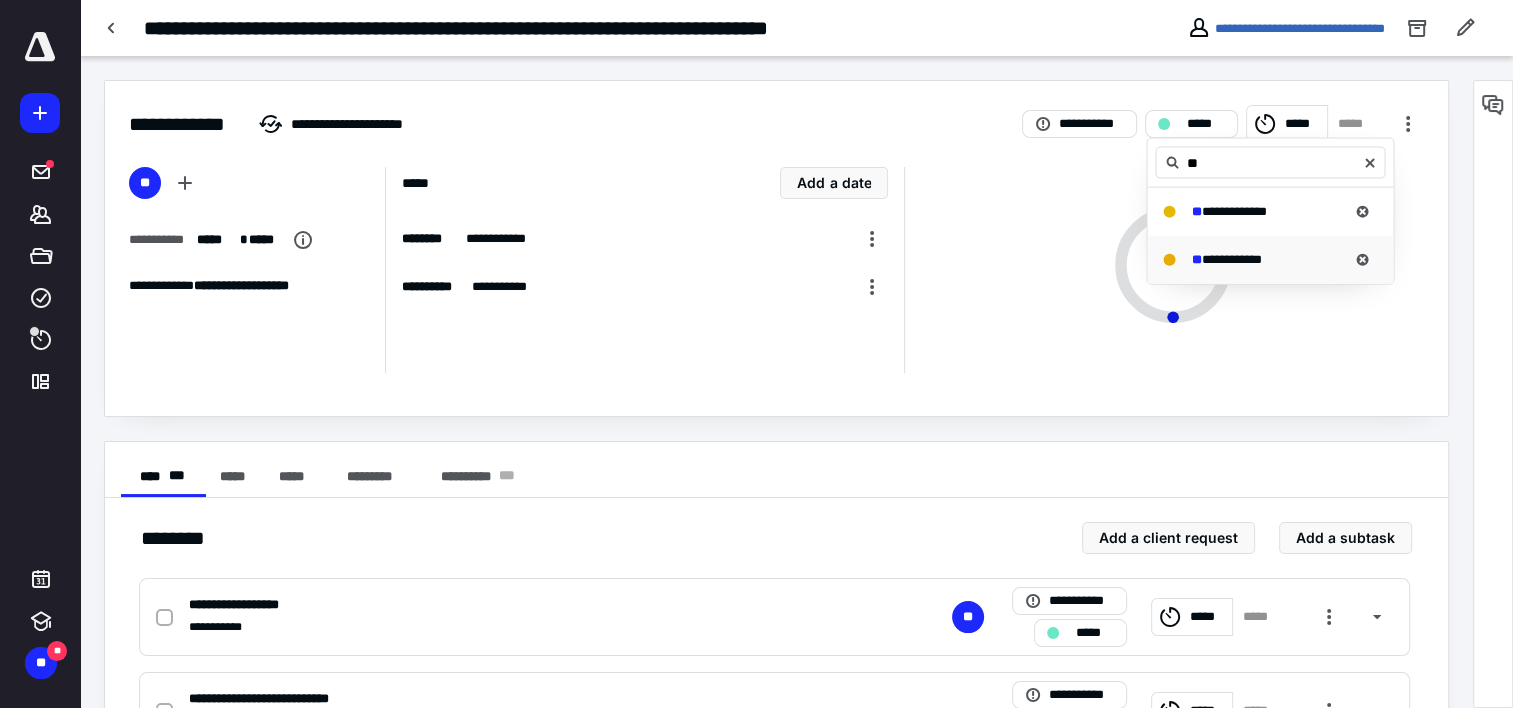 type on "**" 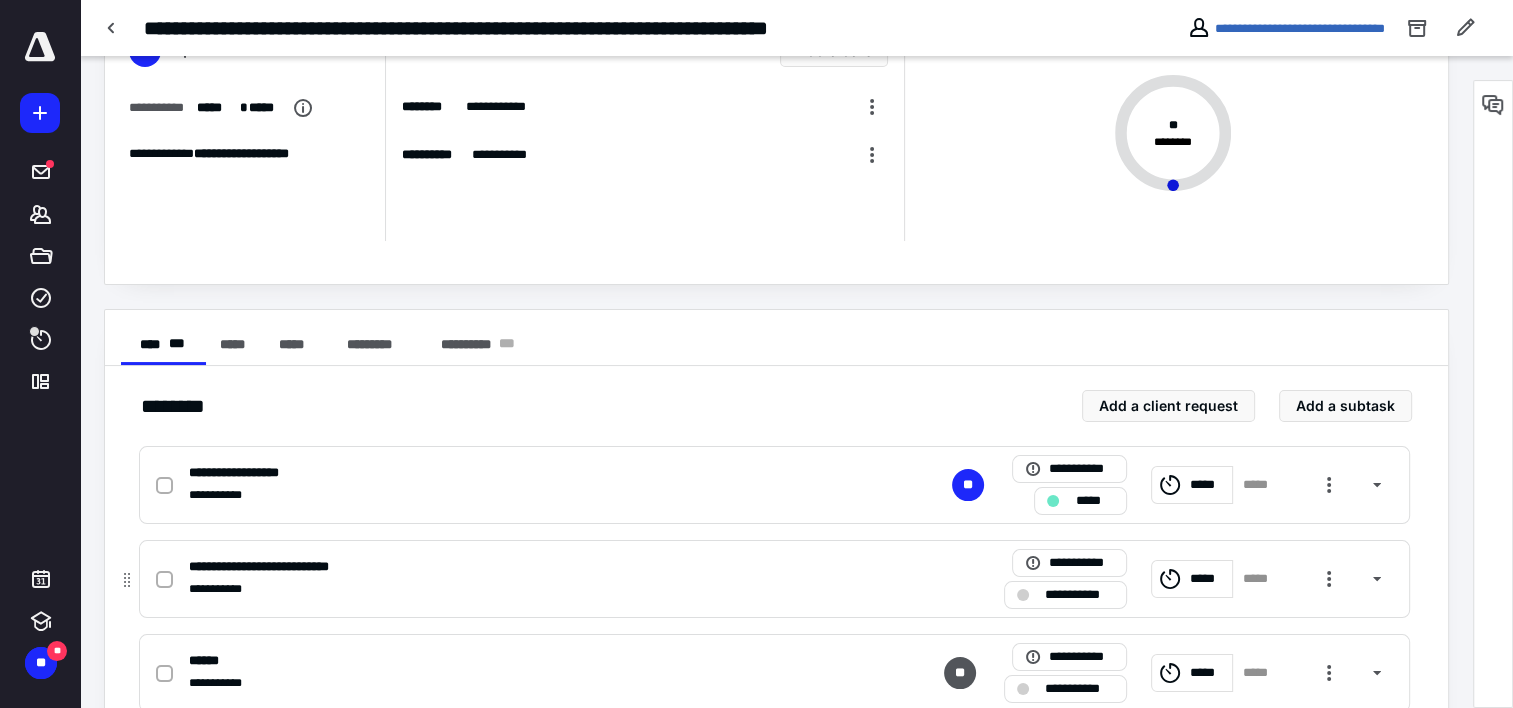 scroll, scrollTop: 200, scrollLeft: 0, axis: vertical 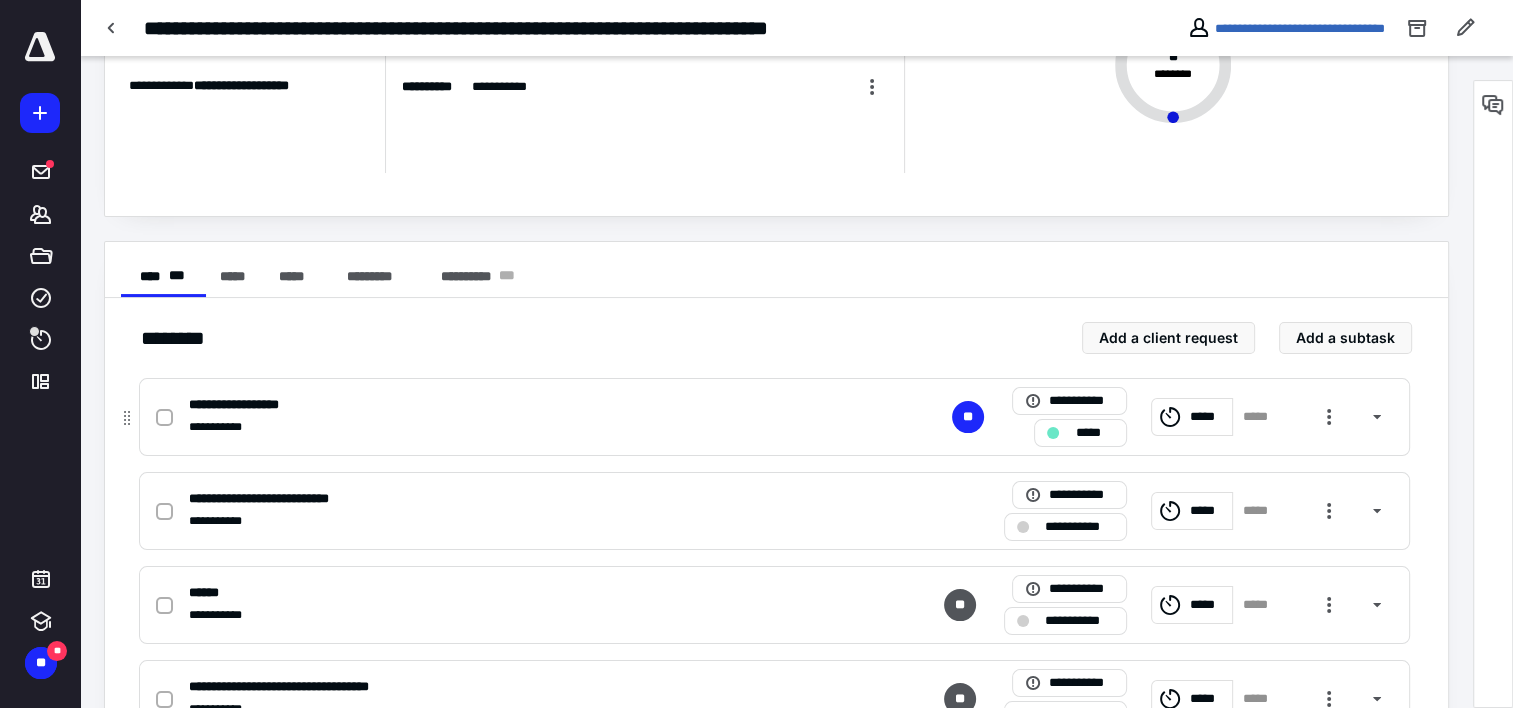 click at bounding box center [164, 418] 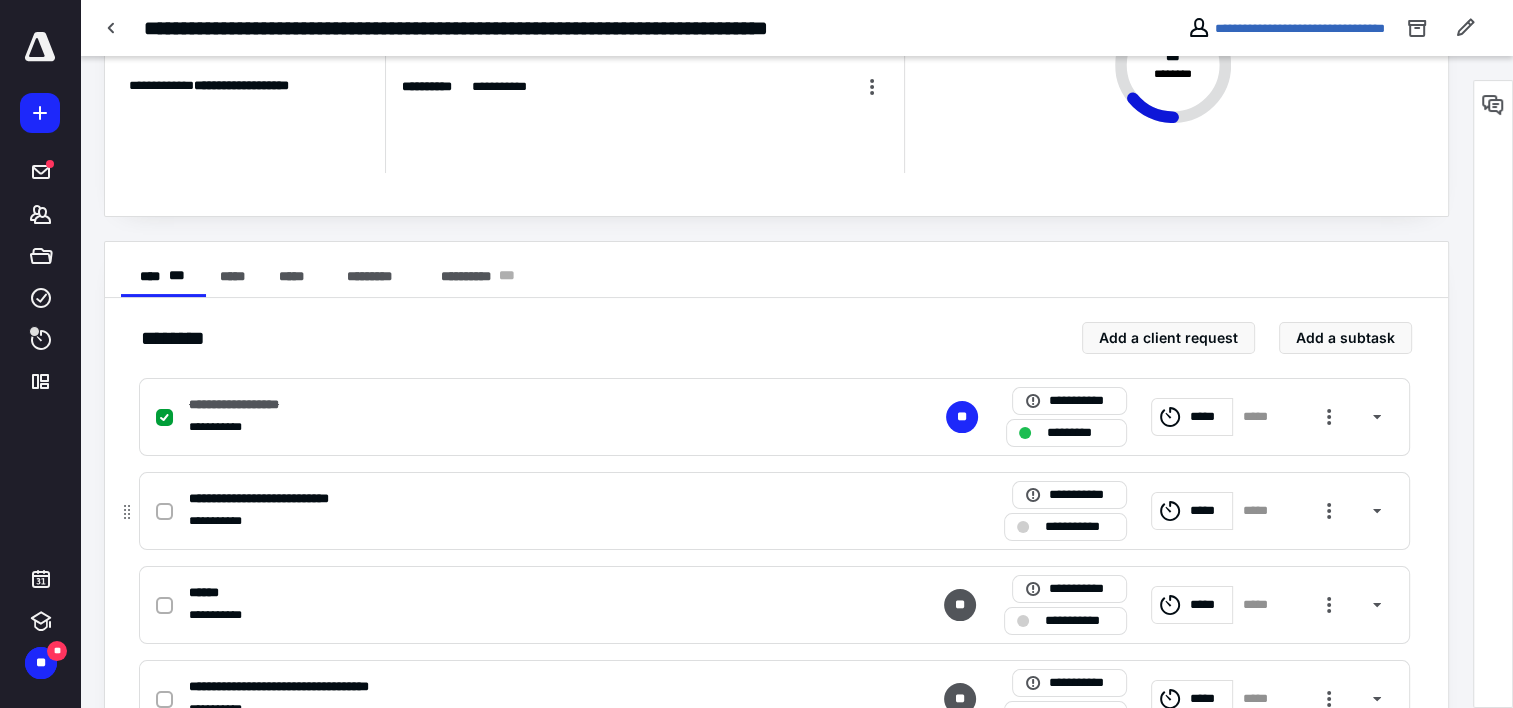 click on "**********" at bounding box center [512, 521] 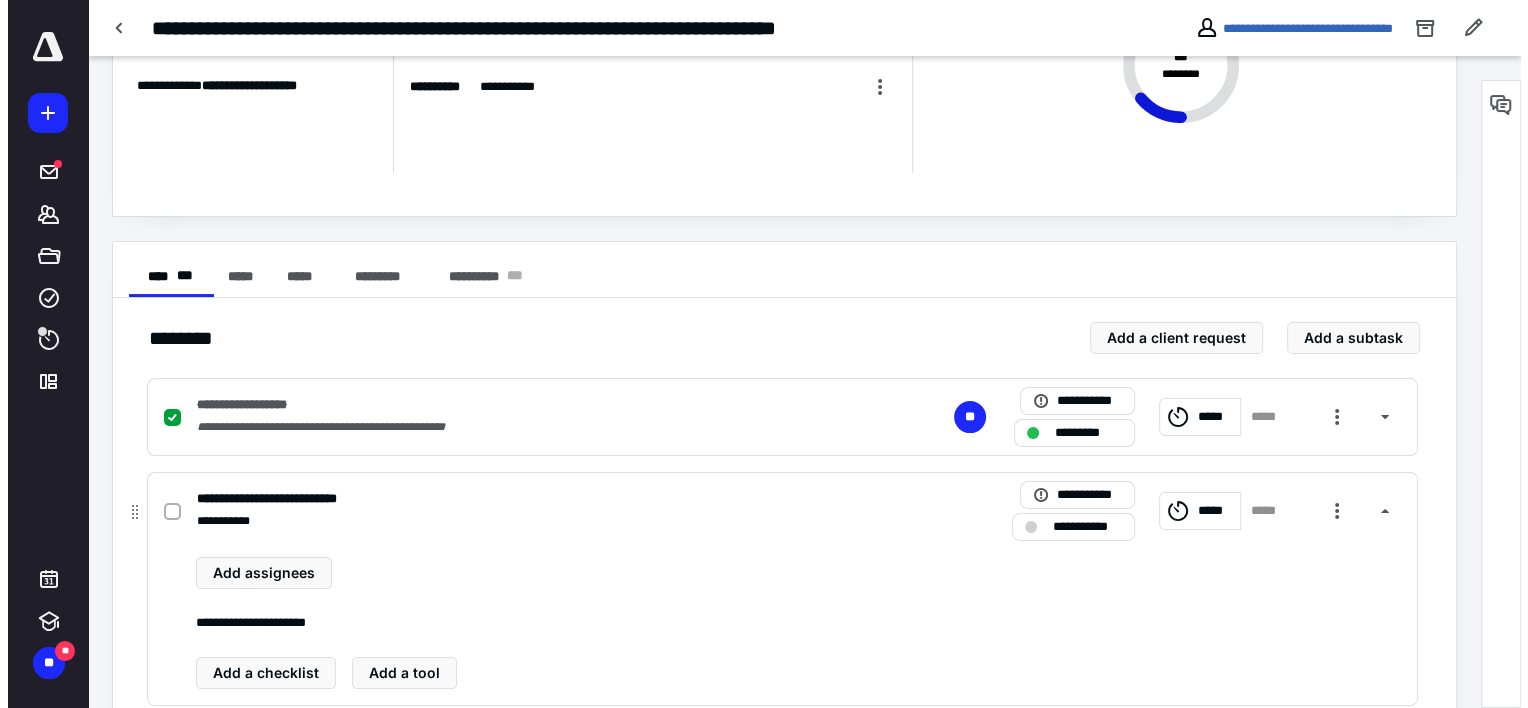 scroll, scrollTop: 300, scrollLeft: 0, axis: vertical 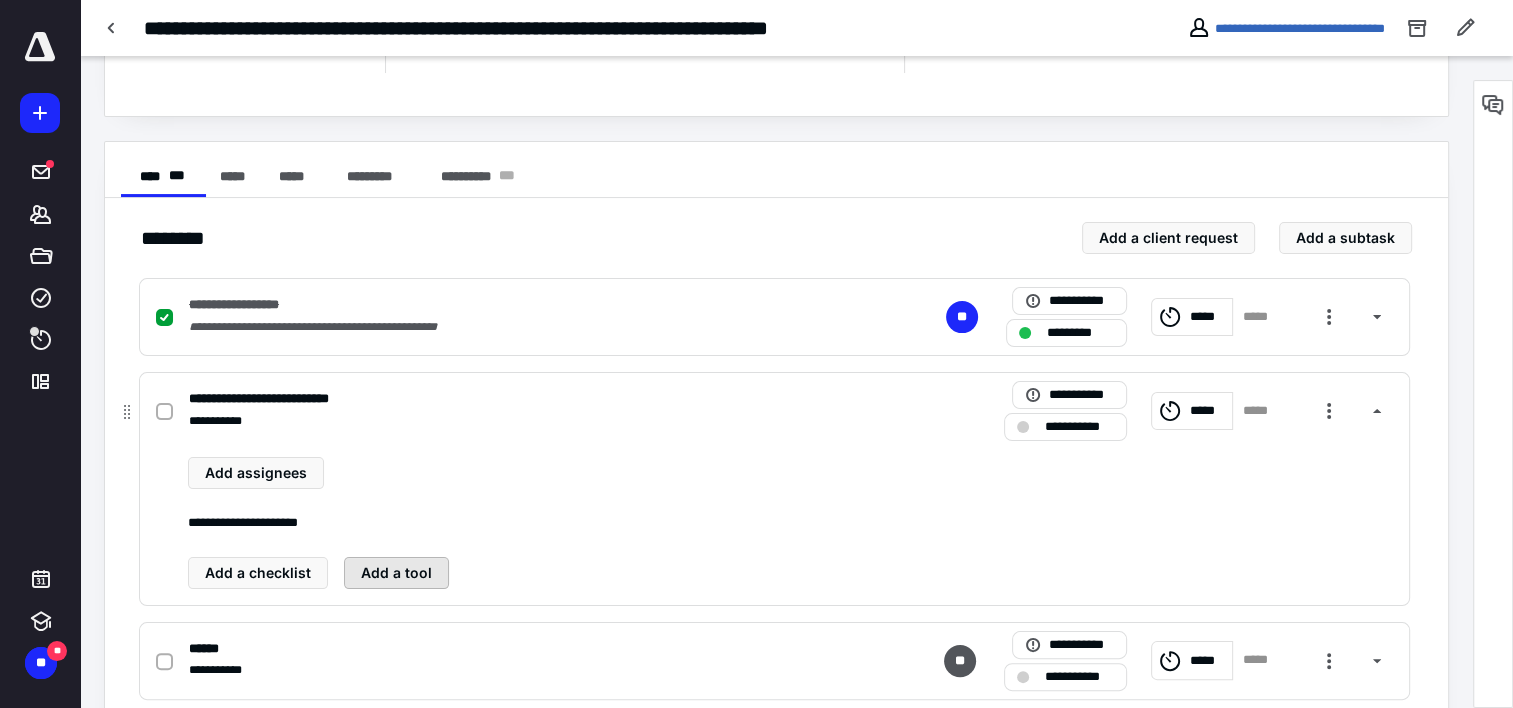 click on "Add a tool" at bounding box center [396, 573] 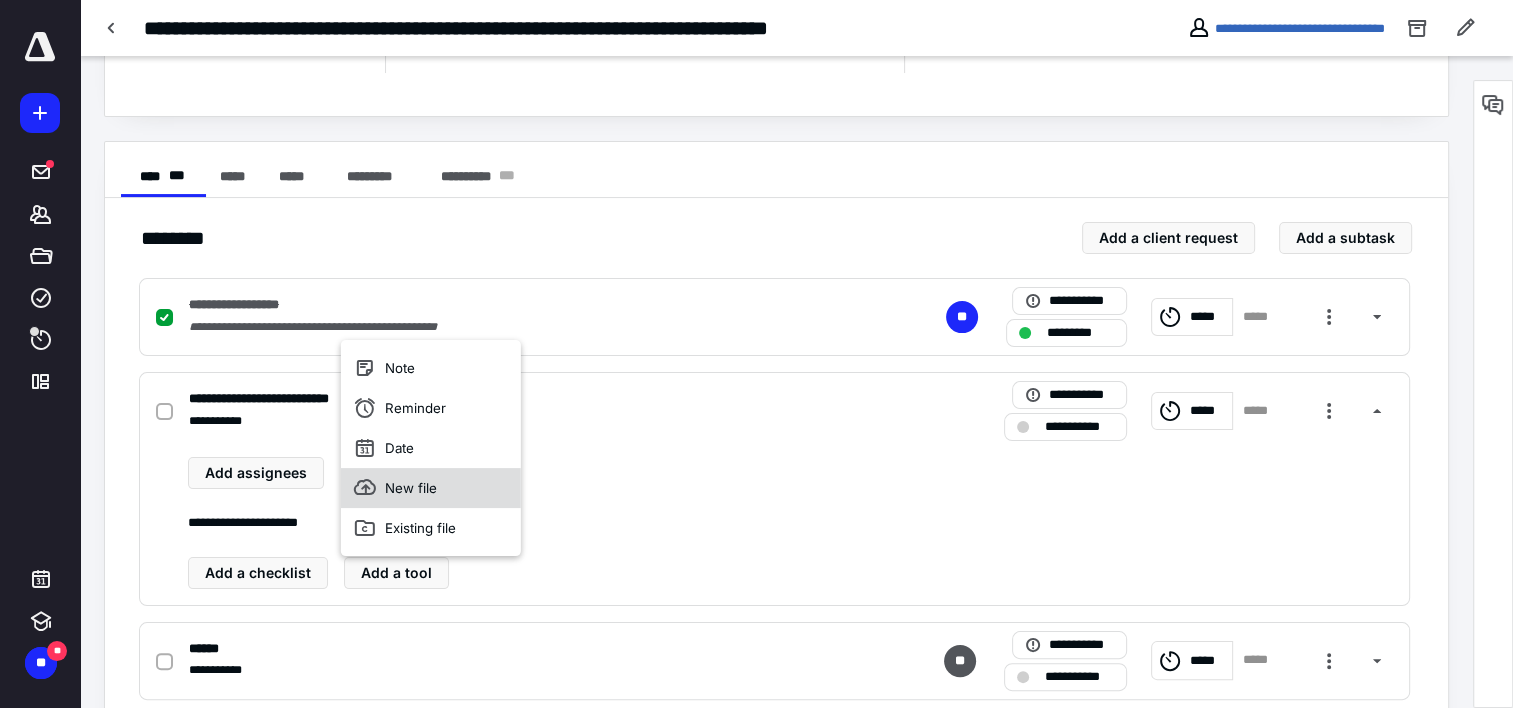 click on "New file" at bounding box center (431, 488) 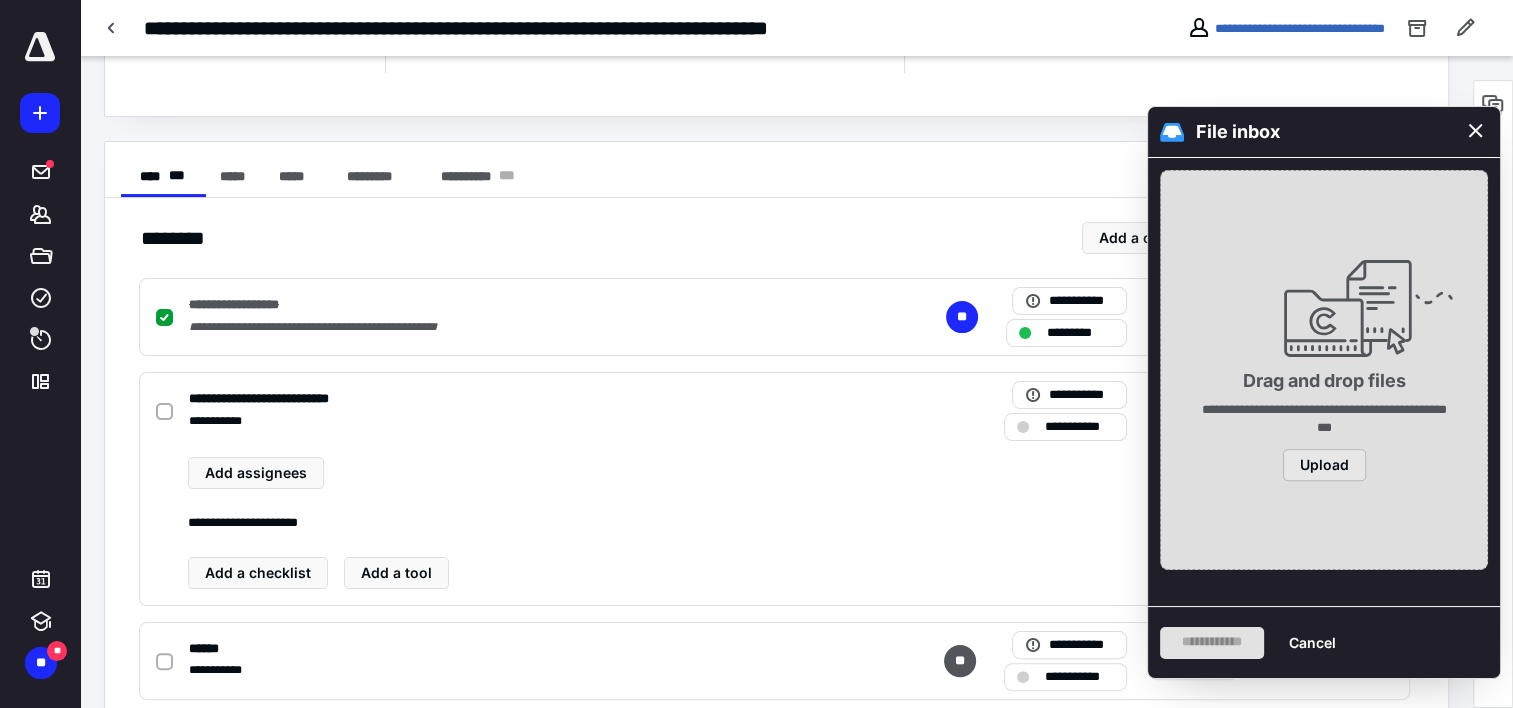 click on "Upload" at bounding box center (1324, 465) 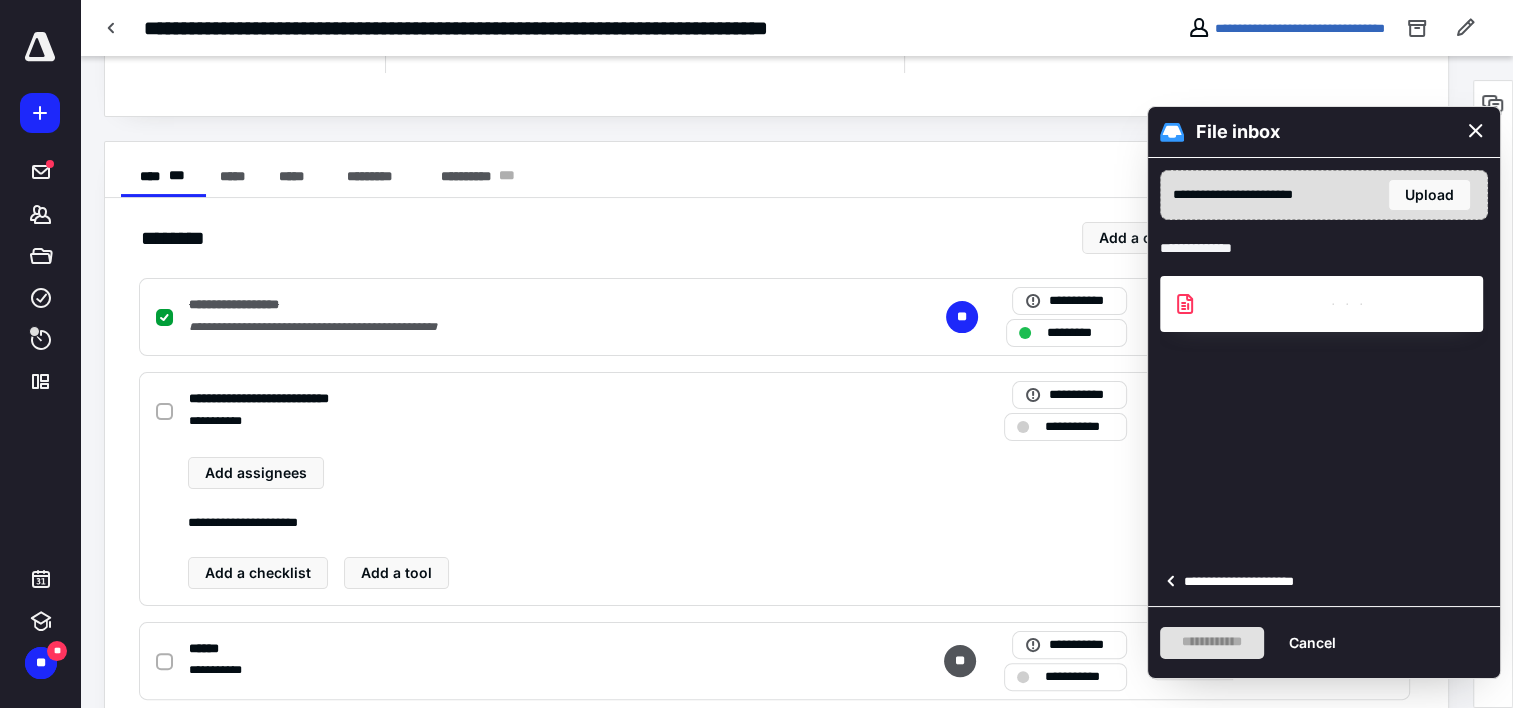 click on "**********" at bounding box center [1245, 582] 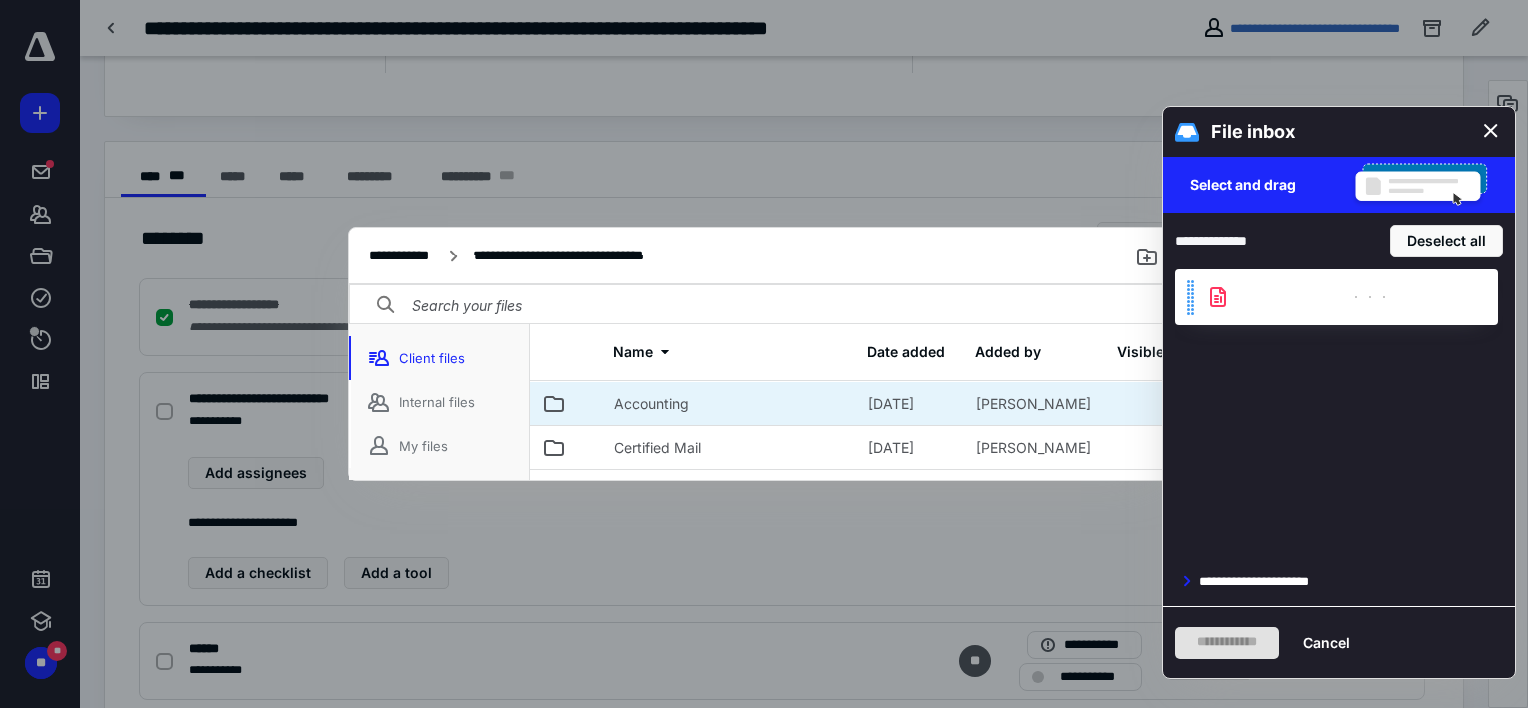 click on "Accounting" at bounding box center [651, 404] 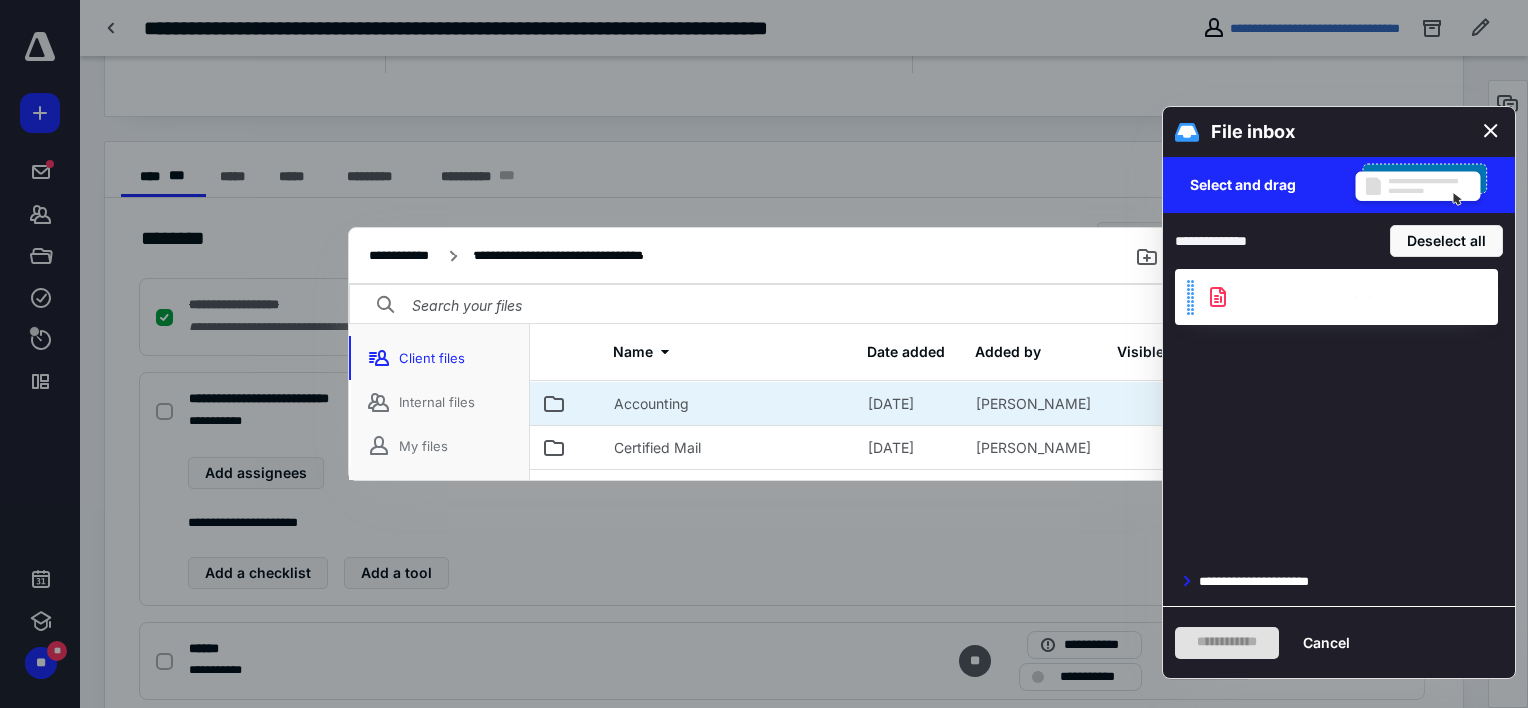 click on "Accounting" at bounding box center (651, 404) 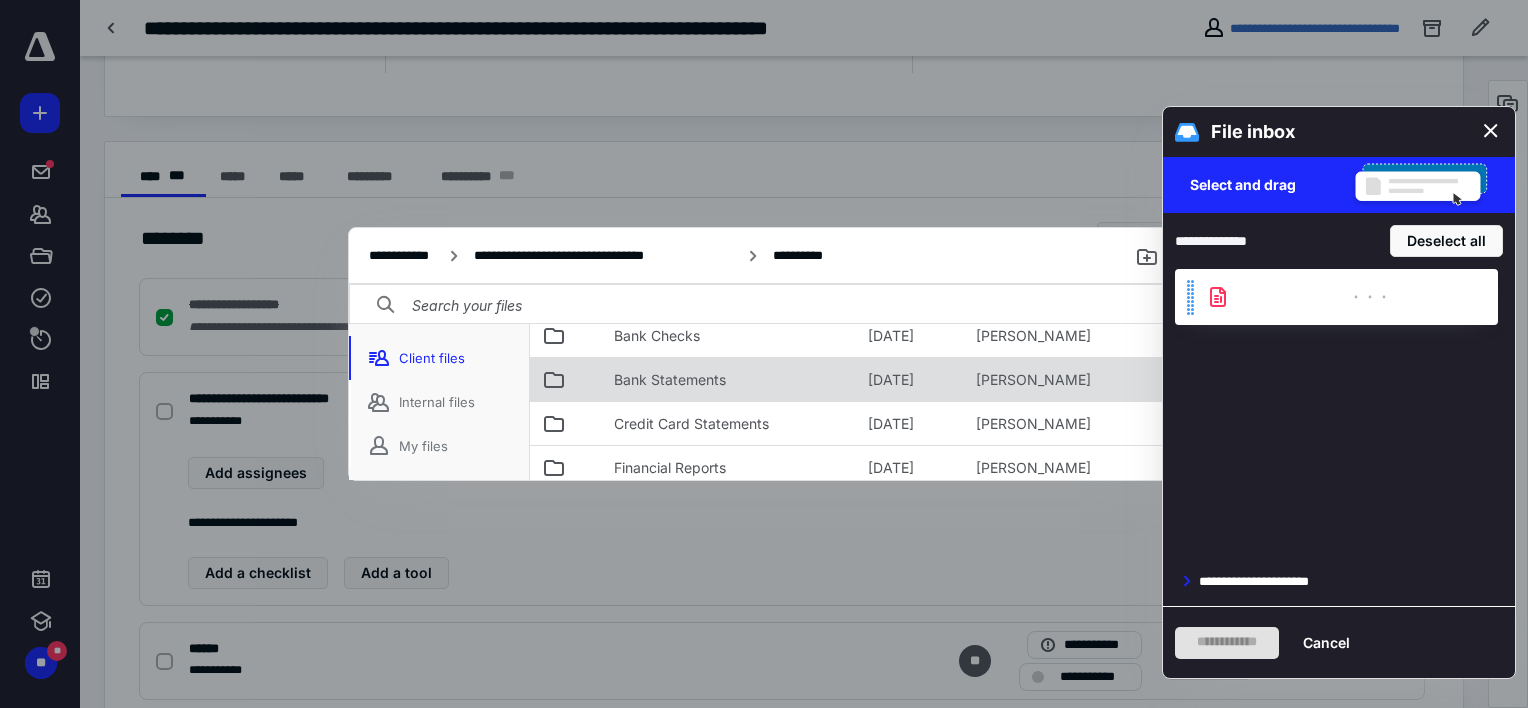 scroll, scrollTop: 268, scrollLeft: 0, axis: vertical 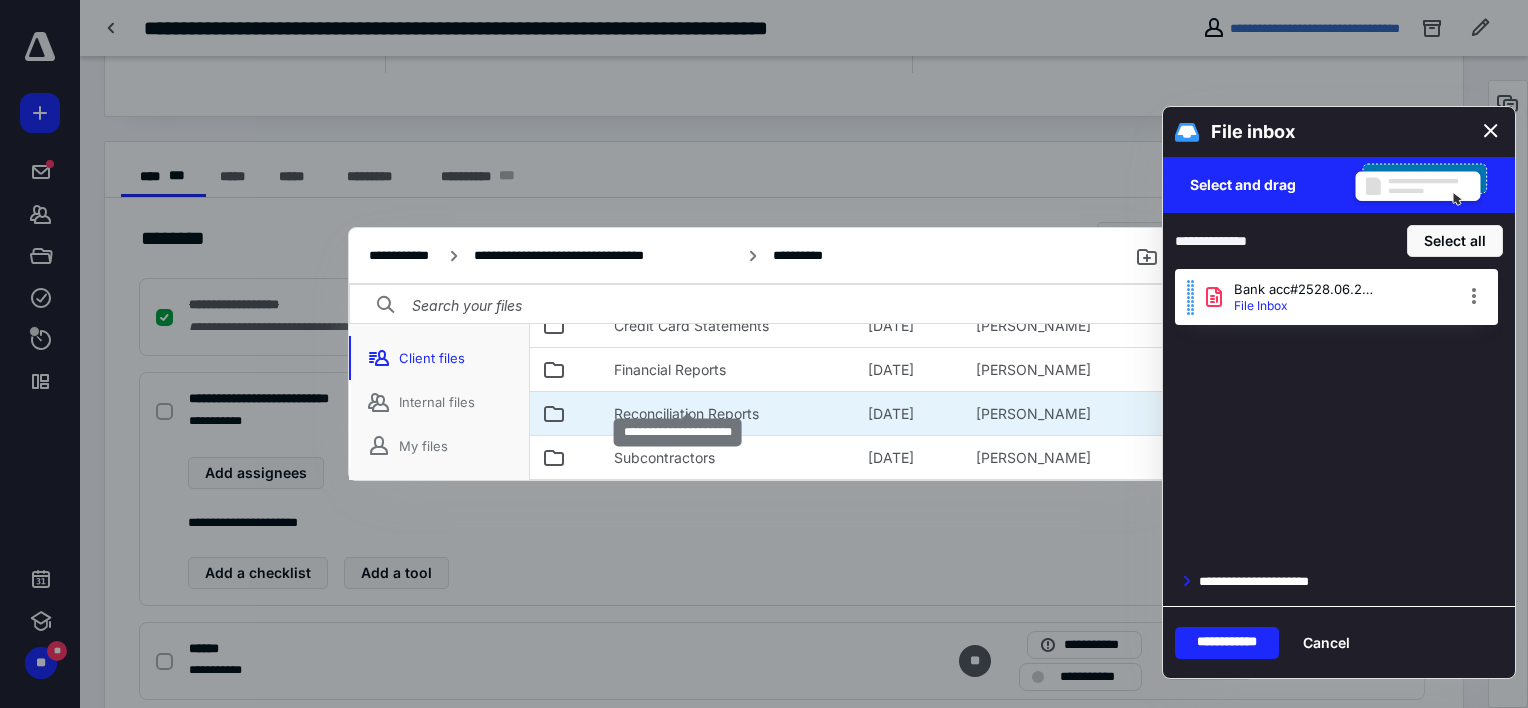 click on "Reconciliation Reports" at bounding box center [686, 414] 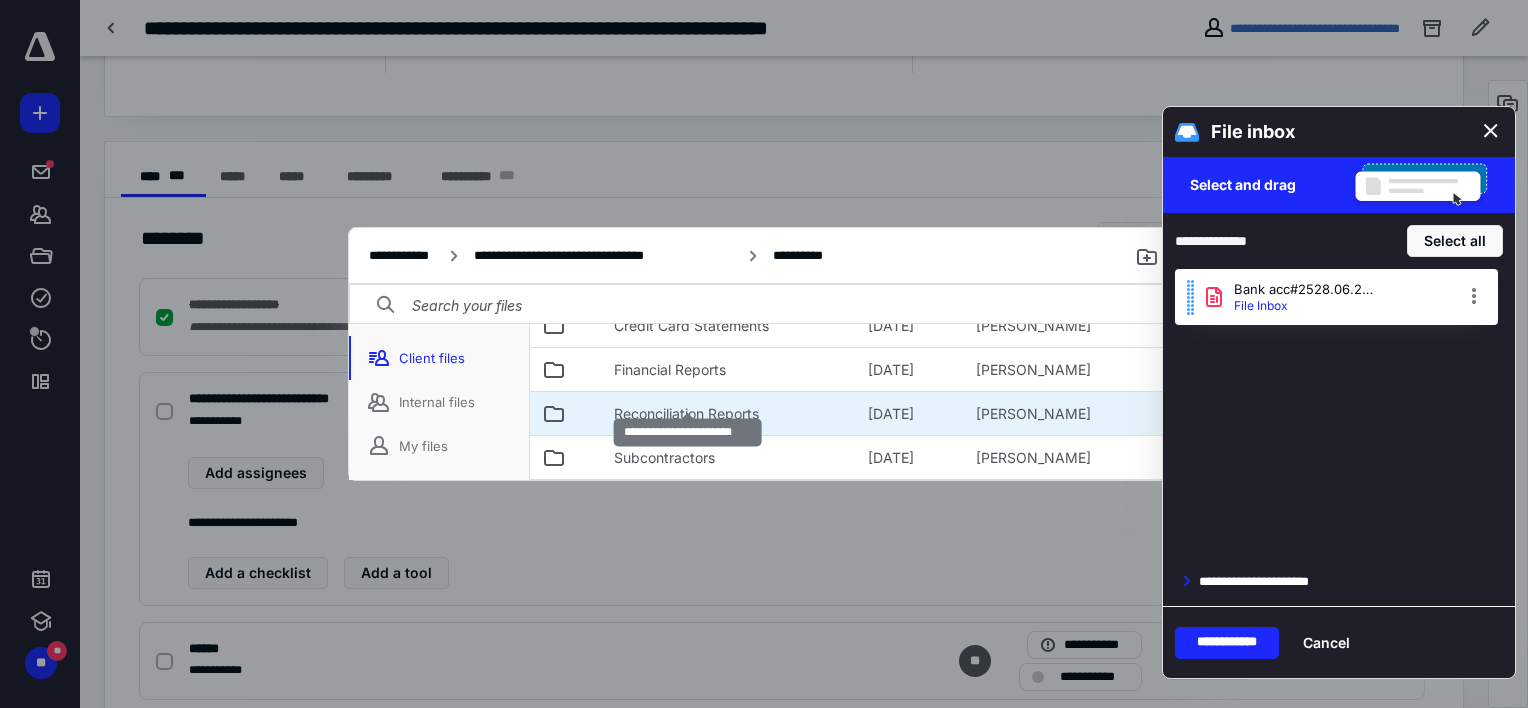click on "Reconciliation Reports" at bounding box center (686, 414) 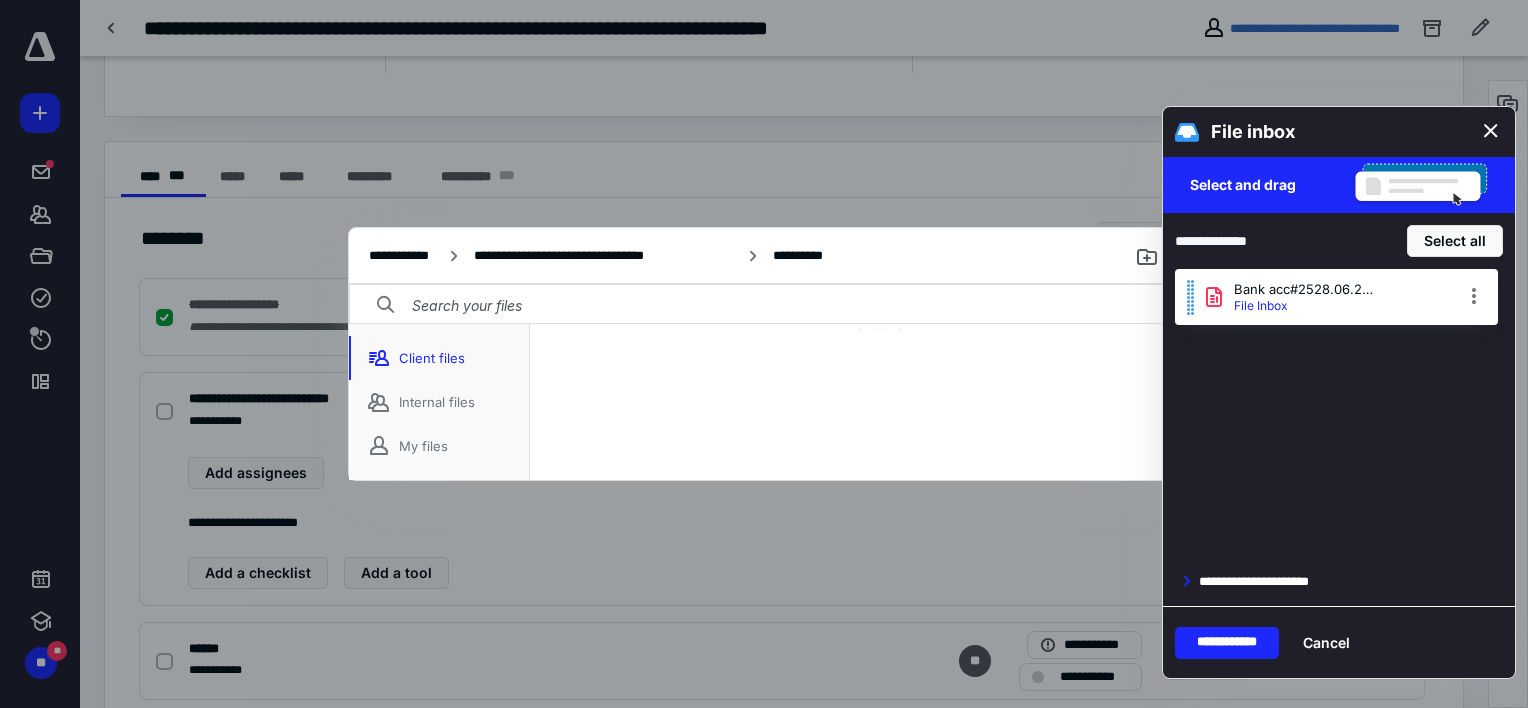 scroll, scrollTop: 56, scrollLeft: 0, axis: vertical 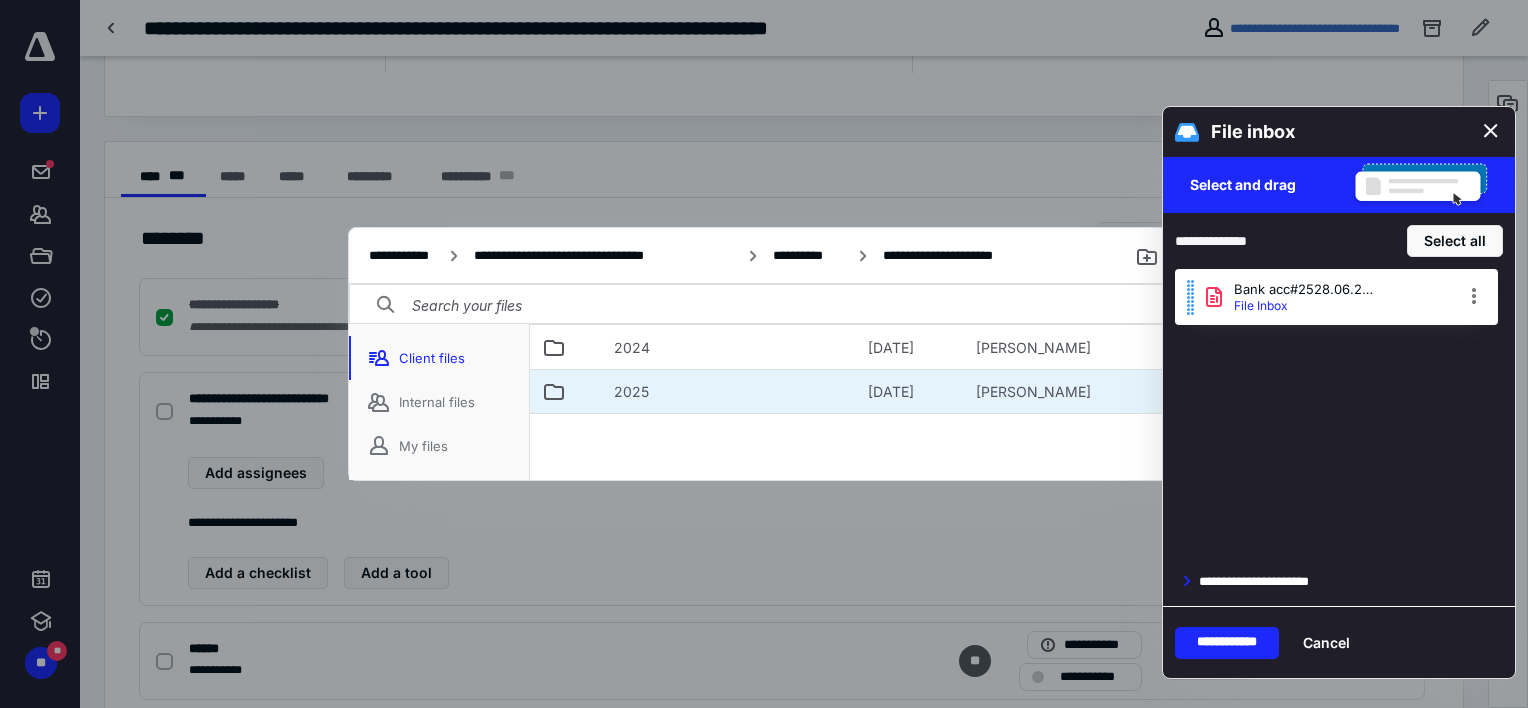 click on "2025" at bounding box center (631, 392) 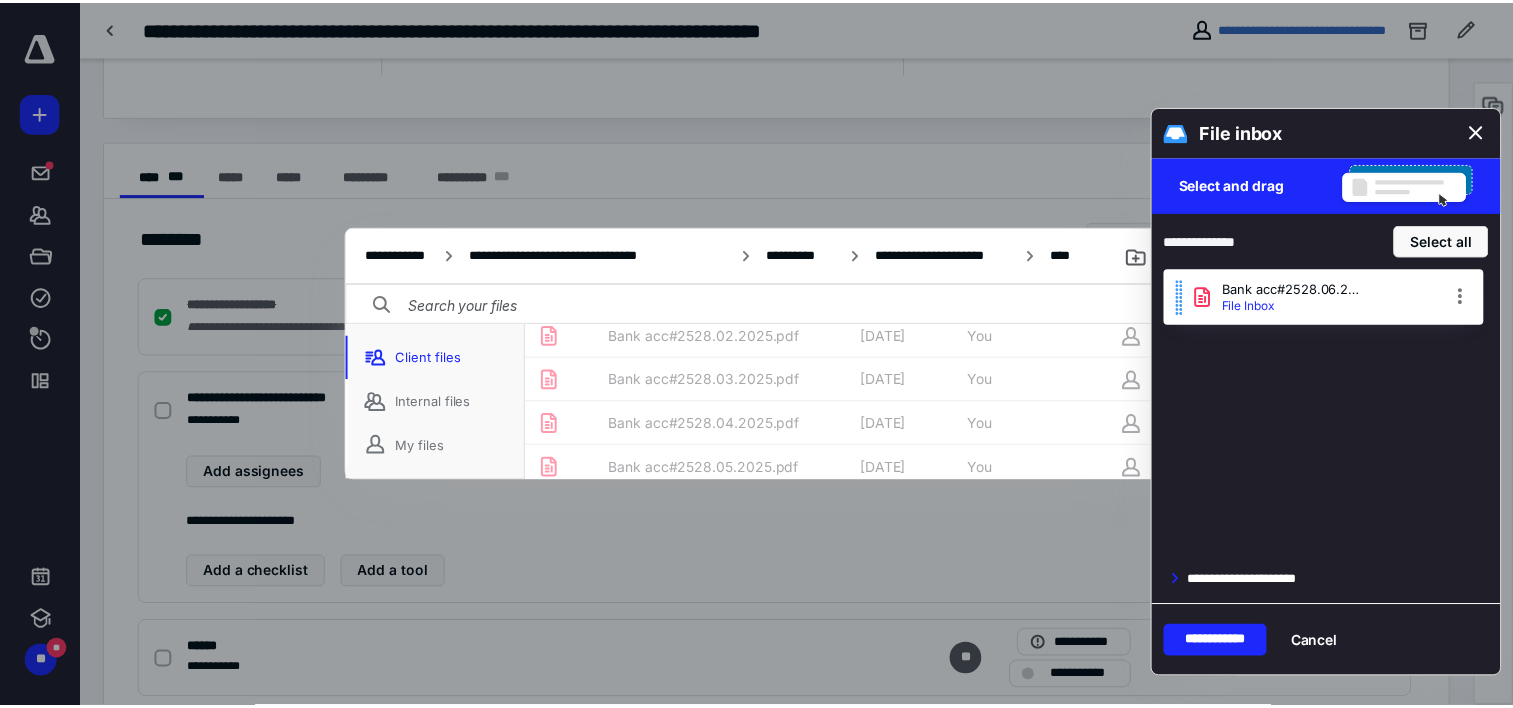 scroll, scrollTop: 136, scrollLeft: 0, axis: vertical 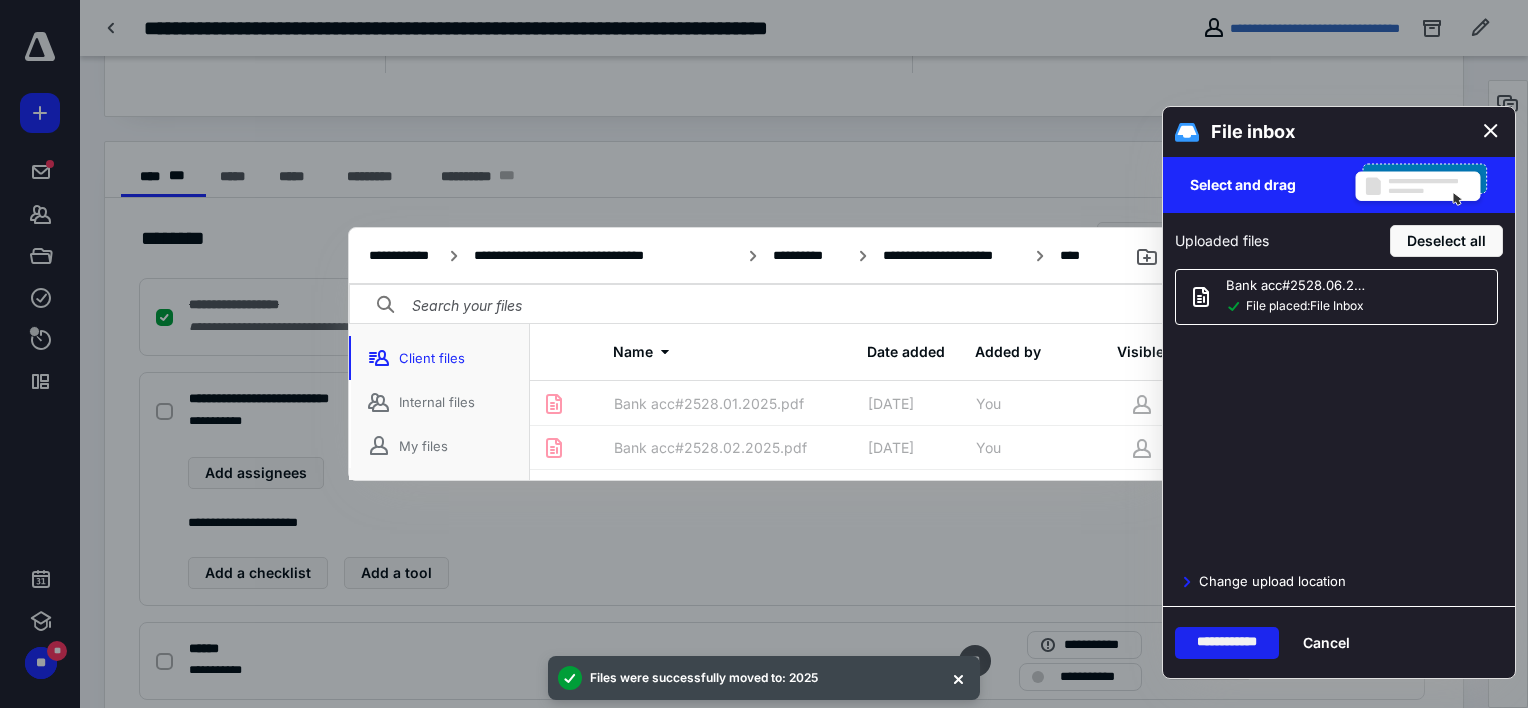 click on "**********" at bounding box center [1227, 643] 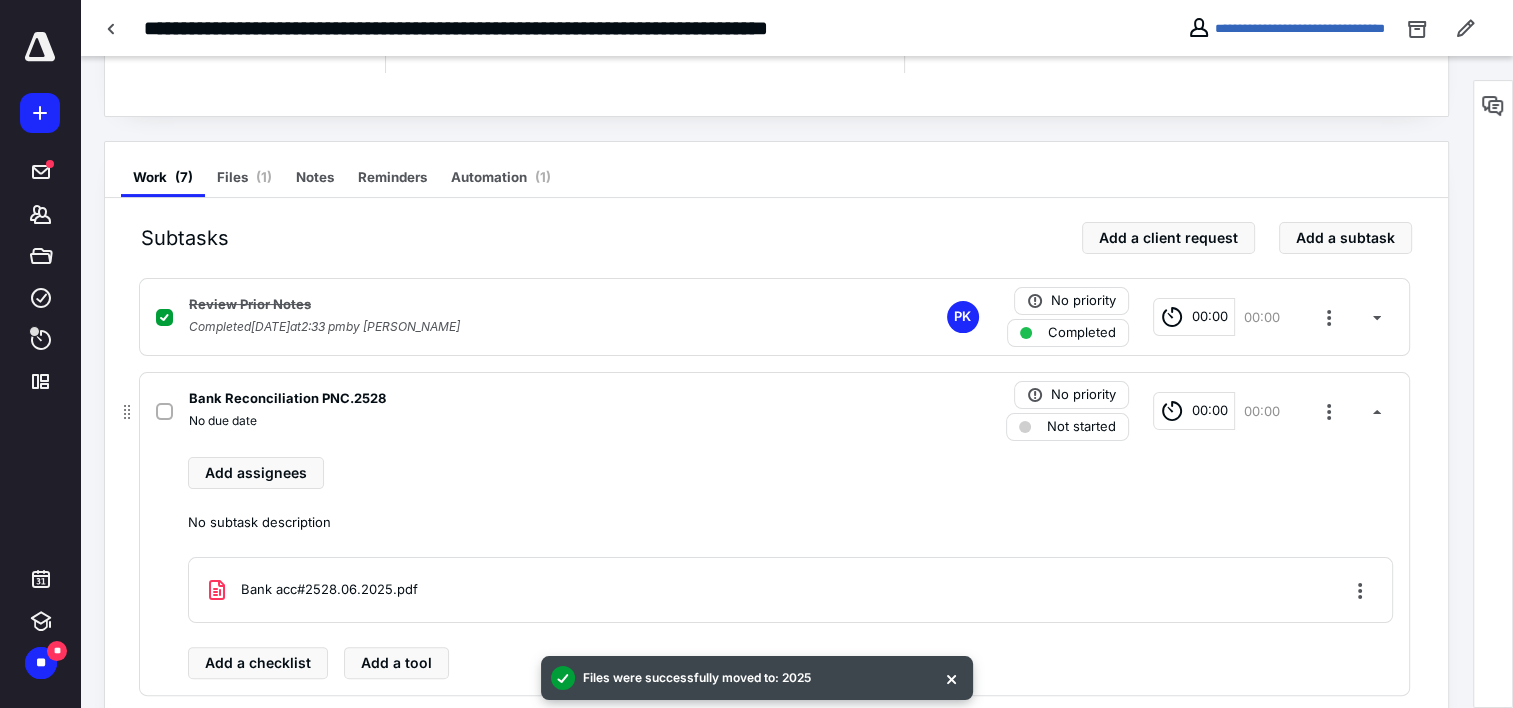 click 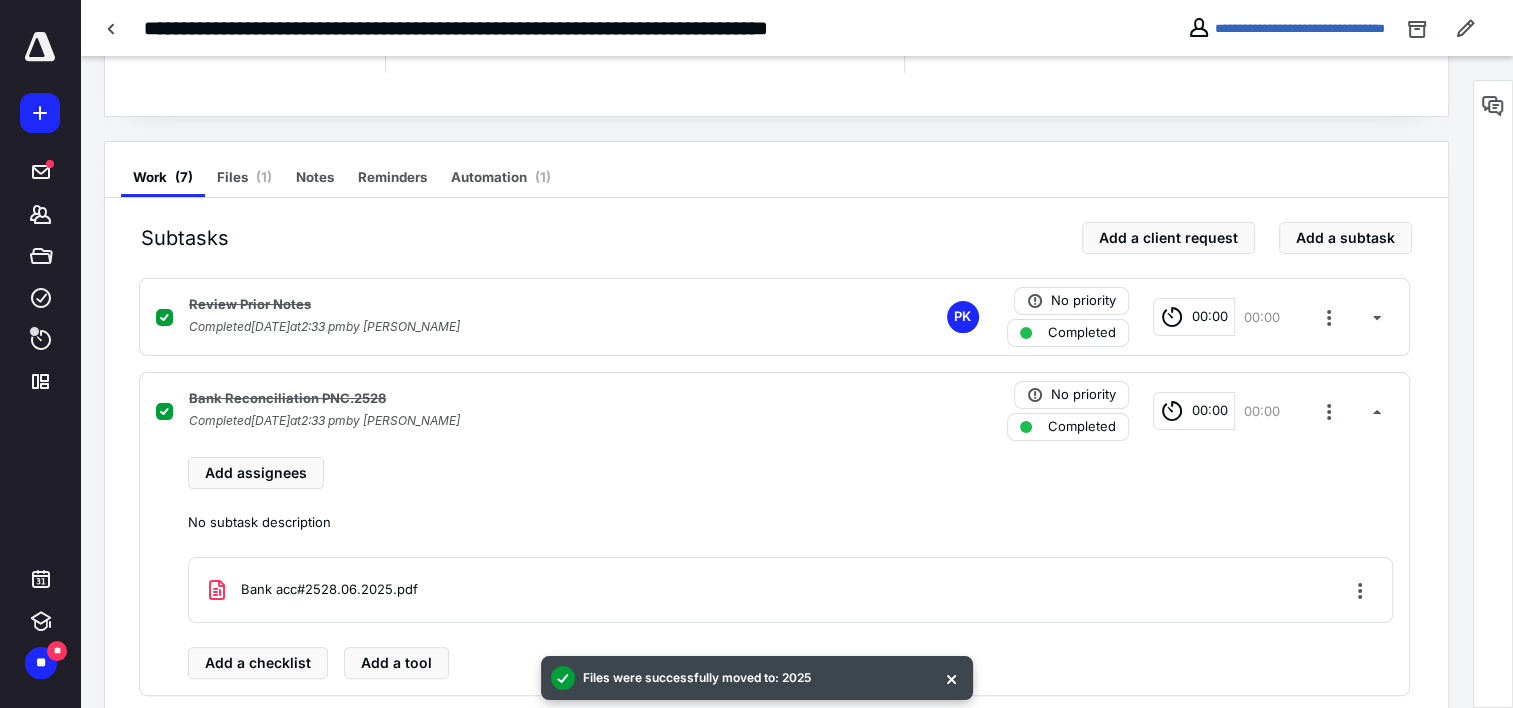 scroll, scrollTop: 0, scrollLeft: 0, axis: both 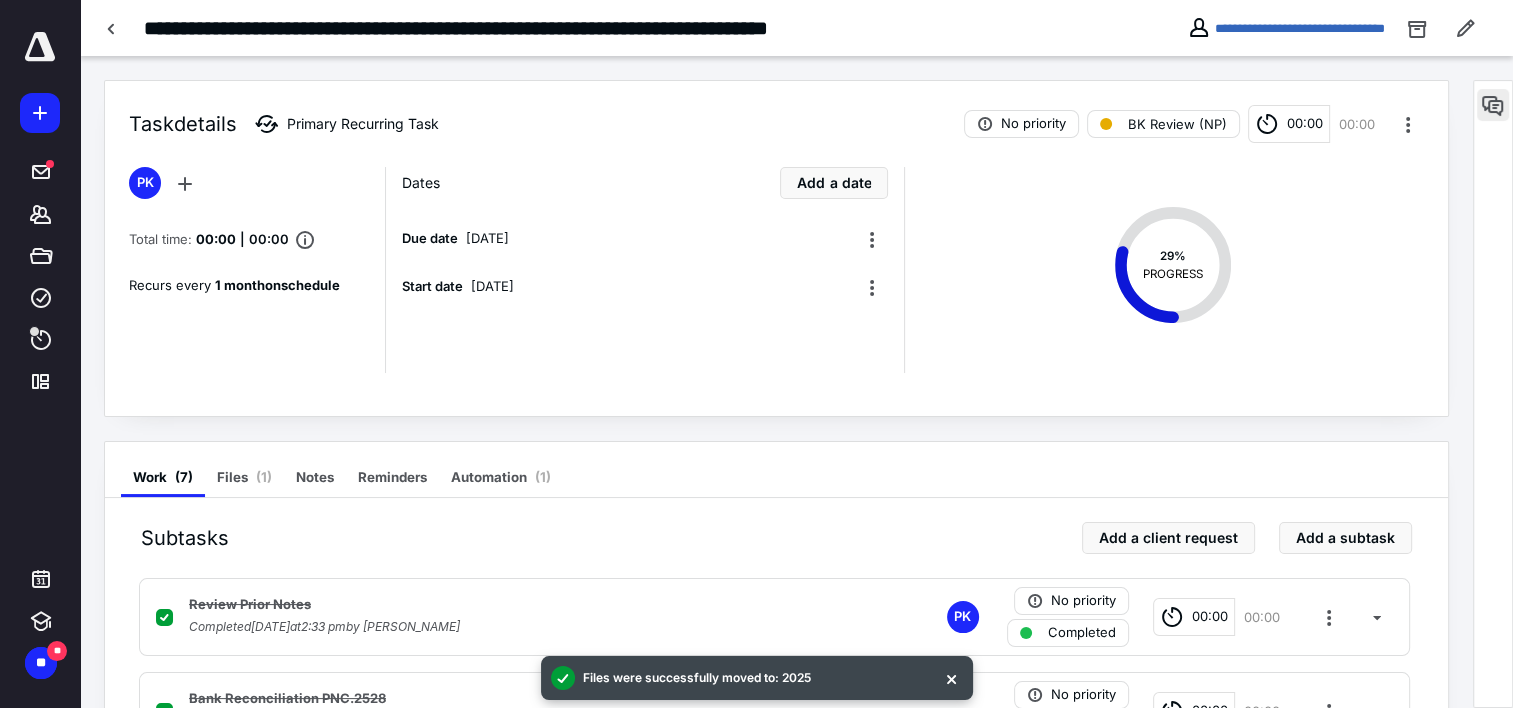 click at bounding box center (1493, 105) 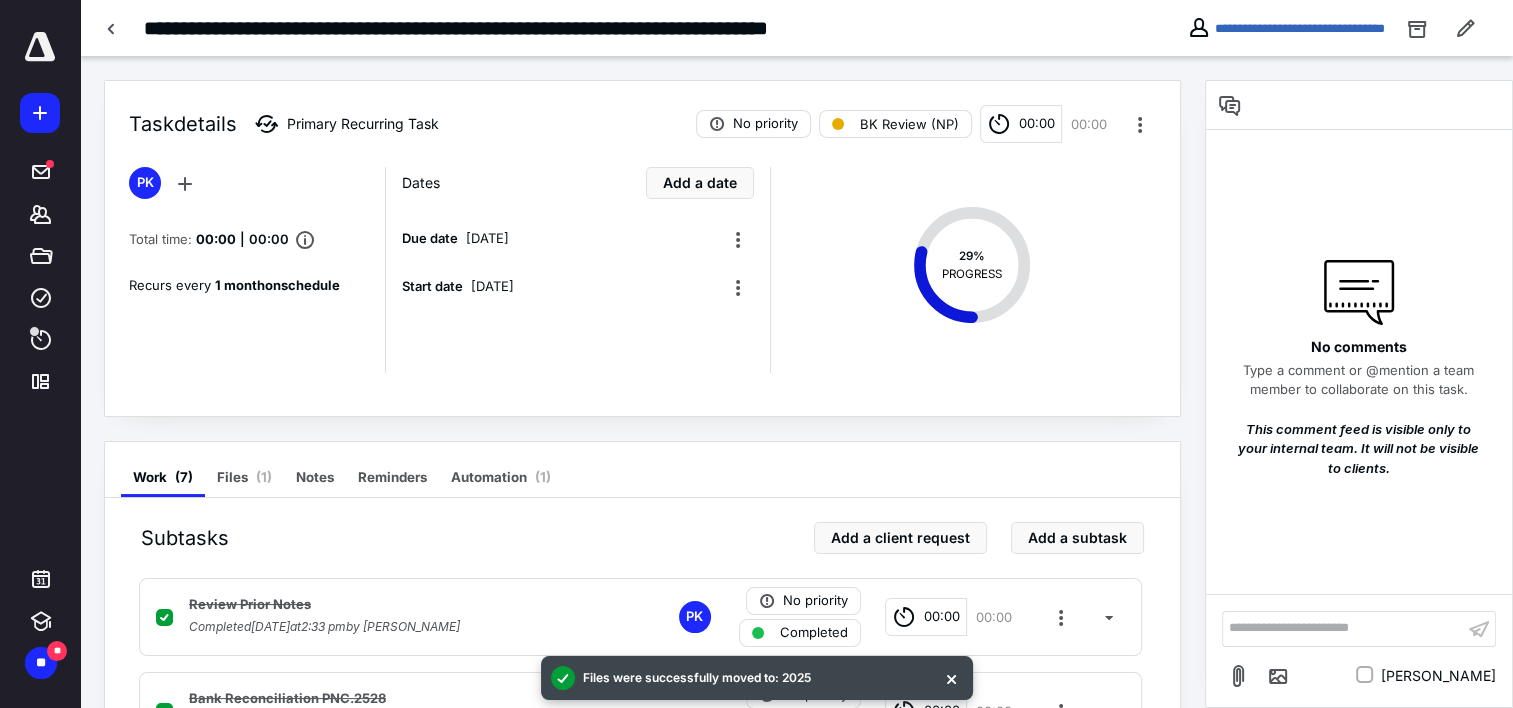 click on "**********" at bounding box center (1343, 628) 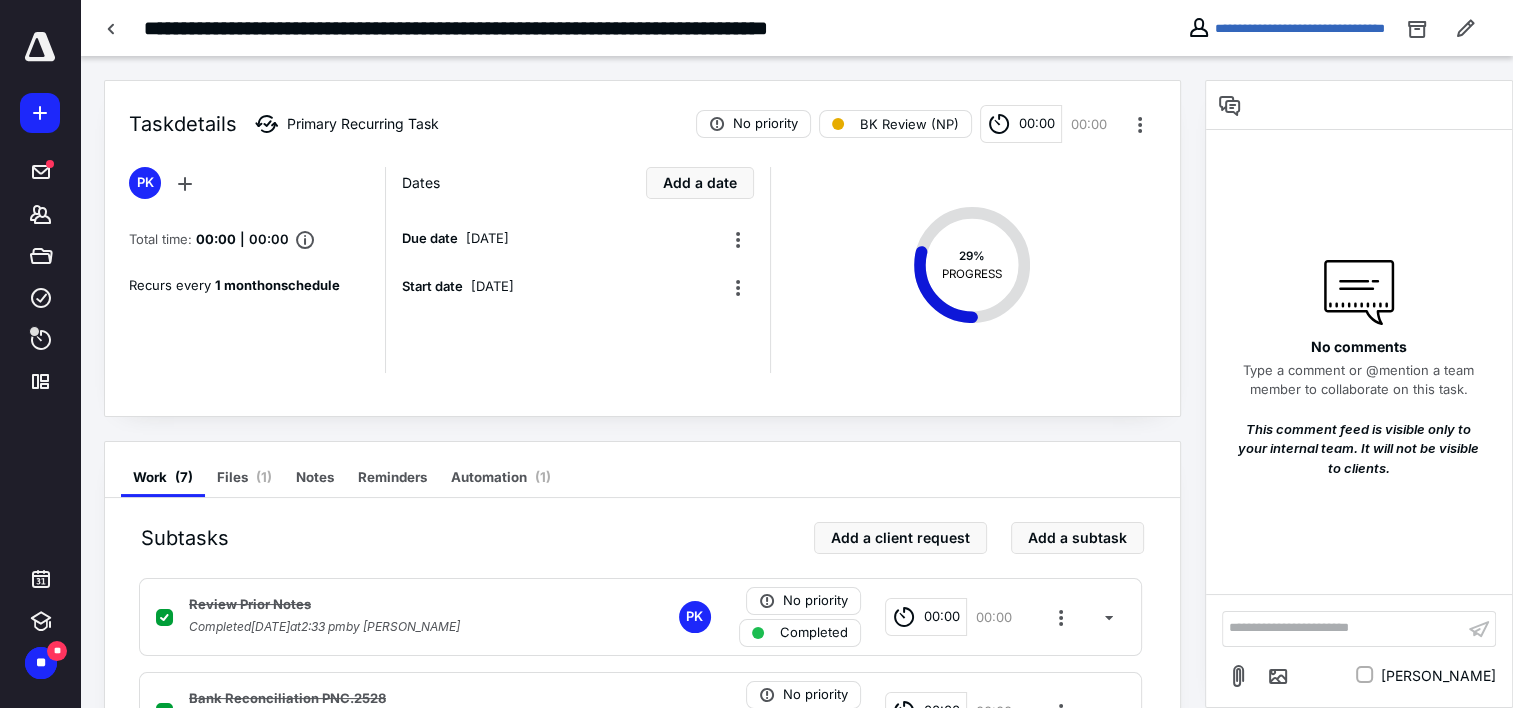 type 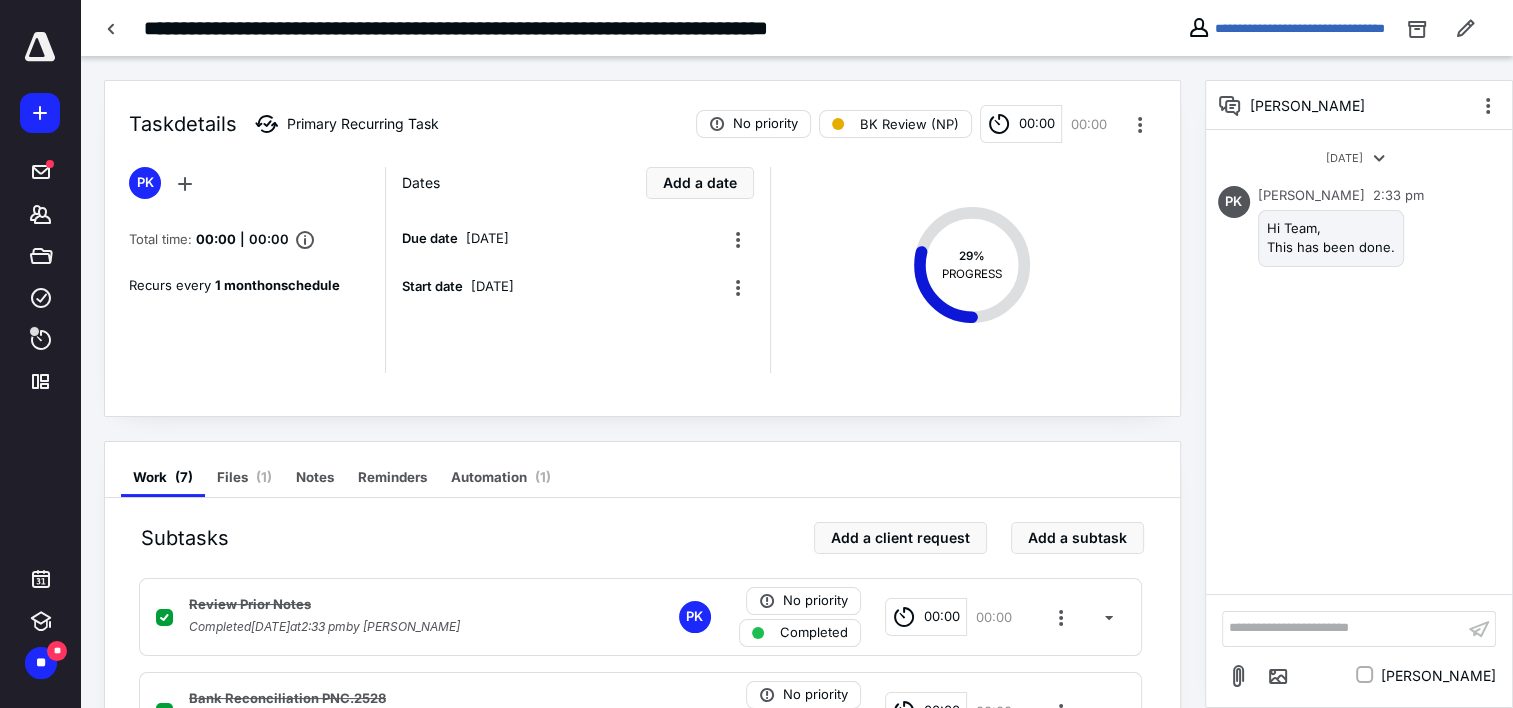 click on "**********" at bounding box center [796, 28] 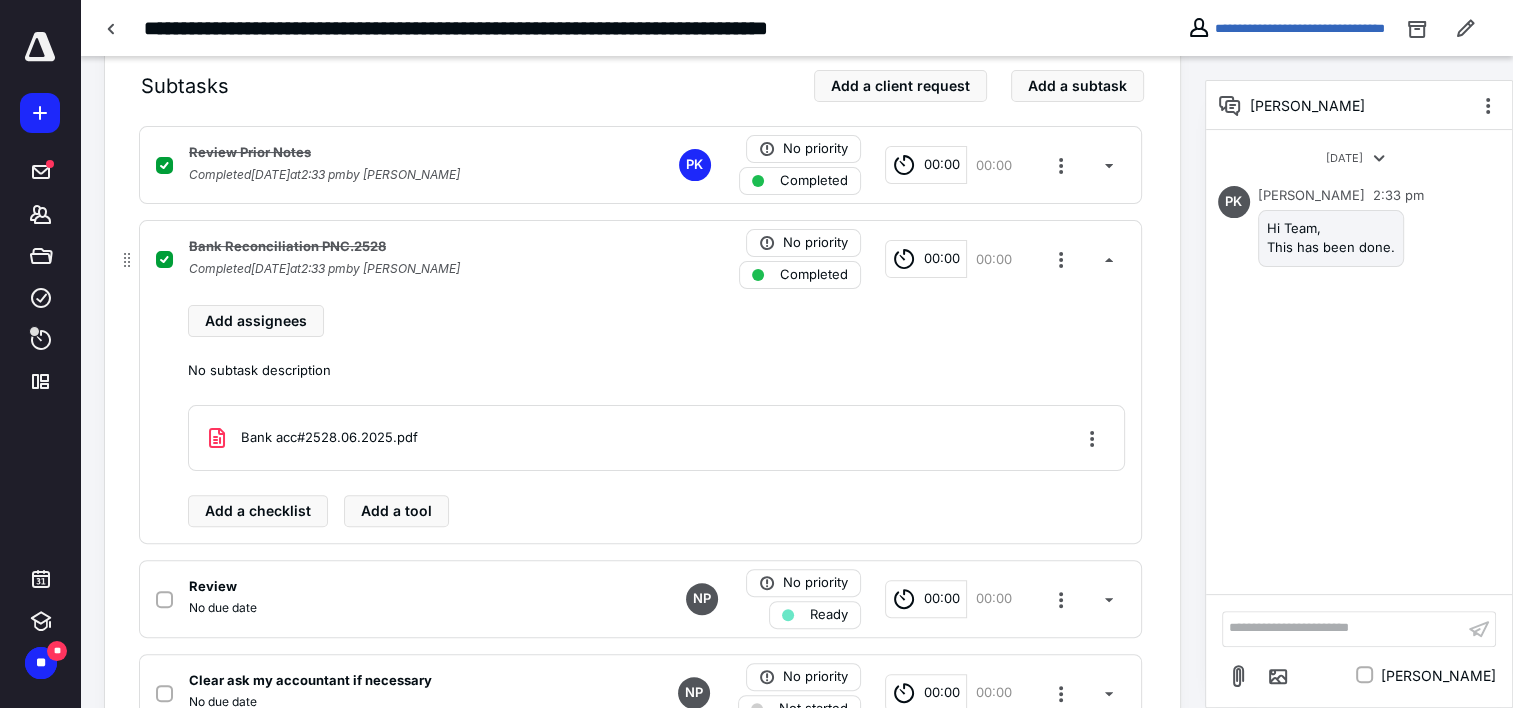 scroll, scrollTop: 500, scrollLeft: 0, axis: vertical 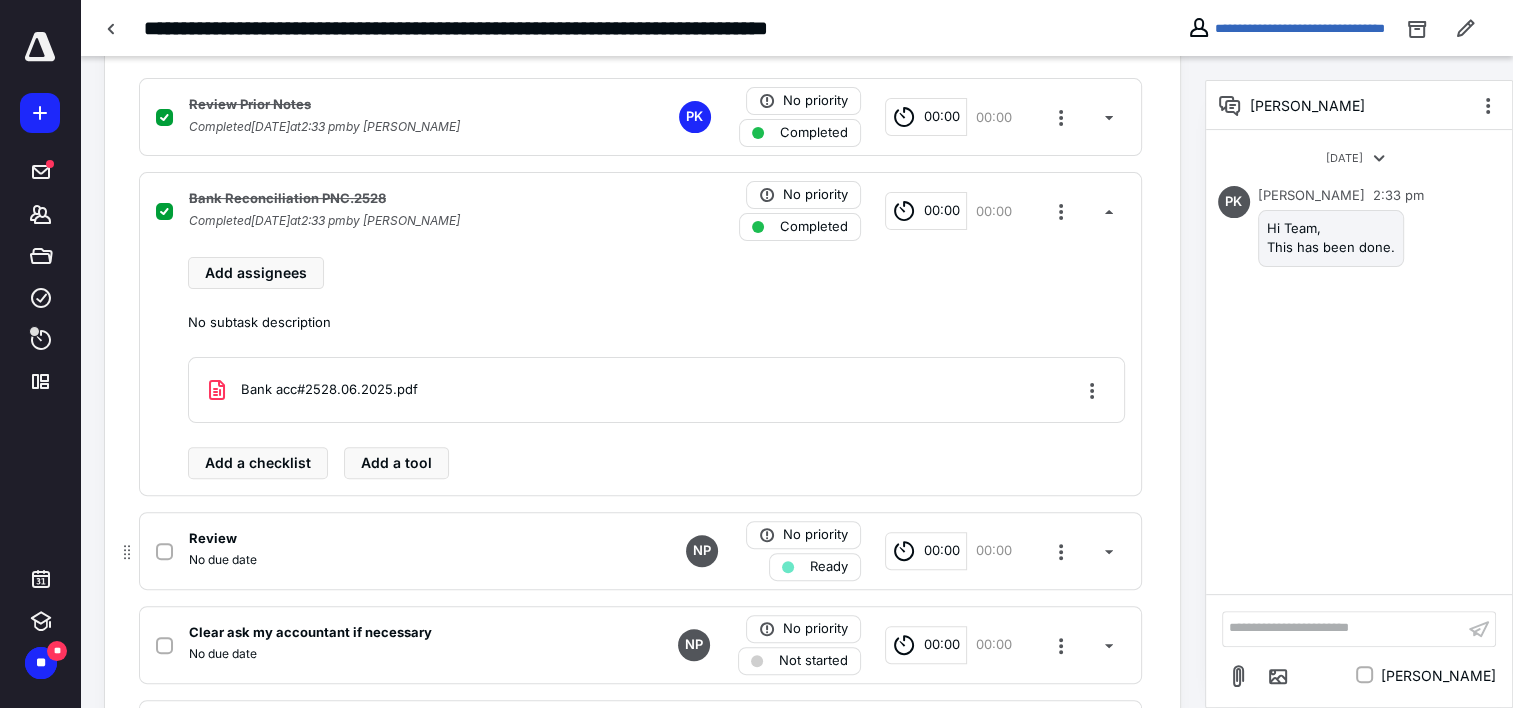 click on "Ready" at bounding box center (829, 567) 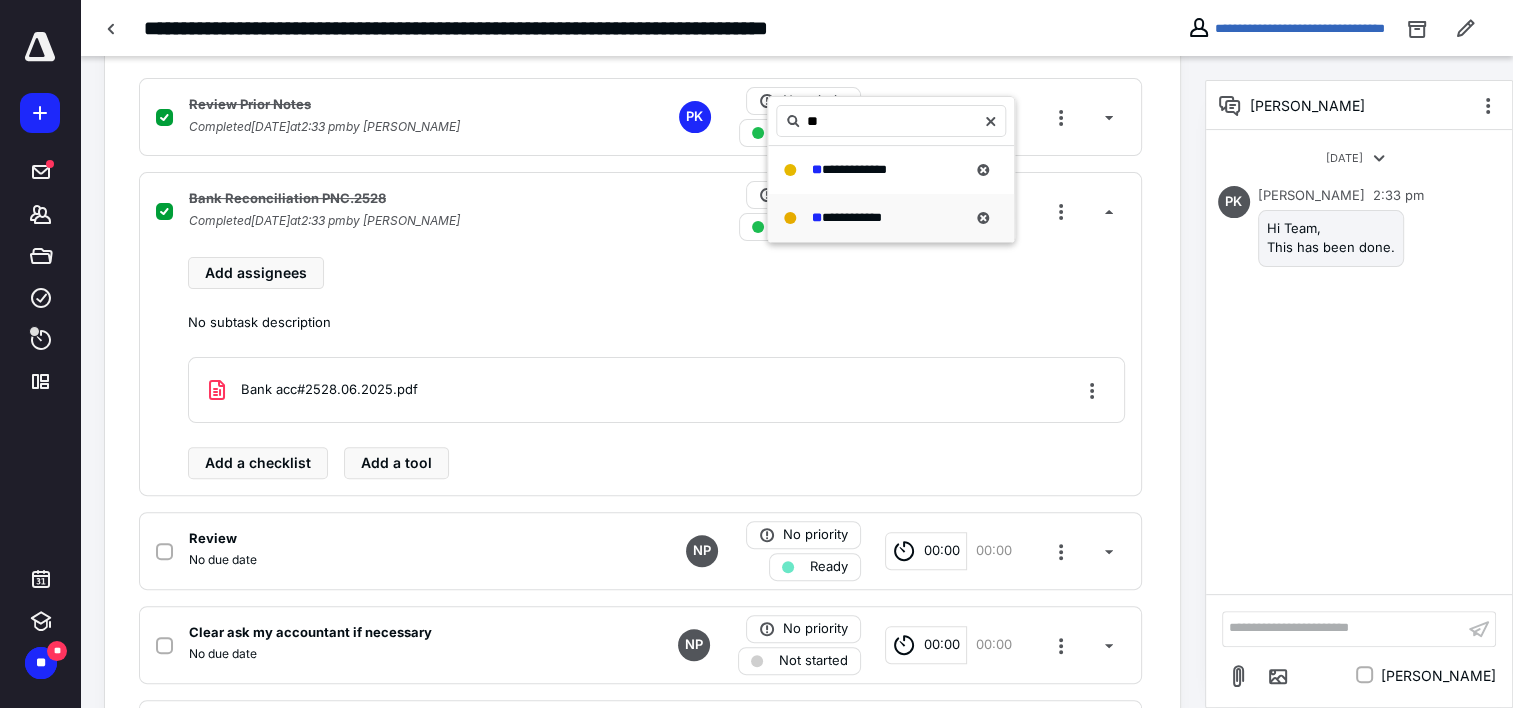 type on "**" 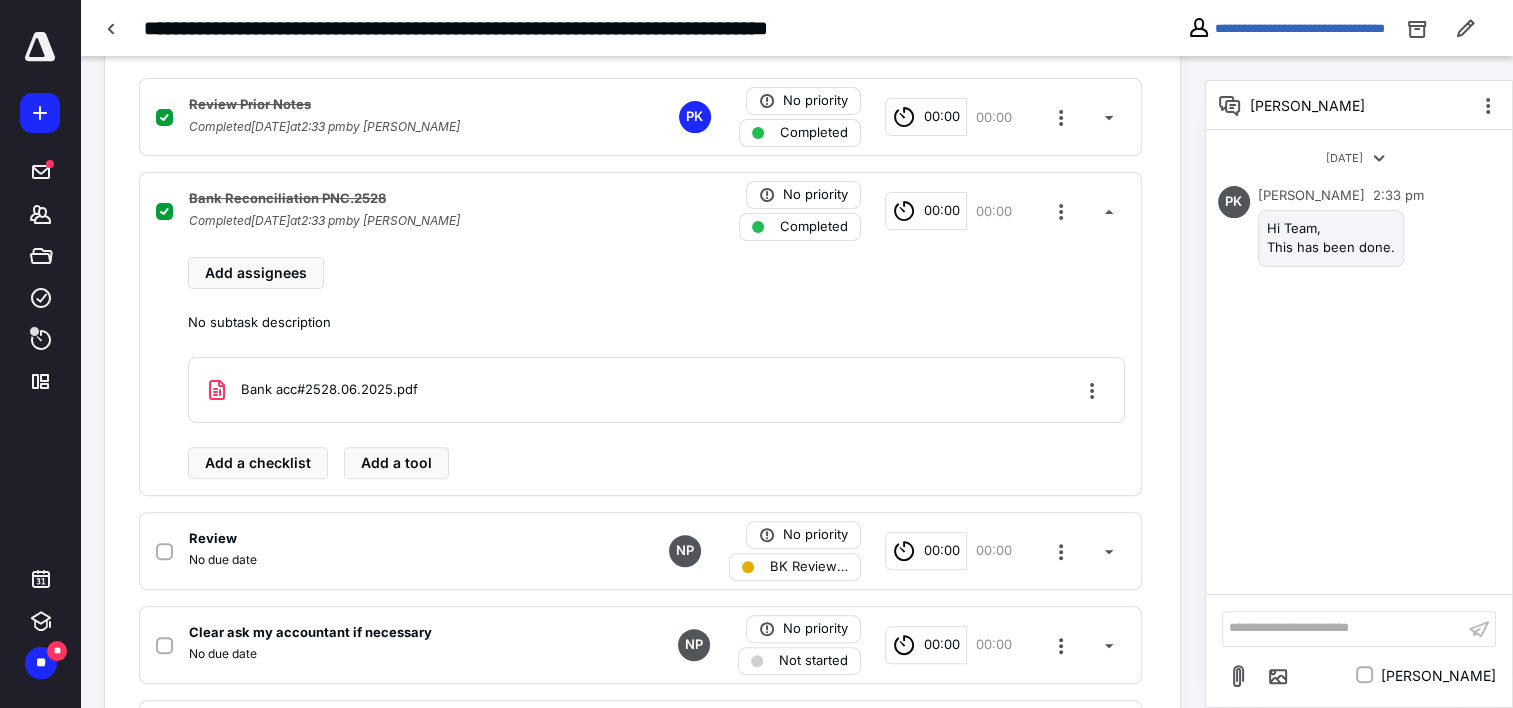 scroll, scrollTop: 0, scrollLeft: 0, axis: both 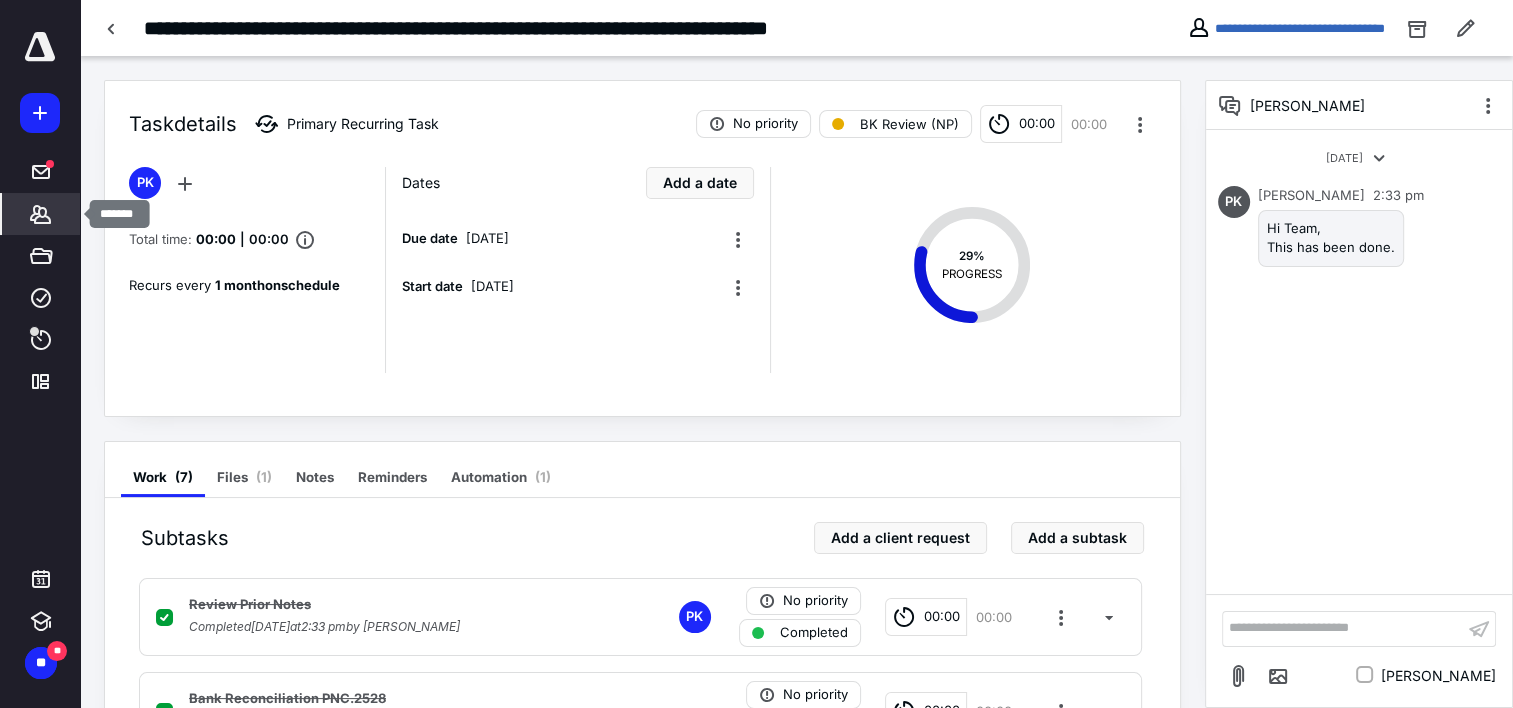 click 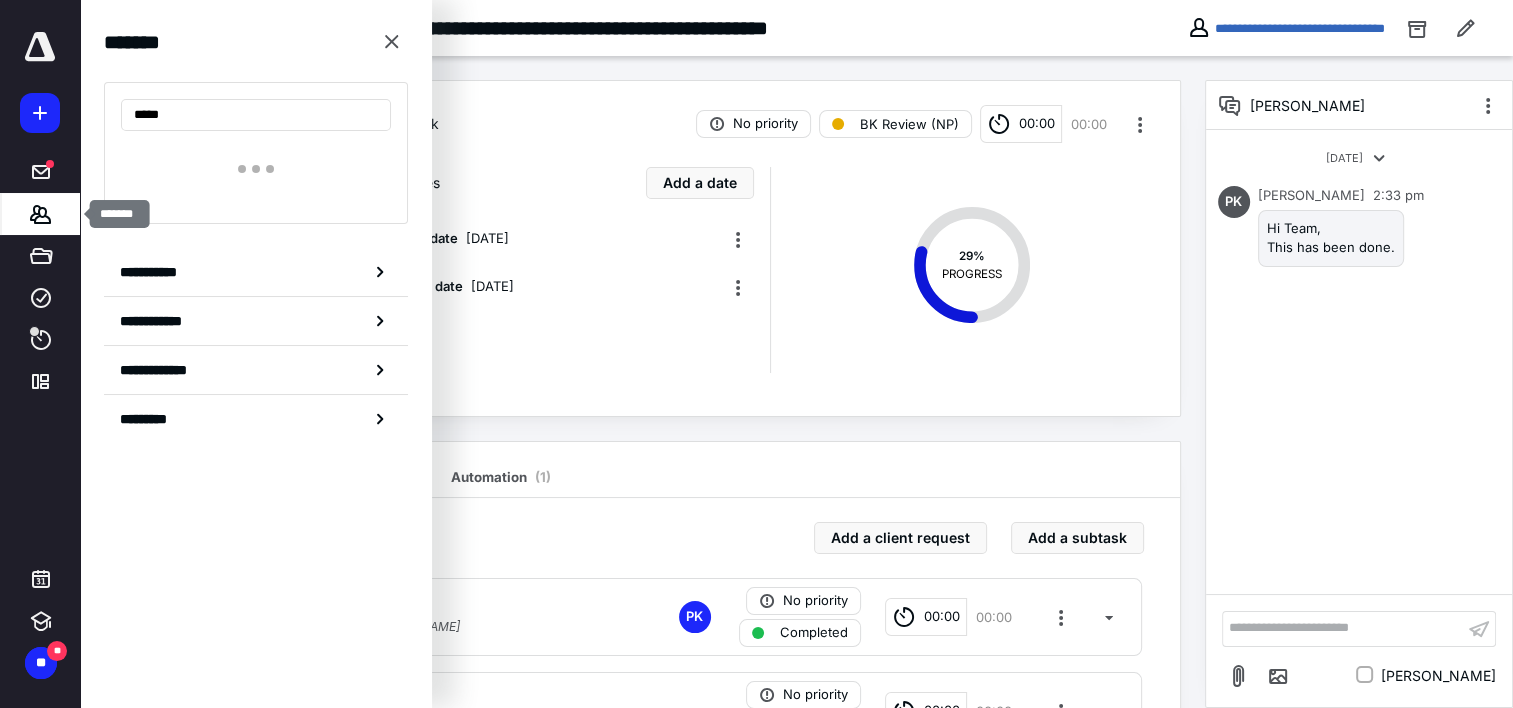 type on "******" 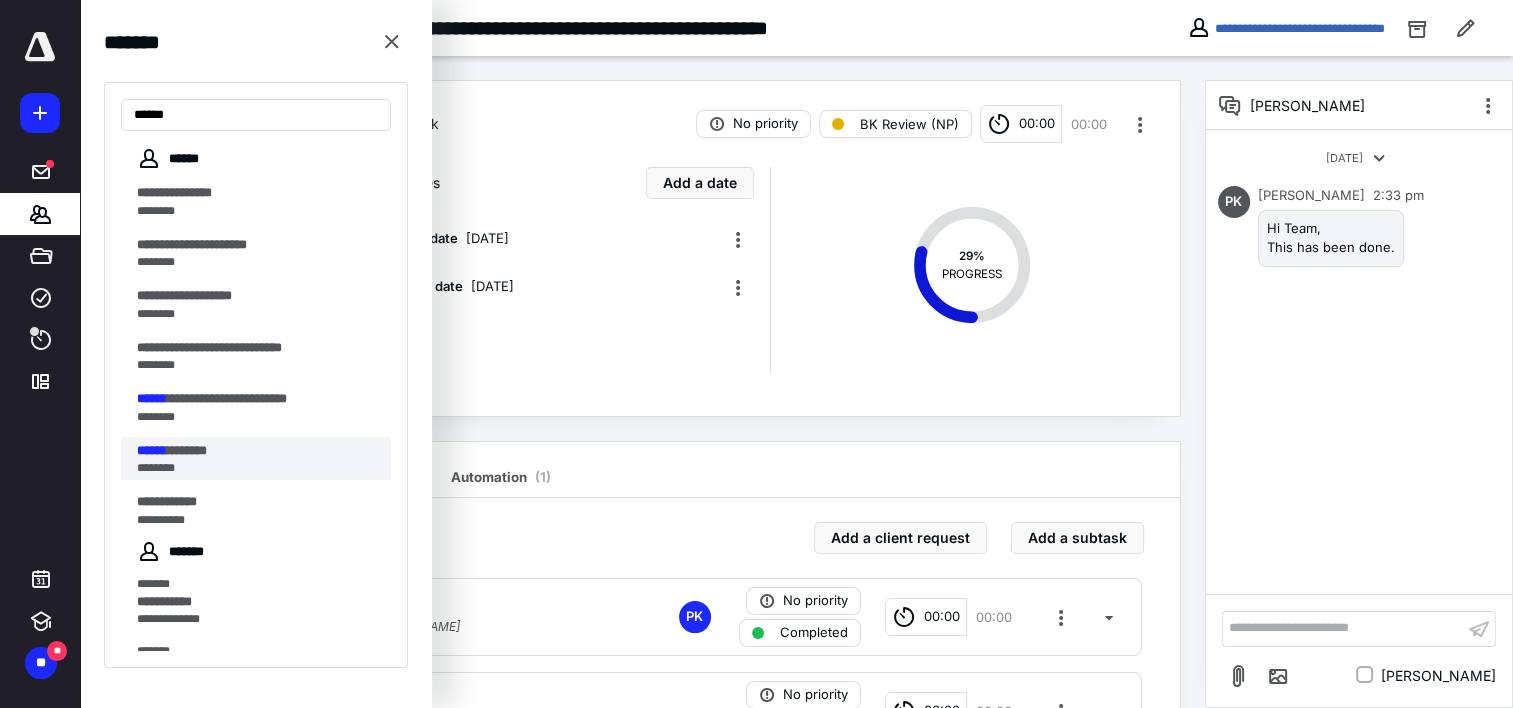 click on "*******" at bounding box center [187, 450] 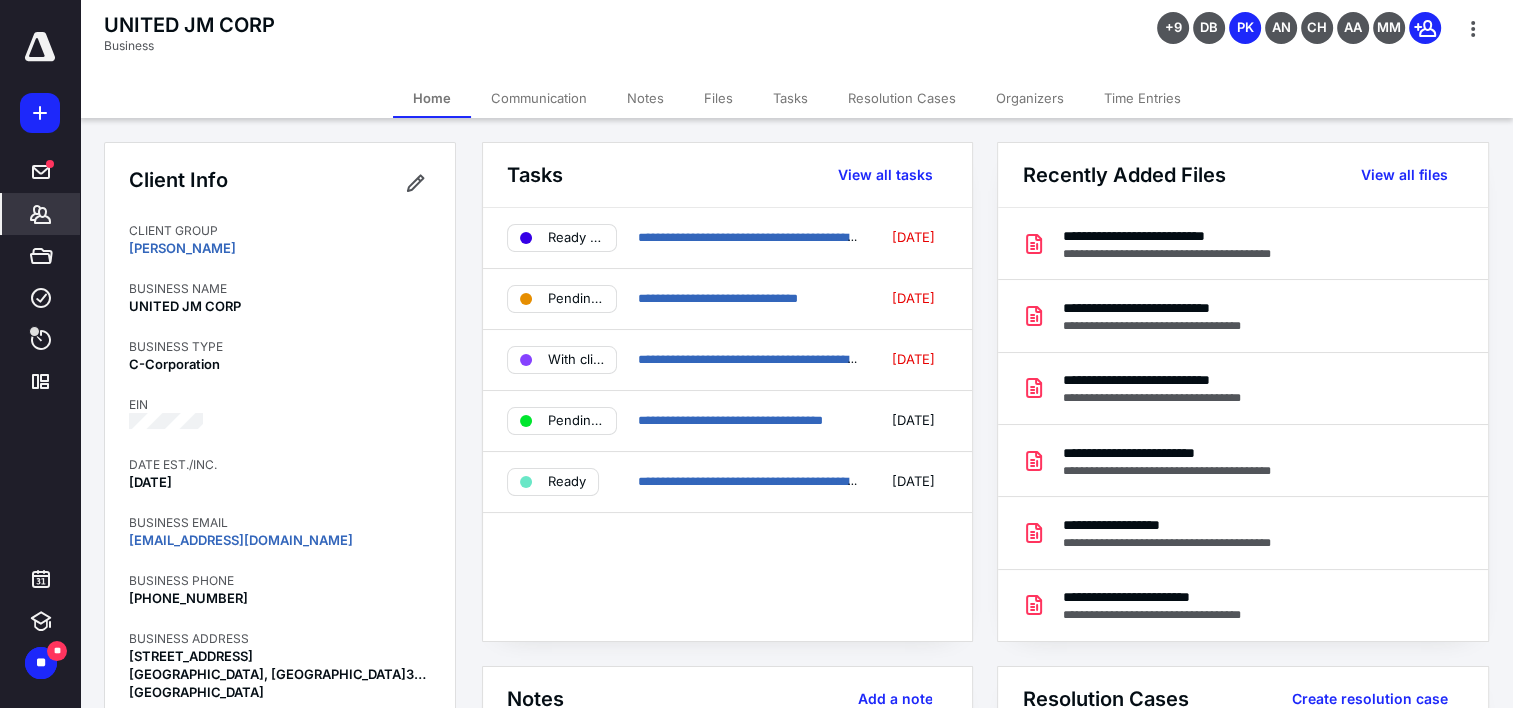 click on "Time Entries" at bounding box center [1142, 98] 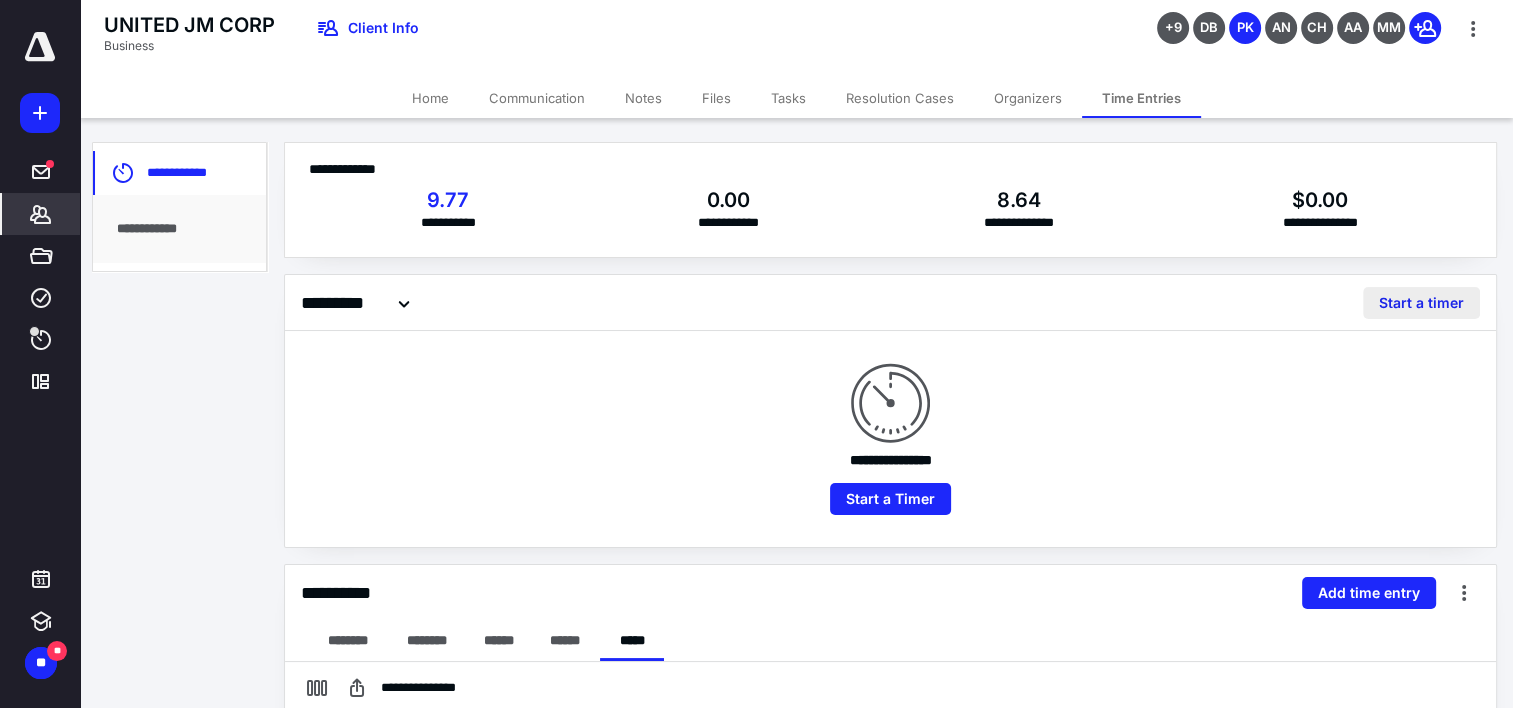click on "Start a timer" at bounding box center (1421, 303) 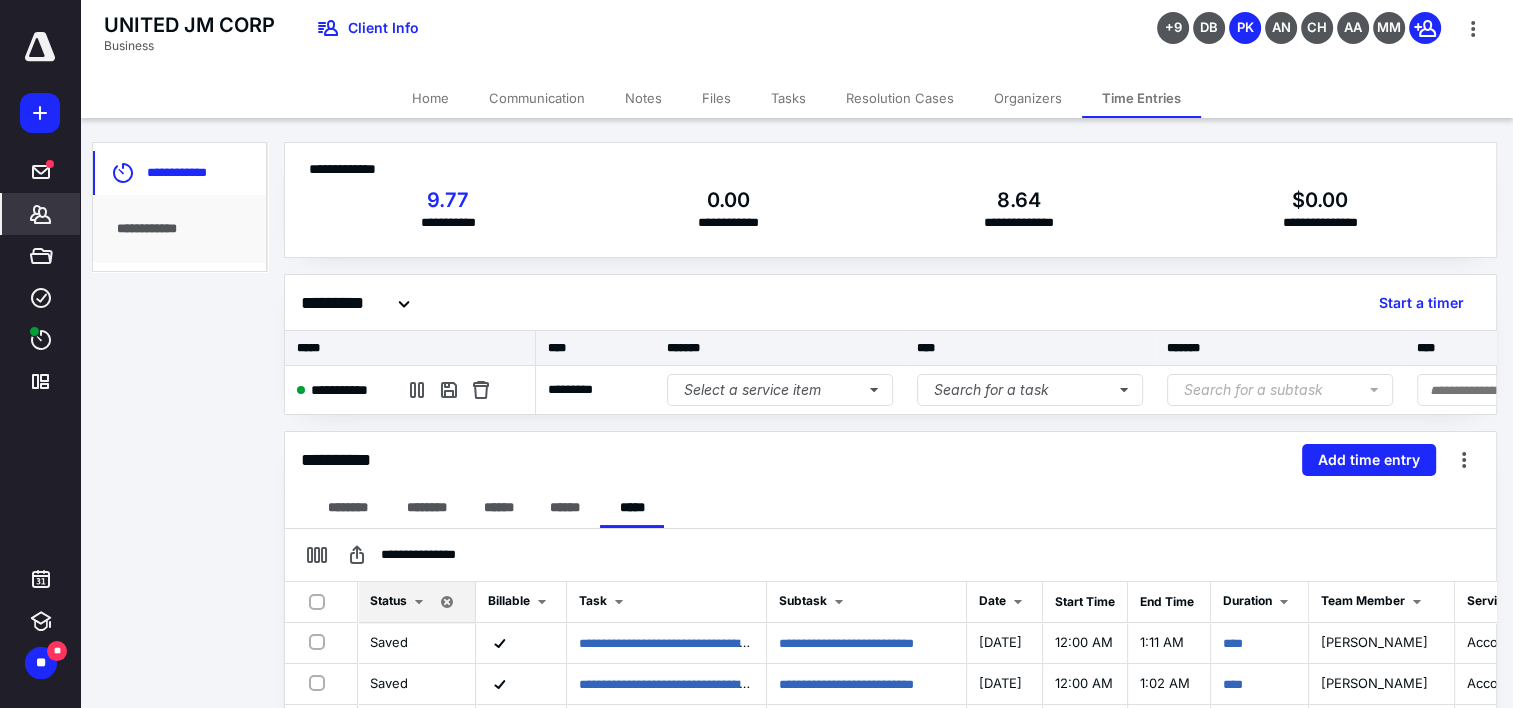 click on "Files" at bounding box center [716, 98] 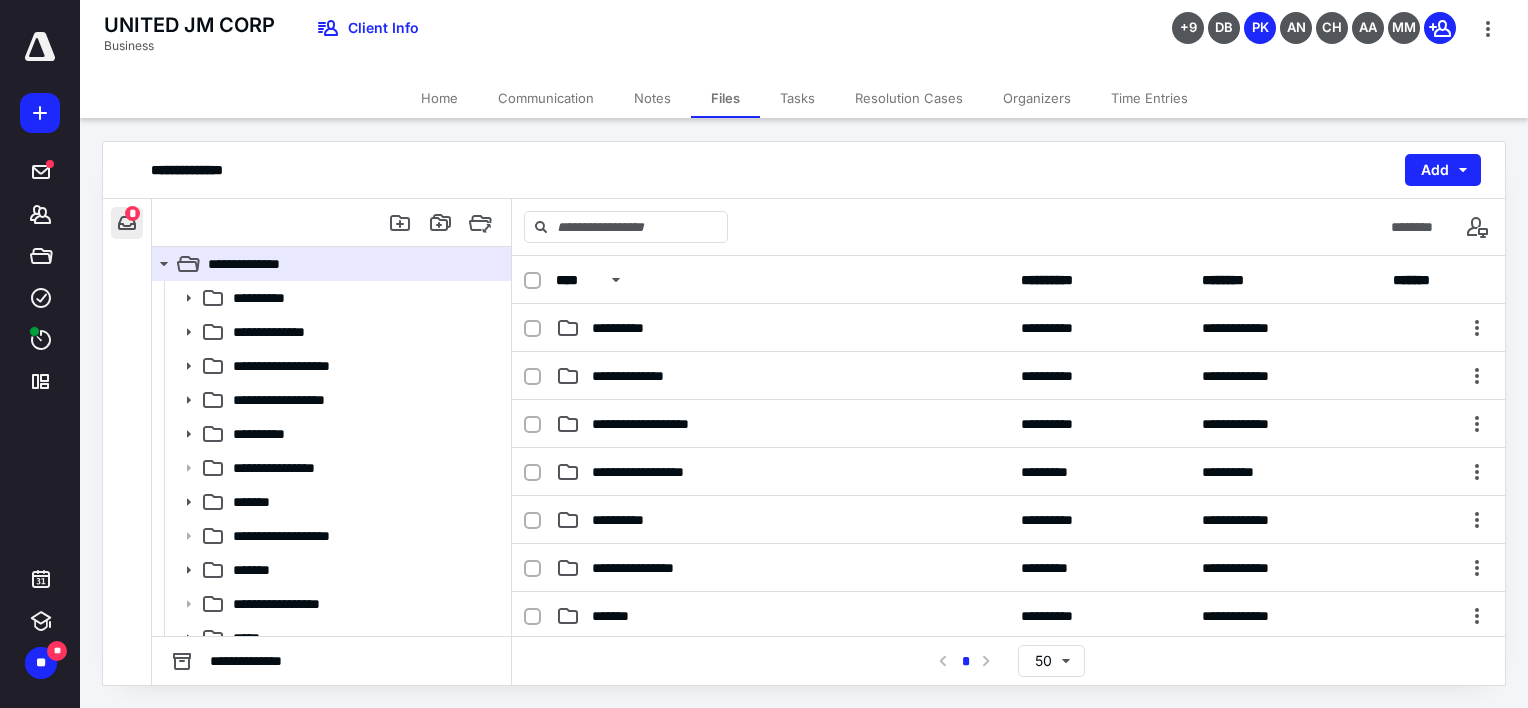 click at bounding box center [127, 223] 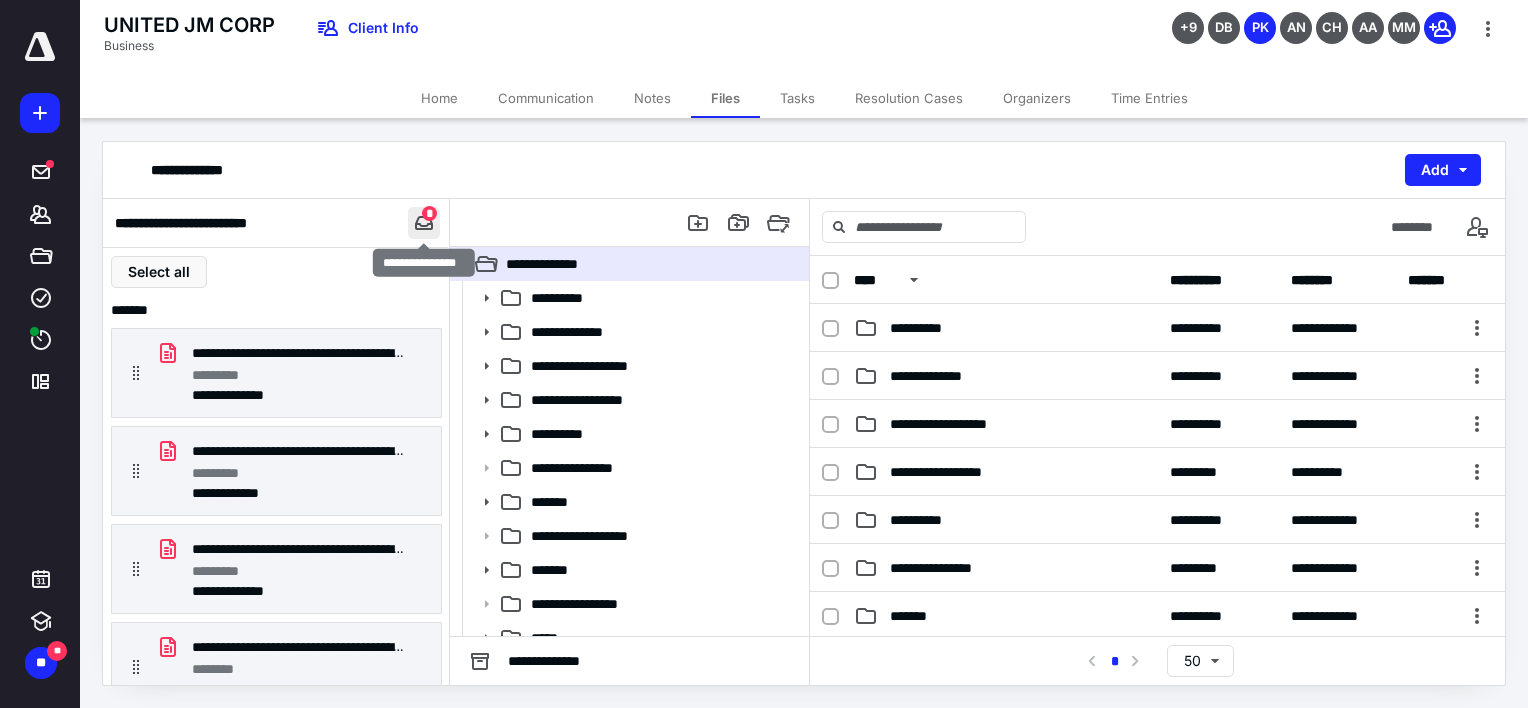 click at bounding box center [424, 223] 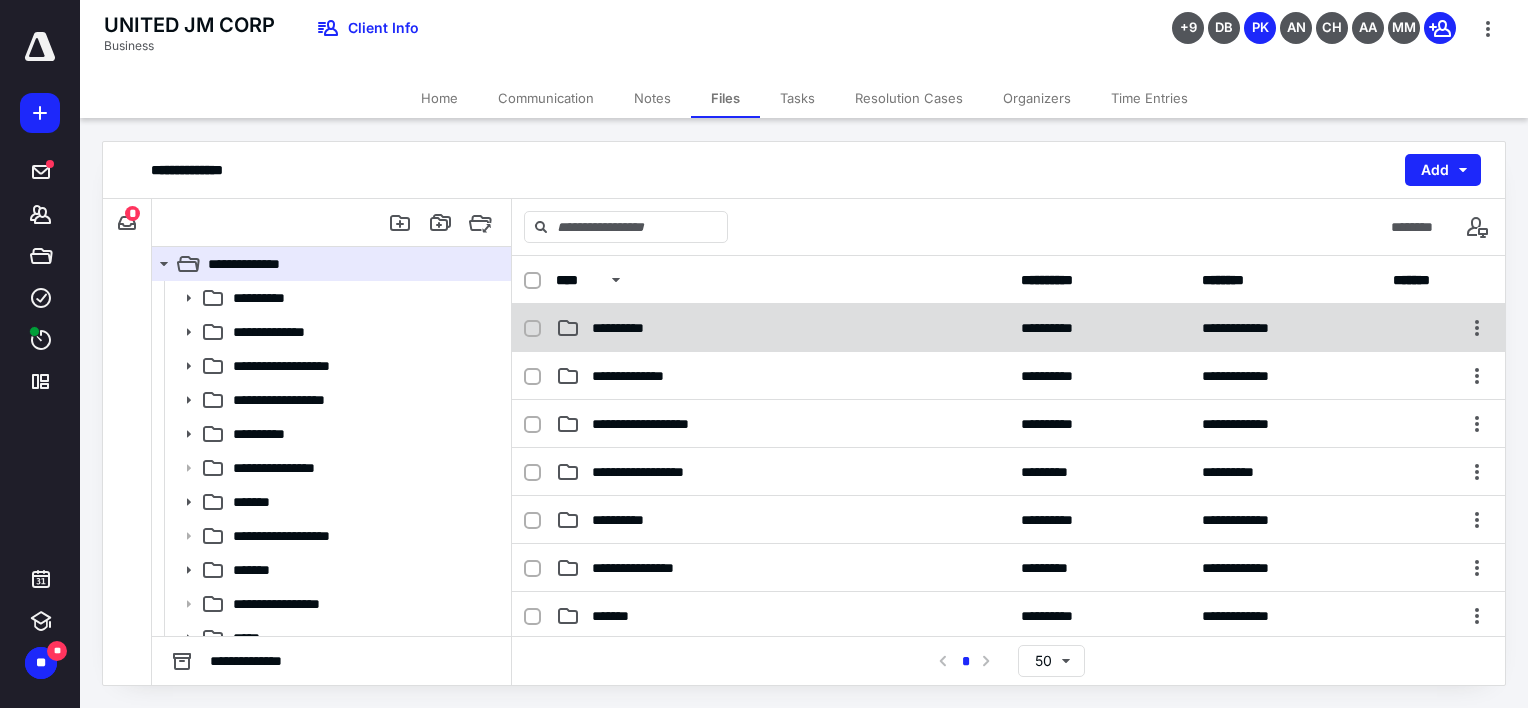 click on "**********" at bounding box center [782, 328] 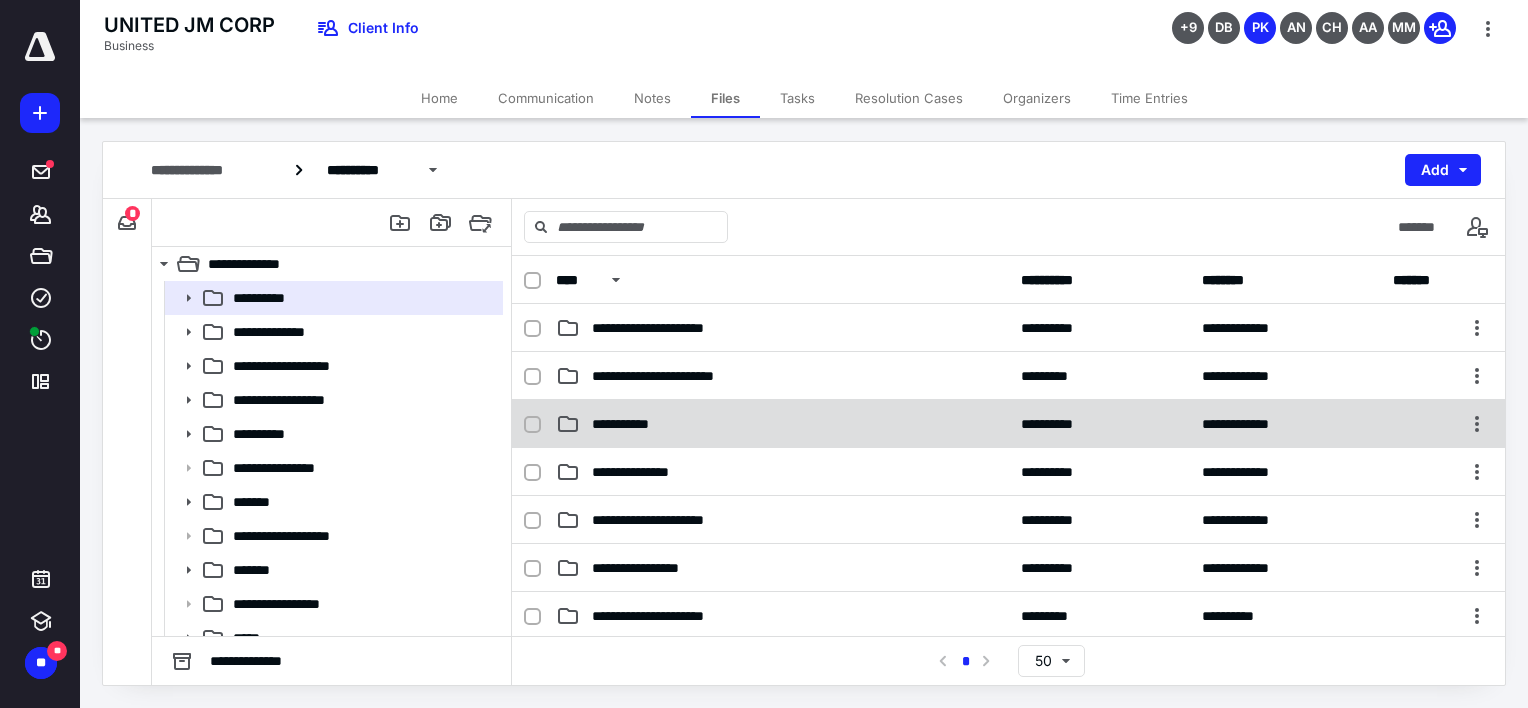 click 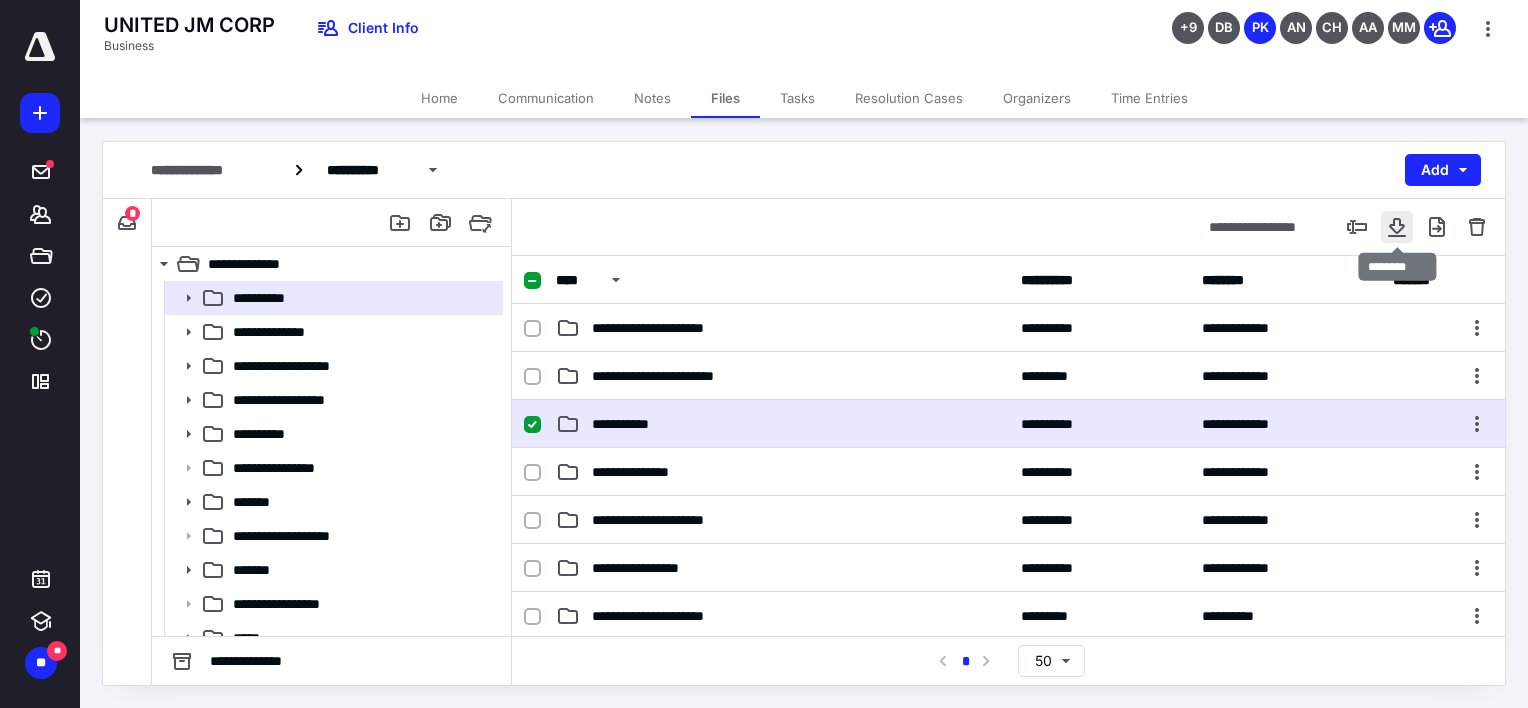 click at bounding box center [1397, 227] 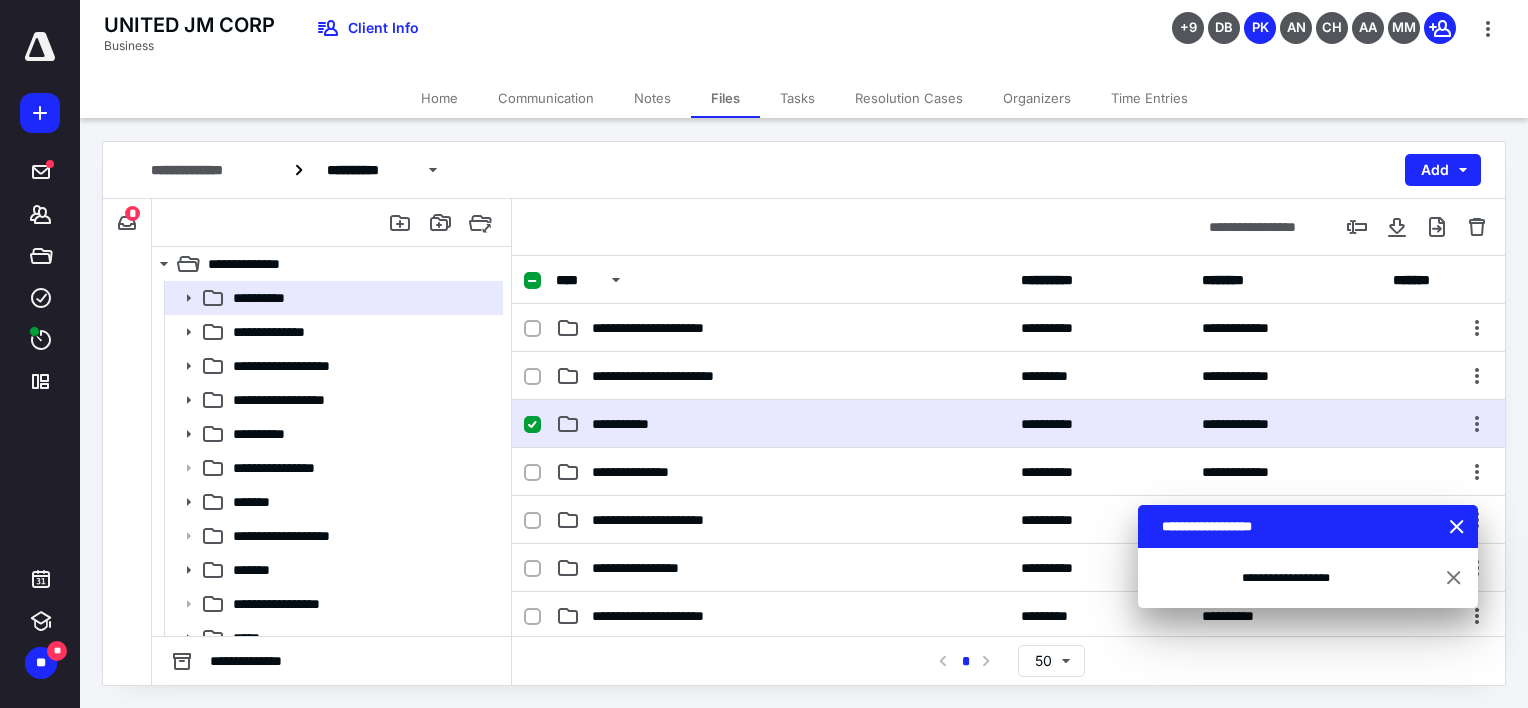 click on "Tasks" at bounding box center [797, 98] 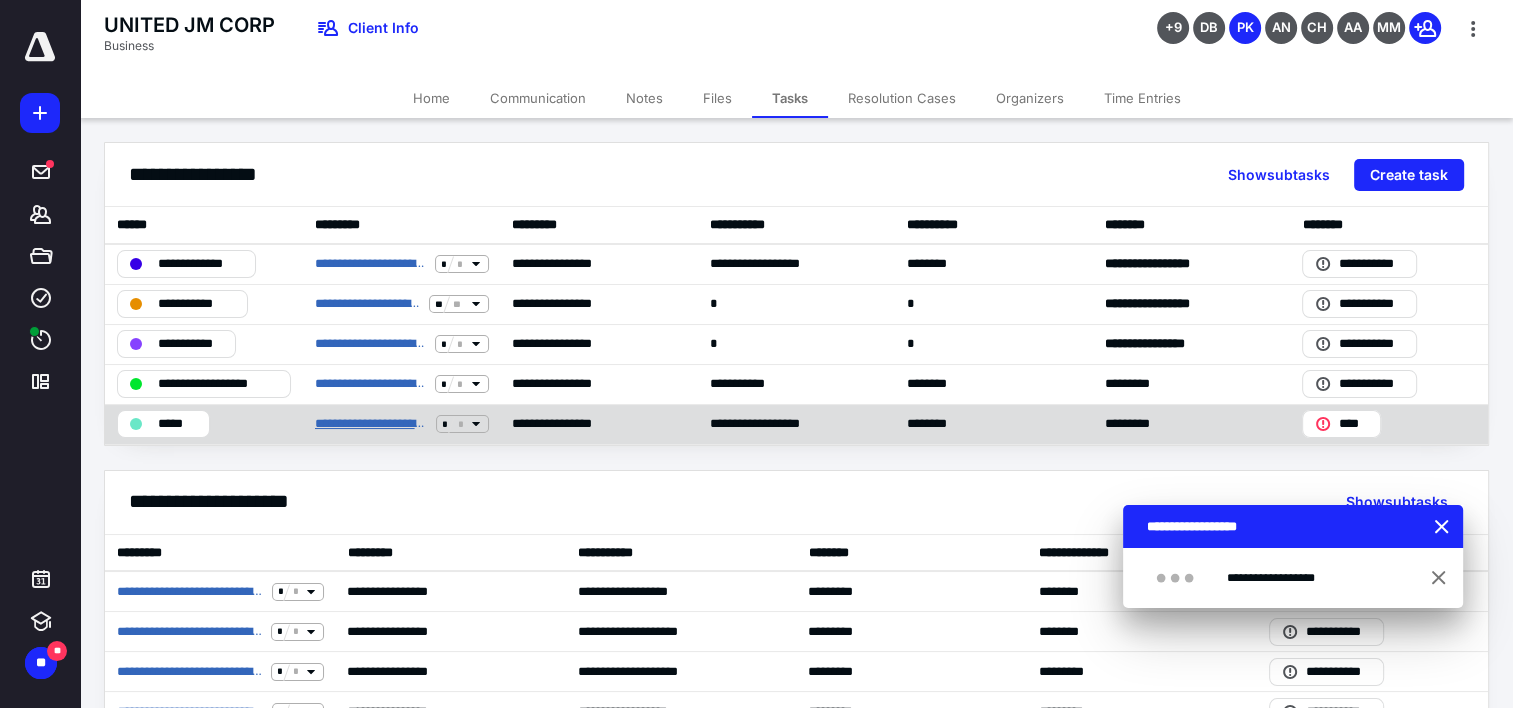 click on "**********" at bounding box center [371, 424] 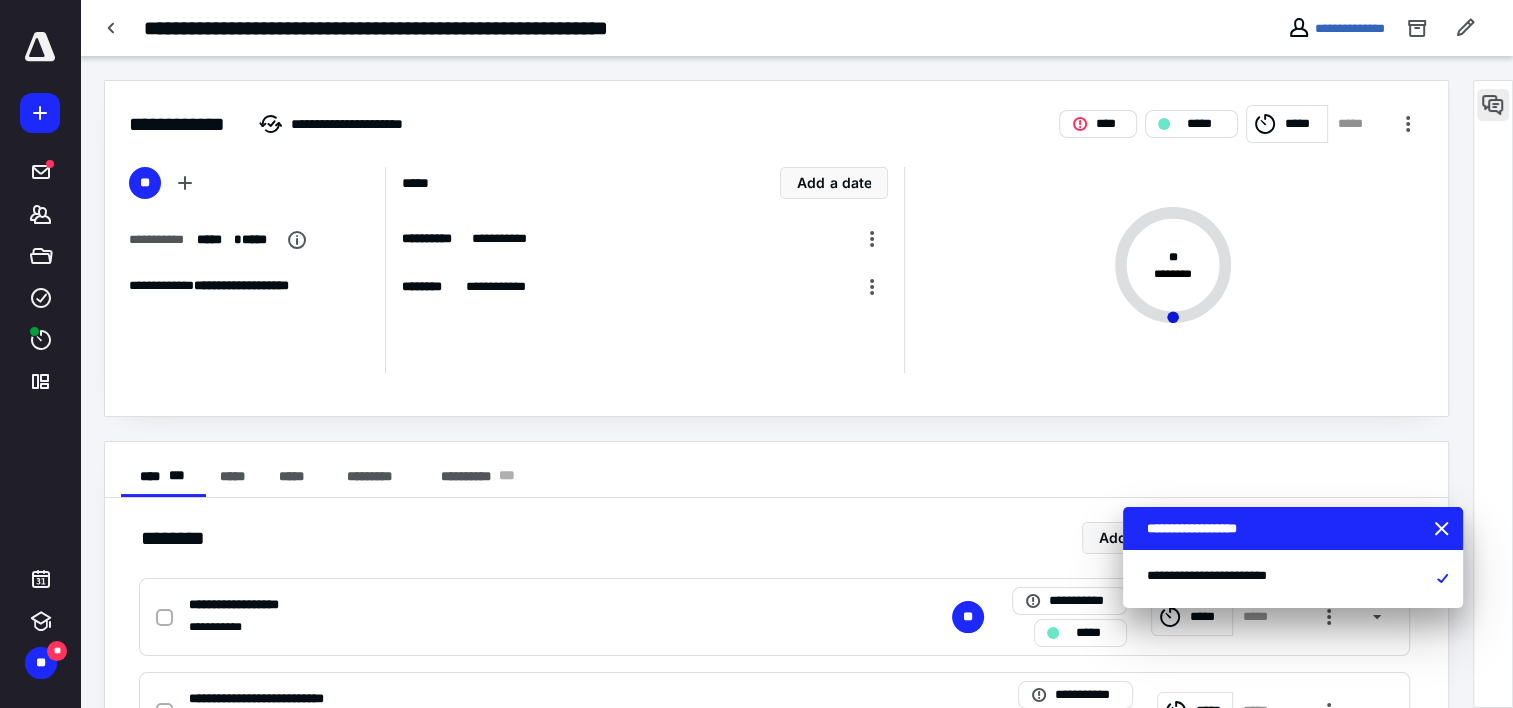 click at bounding box center (1493, 105) 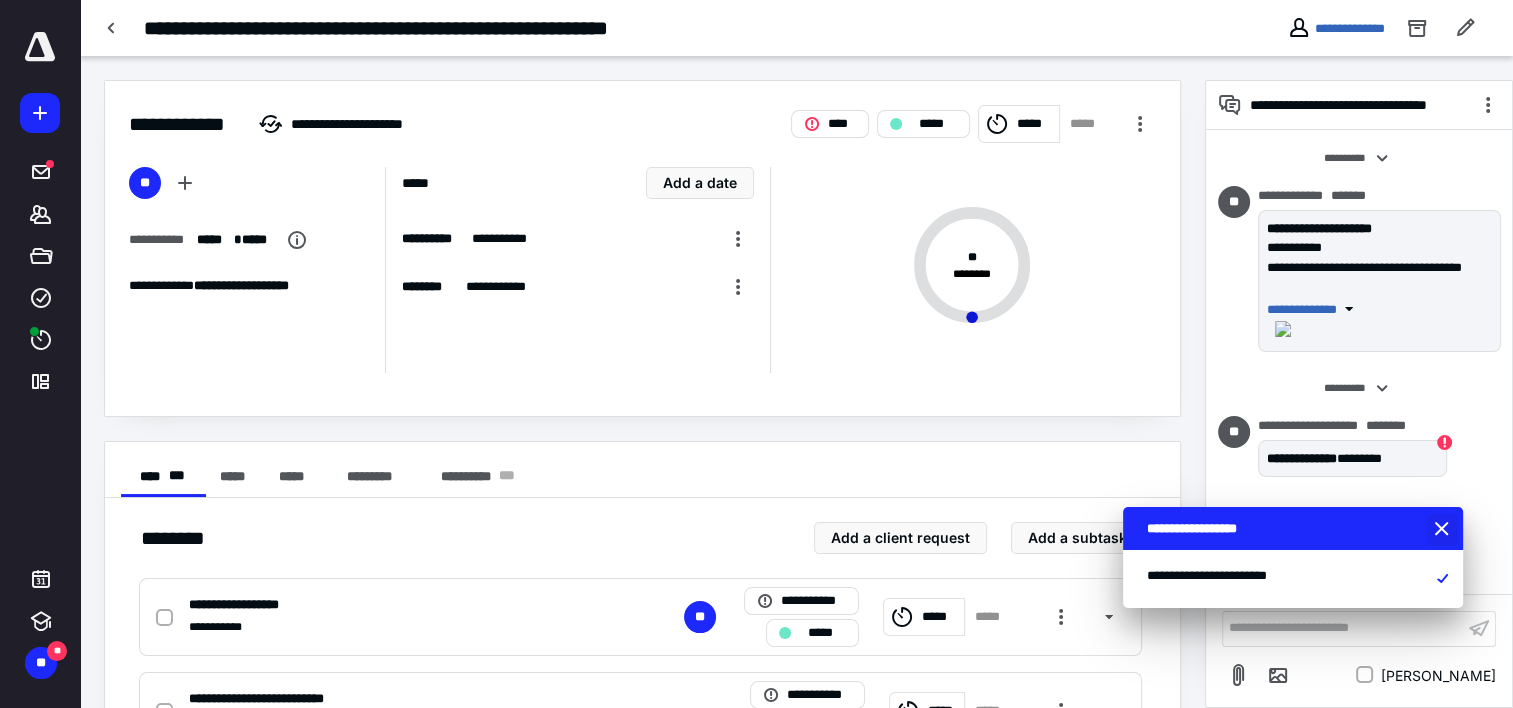 click at bounding box center [1444, 530] 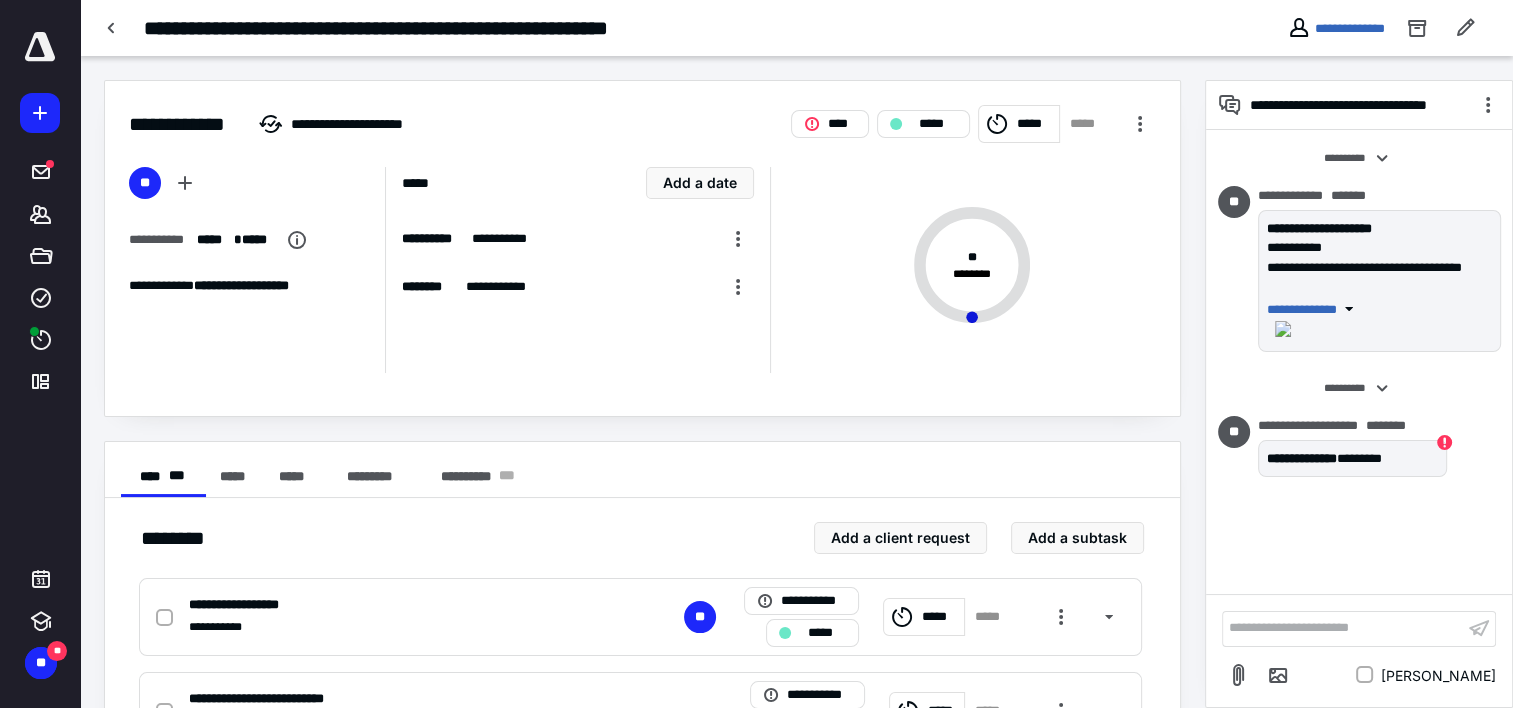 click on "**********" at bounding box center [591, 28] 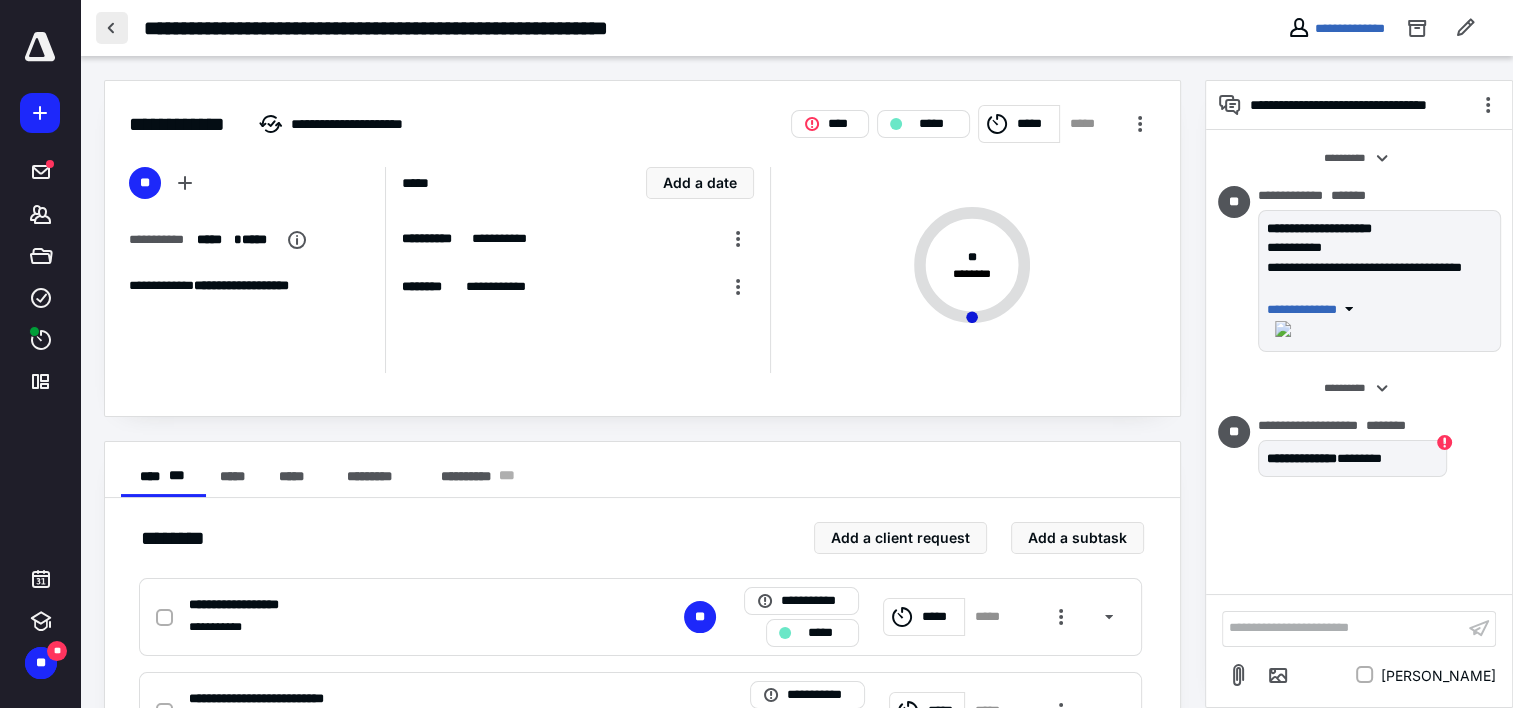 click at bounding box center (112, 28) 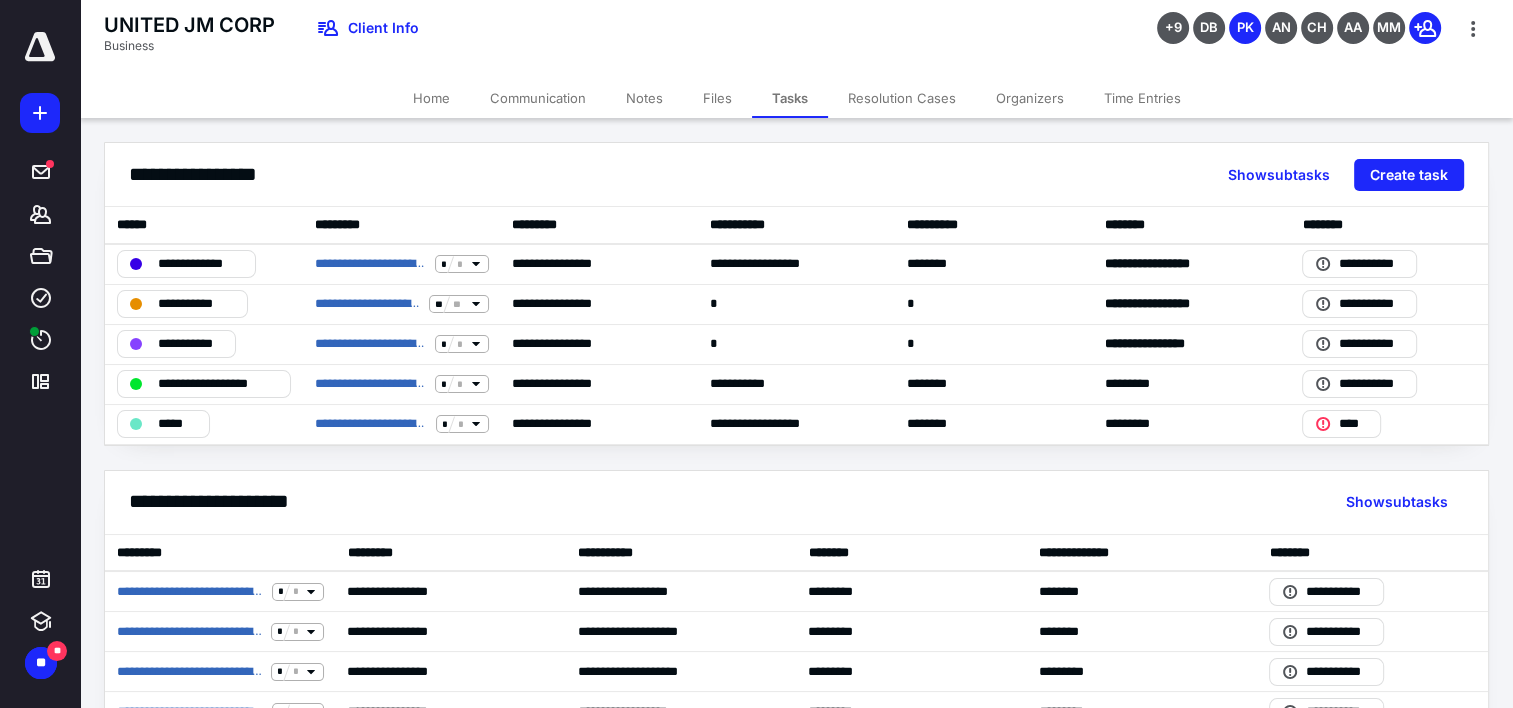 click on "Time Entries" at bounding box center (1142, 98) 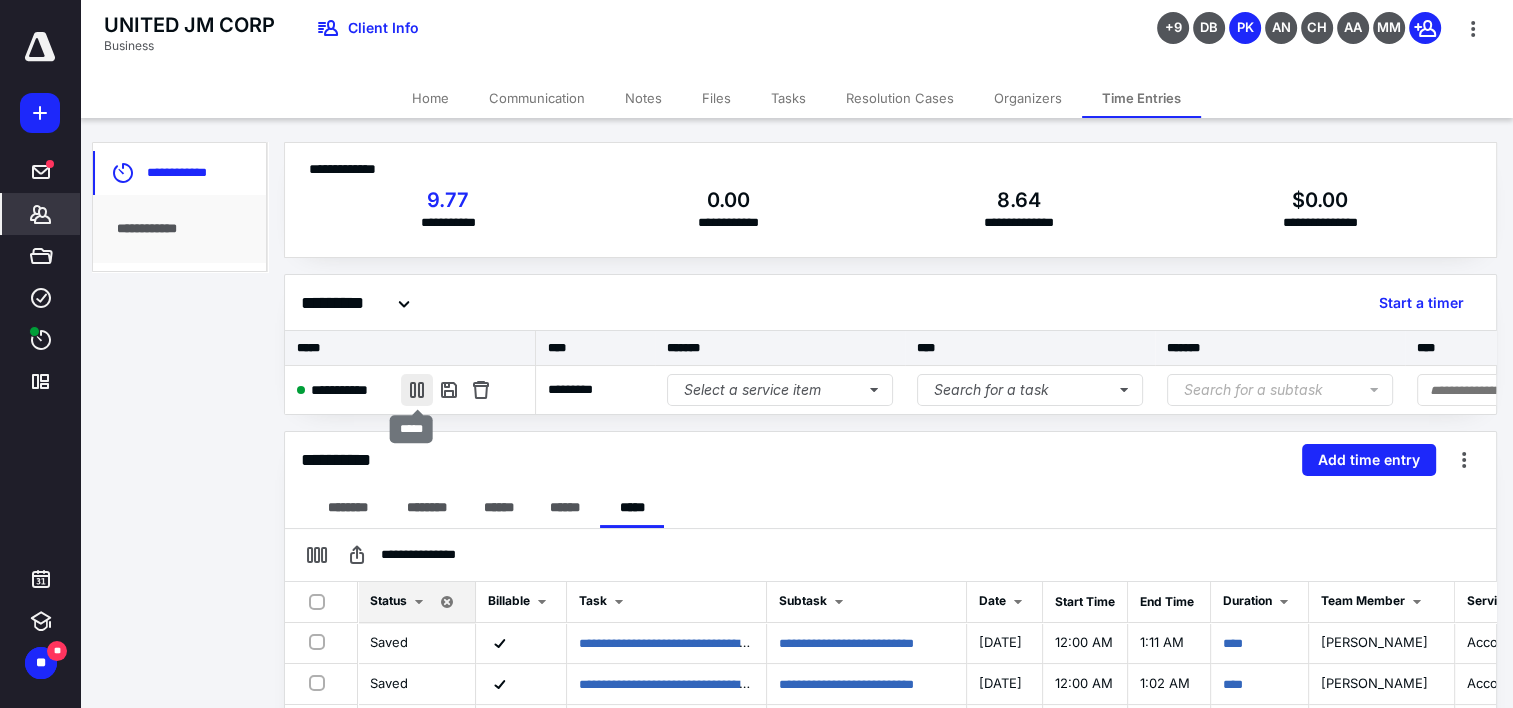 click at bounding box center [417, 390] 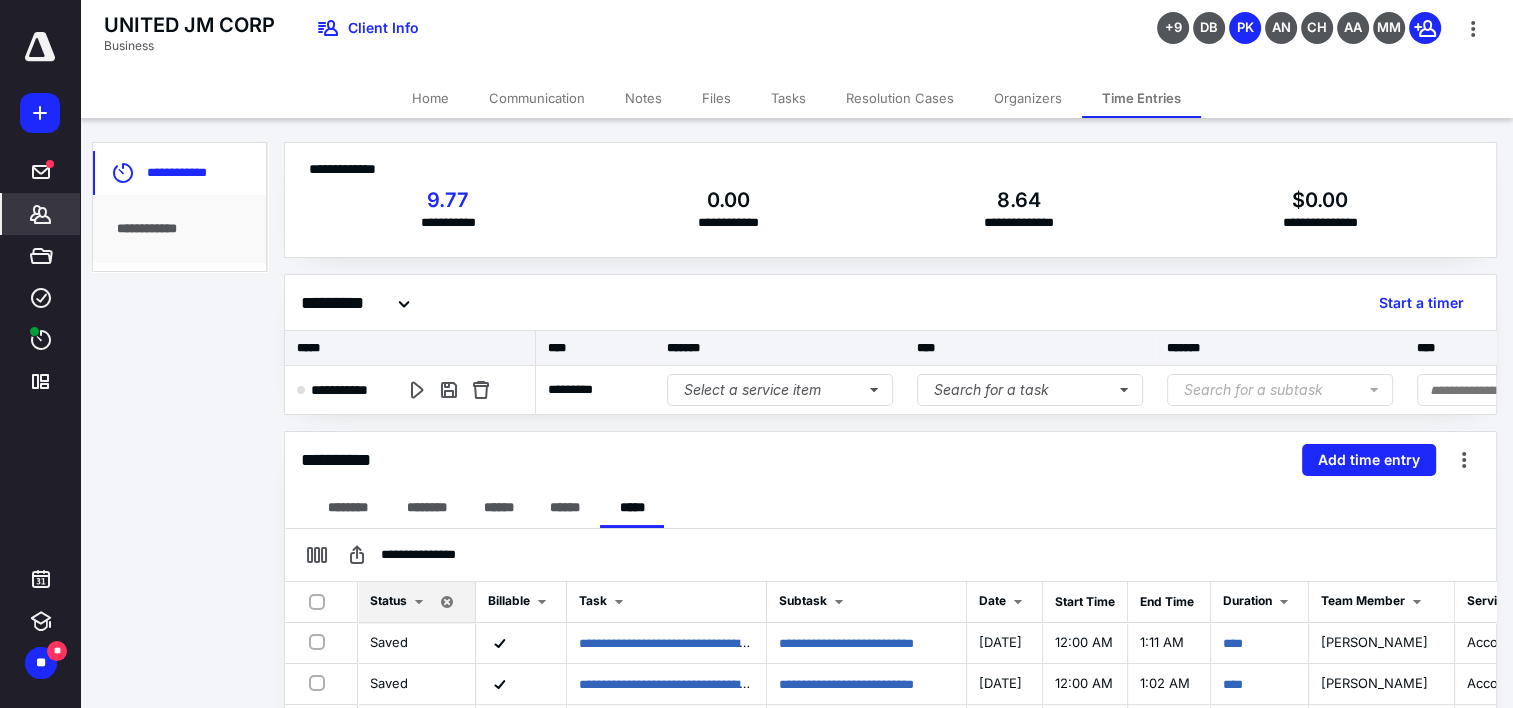 click on "UNITED JM CORP Business Client Info +9 DB PK AN CH AA MM" at bounding box center [796, 39] 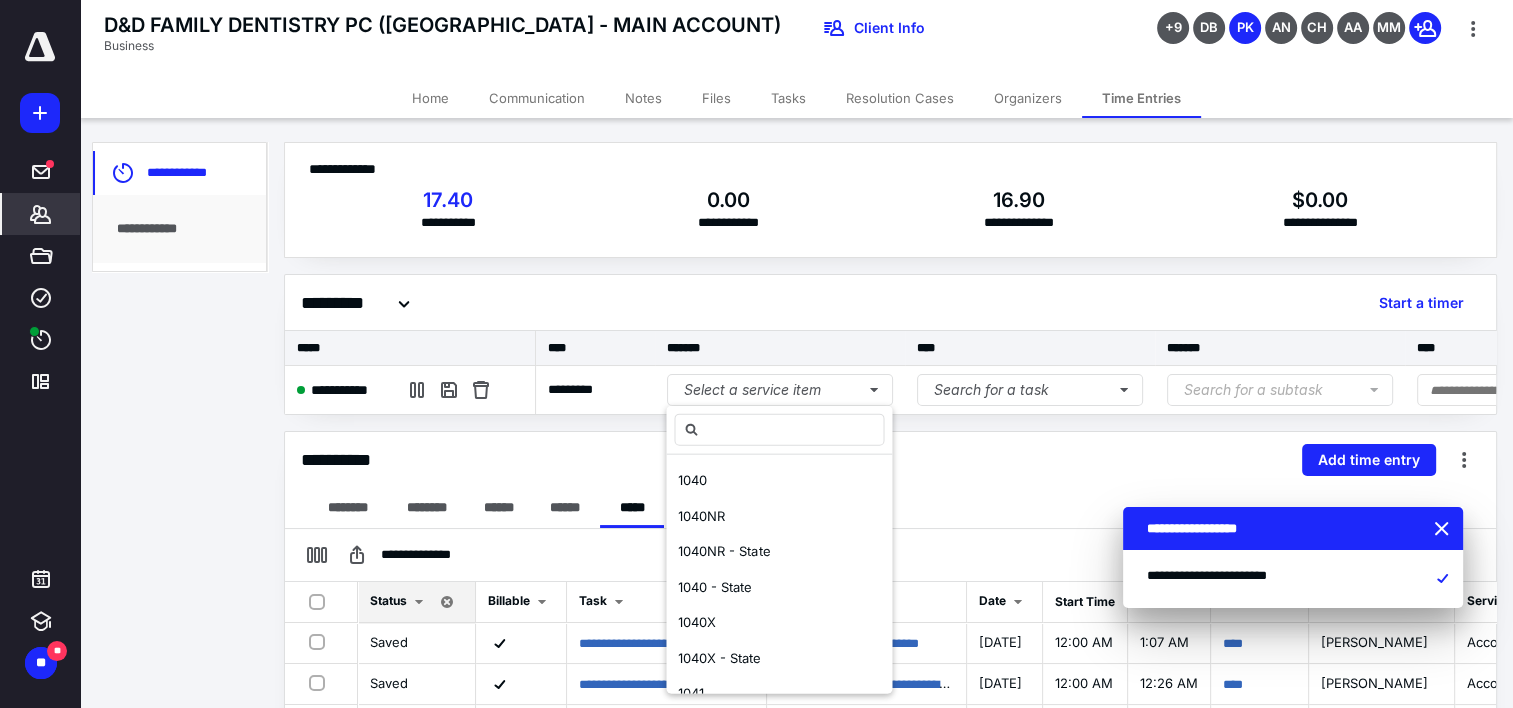 scroll, scrollTop: 0, scrollLeft: 0, axis: both 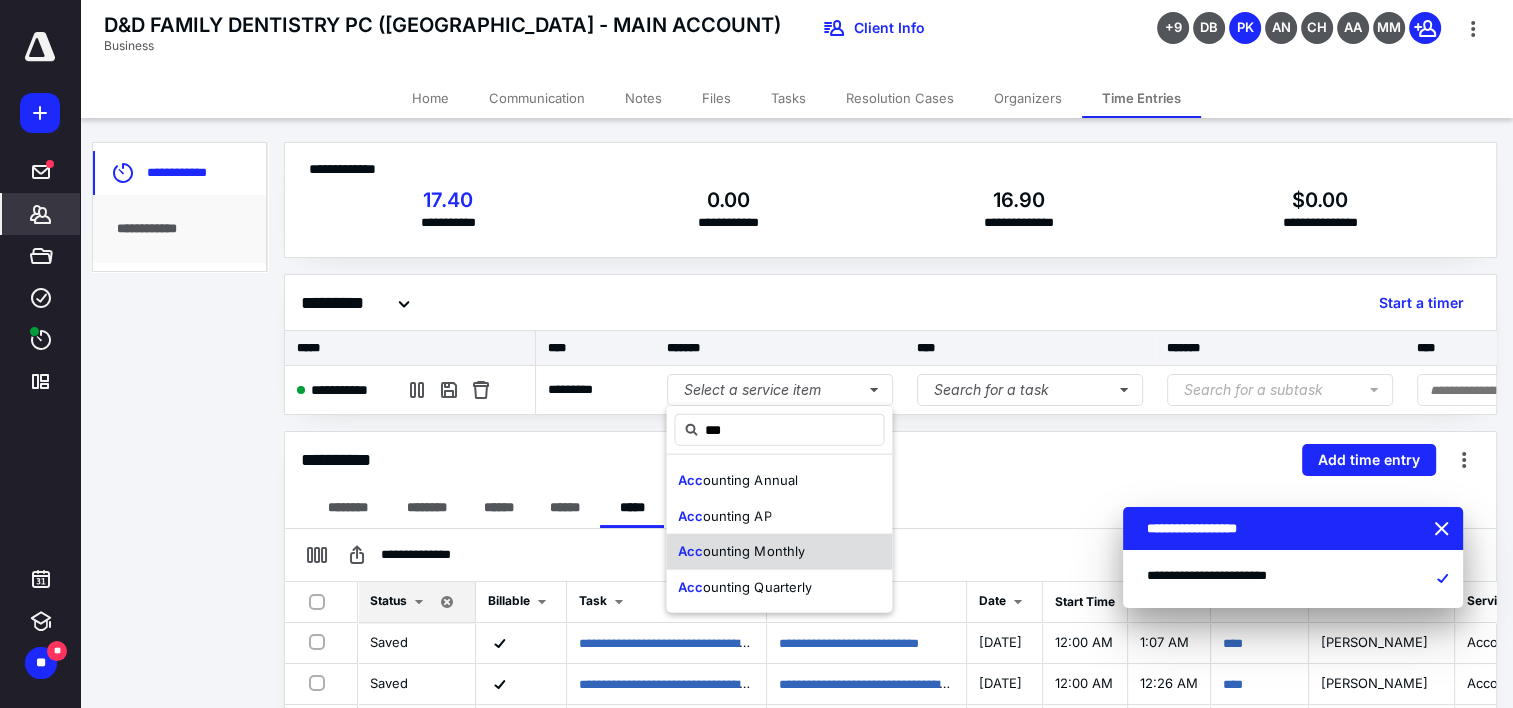 click on "ounting Monthly" at bounding box center (753, 551) 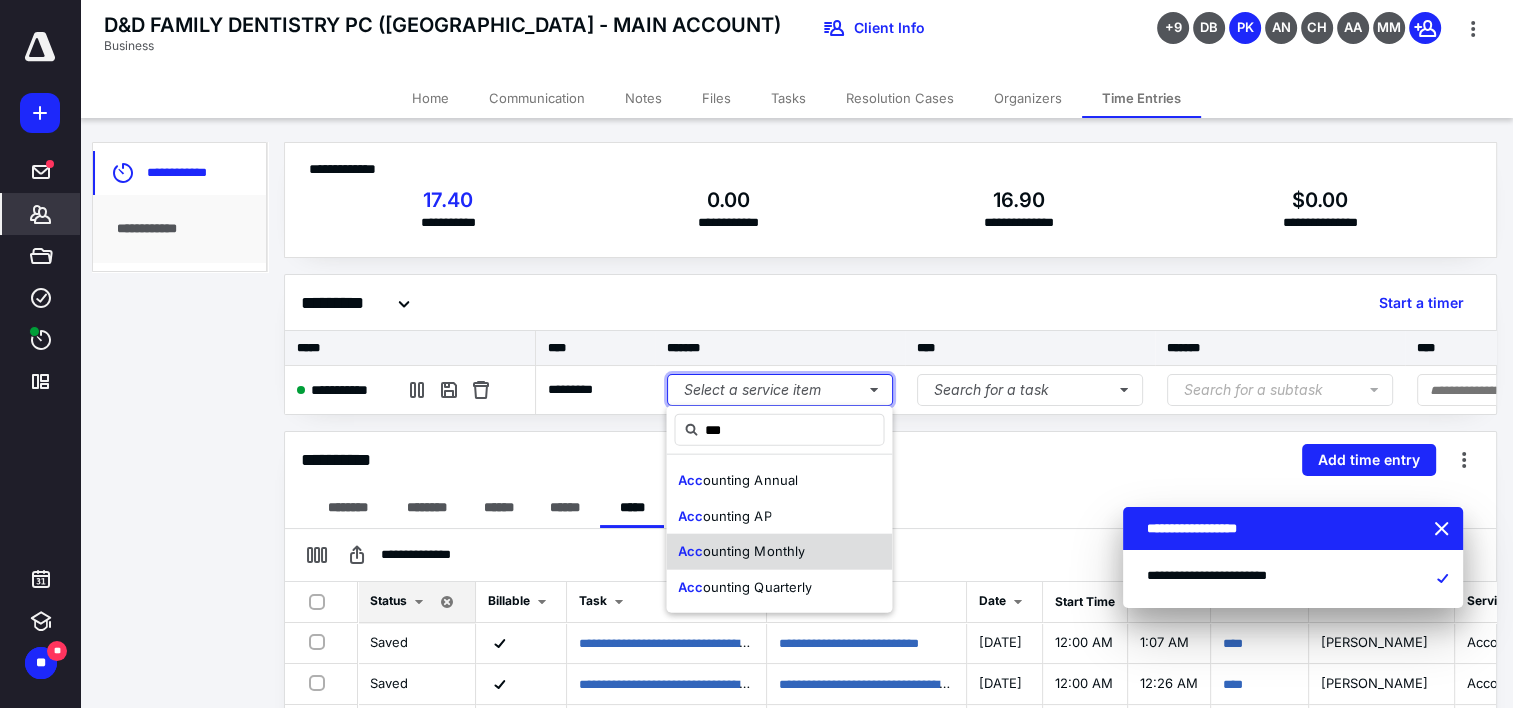 type 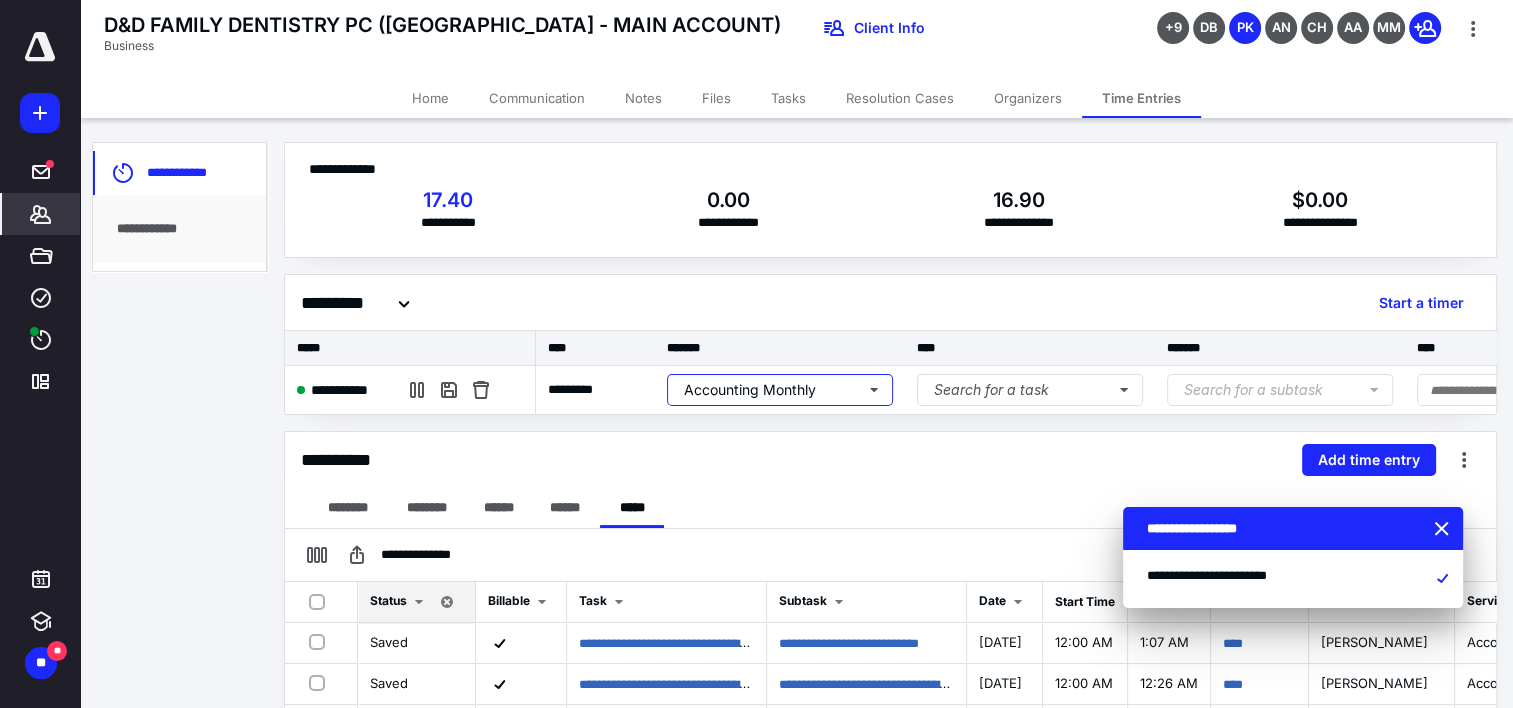 scroll, scrollTop: 0, scrollLeft: 206, axis: horizontal 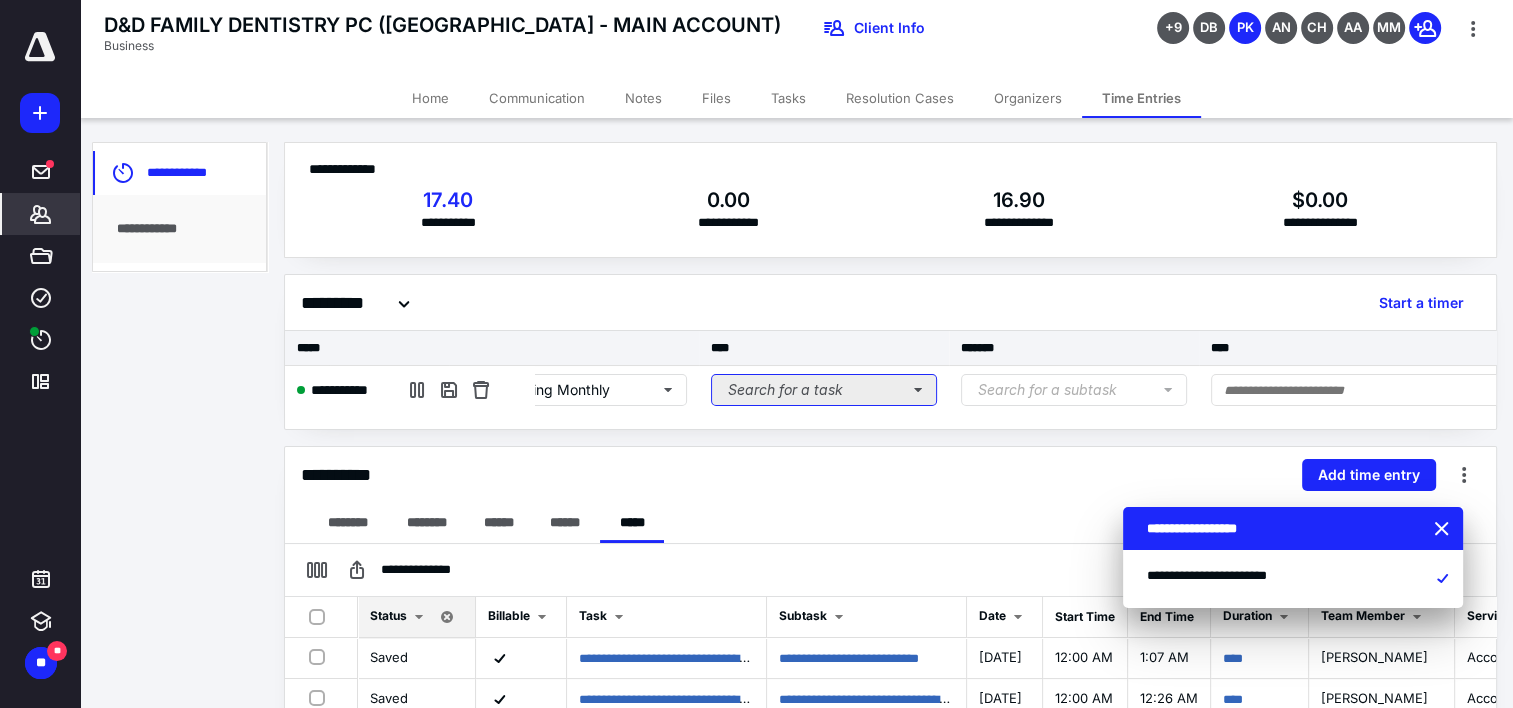click on "Search for a task" at bounding box center (824, 390) 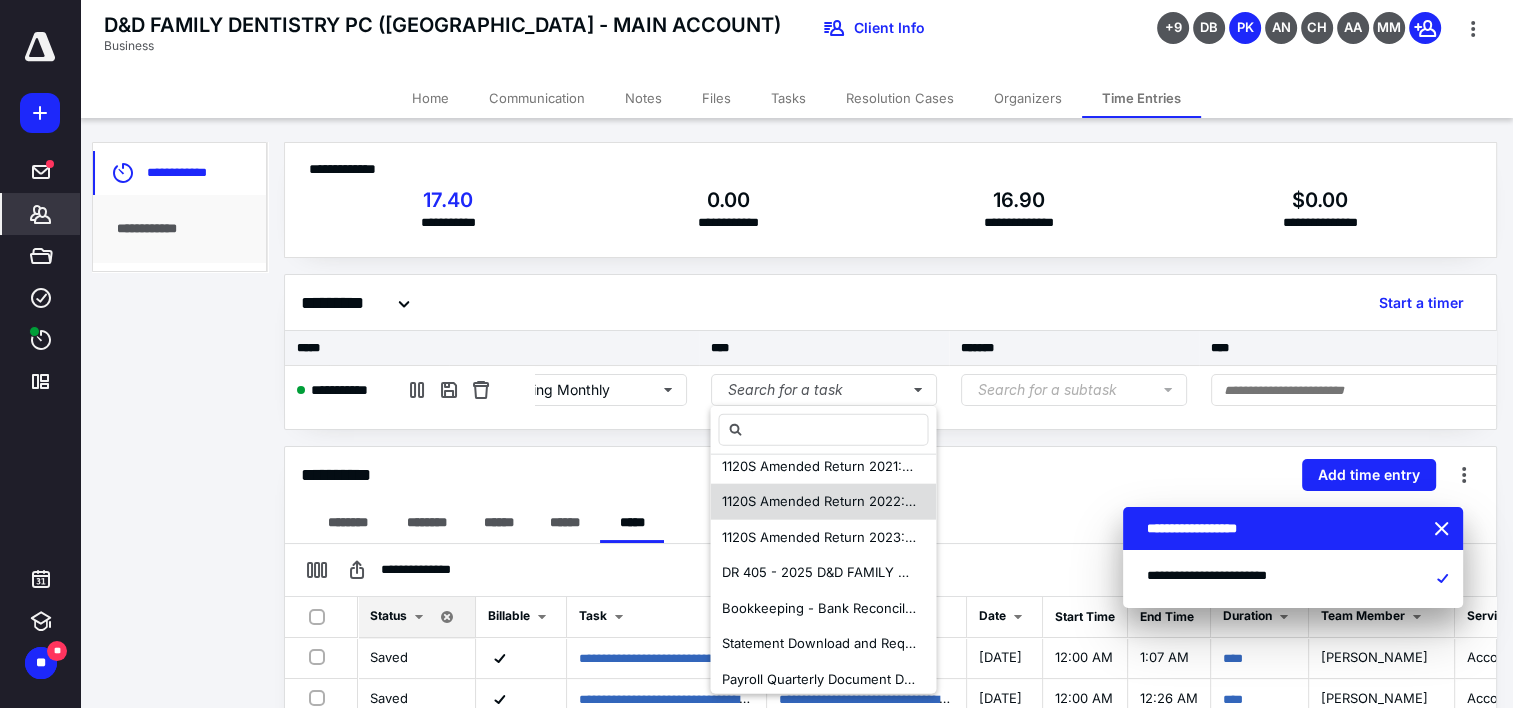 scroll, scrollTop: 132, scrollLeft: 0, axis: vertical 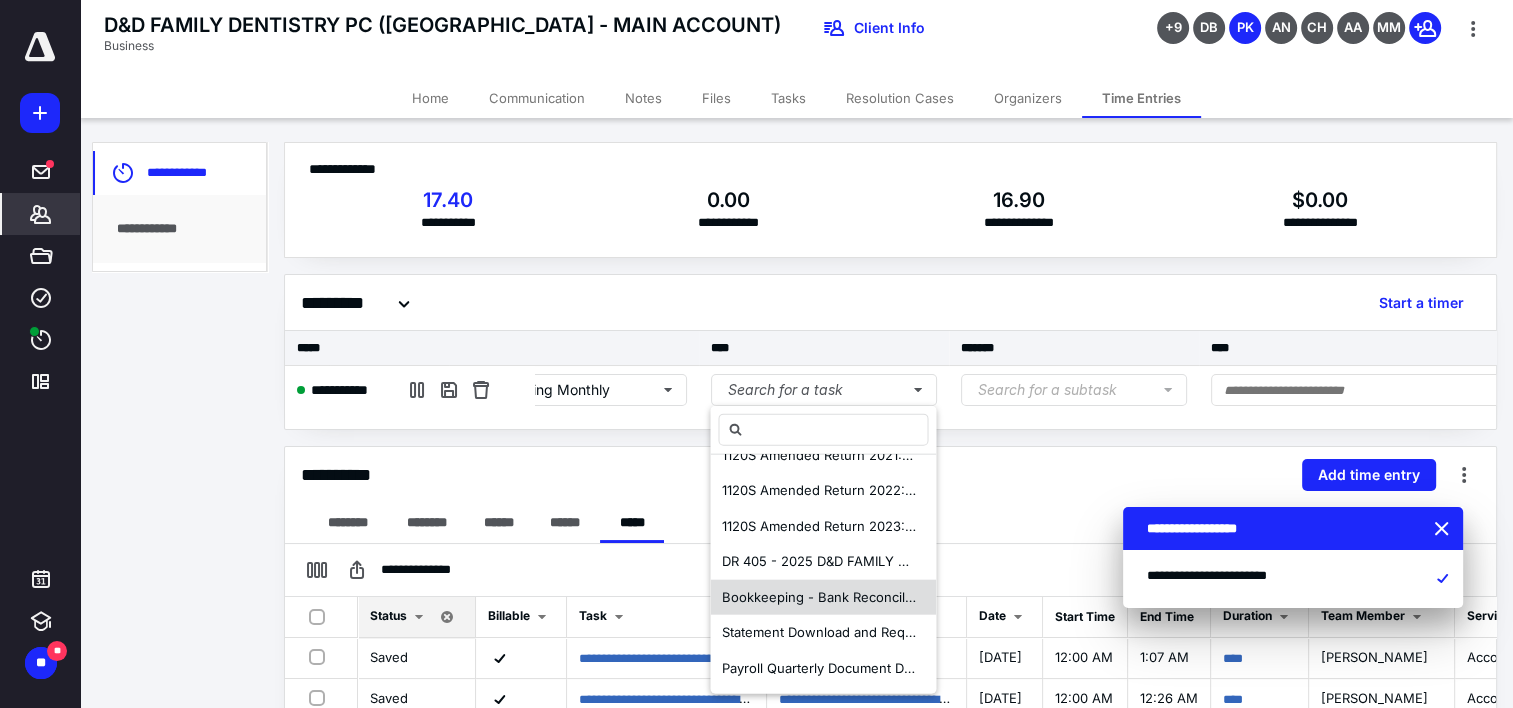 click on "Bookkeeping - Bank Reconciliation Praveen - D&D FAMILY DENTISTRY PC (FREDERICKSBURG - MAIN ACCOUNT)" at bounding box center [1085, 596] 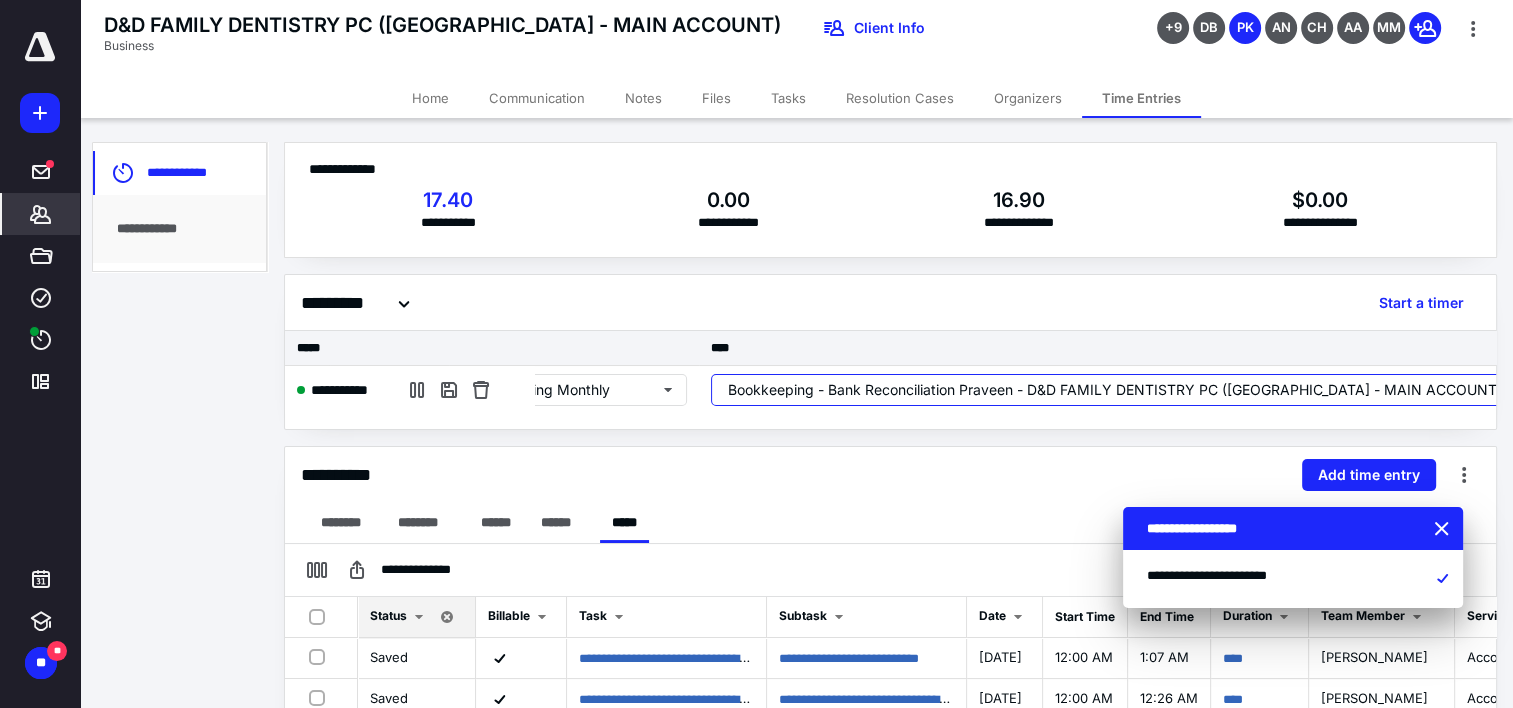 scroll, scrollTop: 0, scrollLeft: 0, axis: both 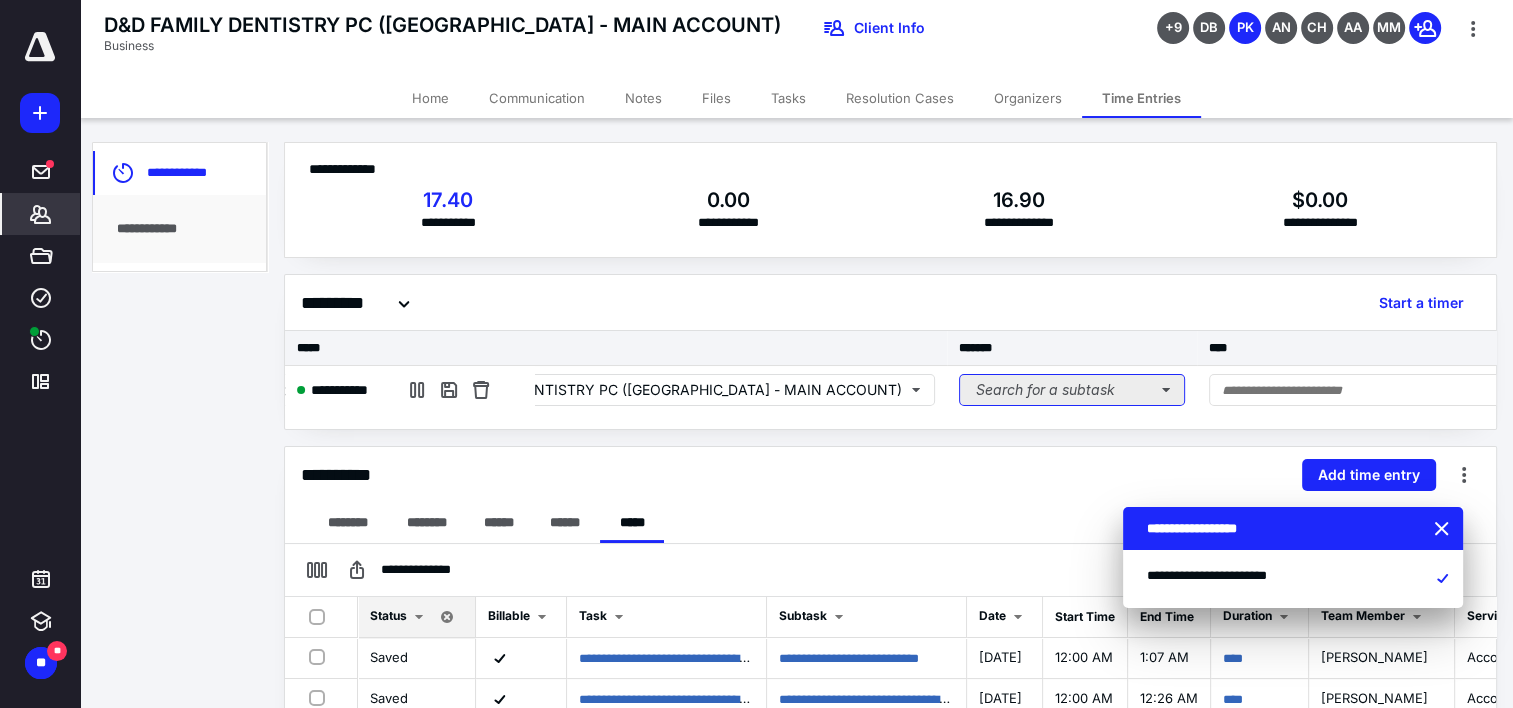click on "Search for a subtask" at bounding box center (1072, 390) 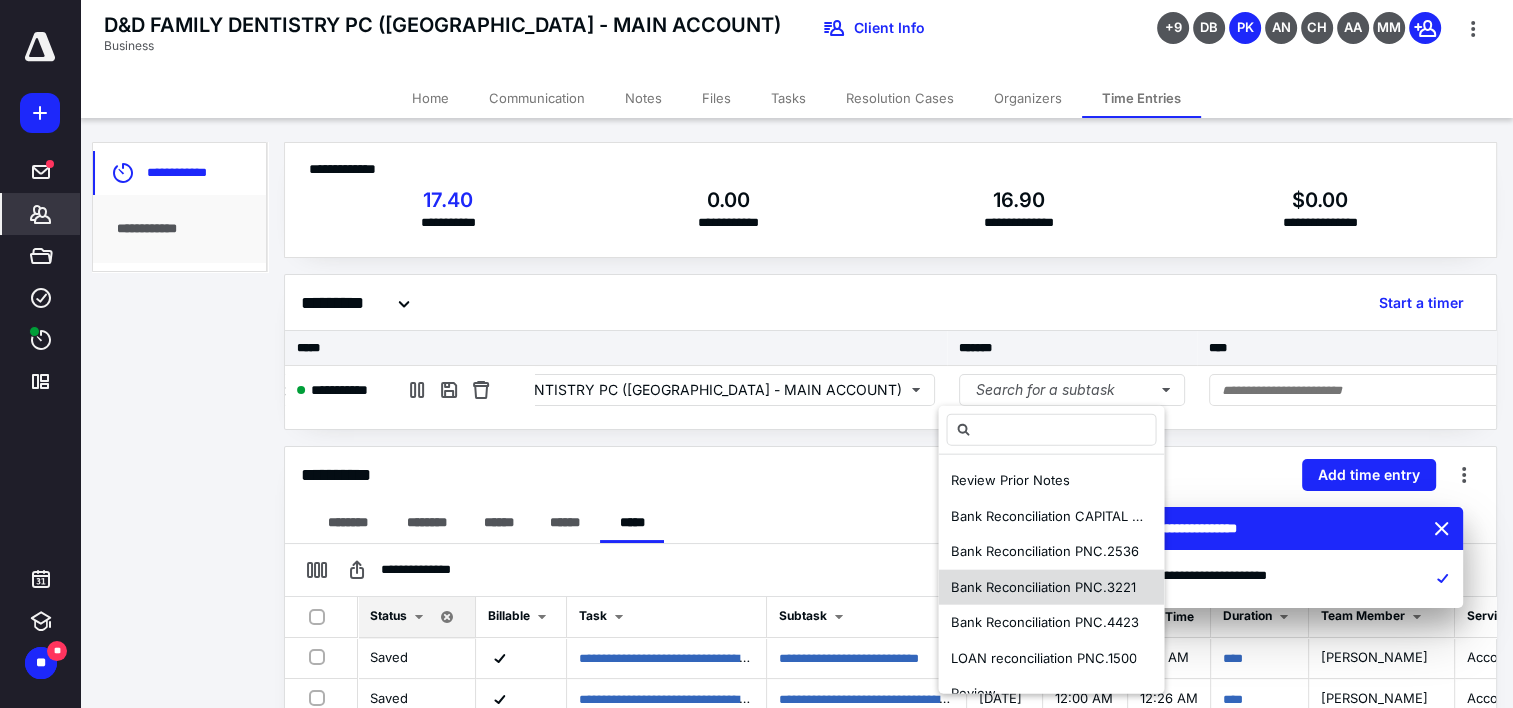 click on "Bank Reconciliation PNC.3221" at bounding box center (1051, 587) 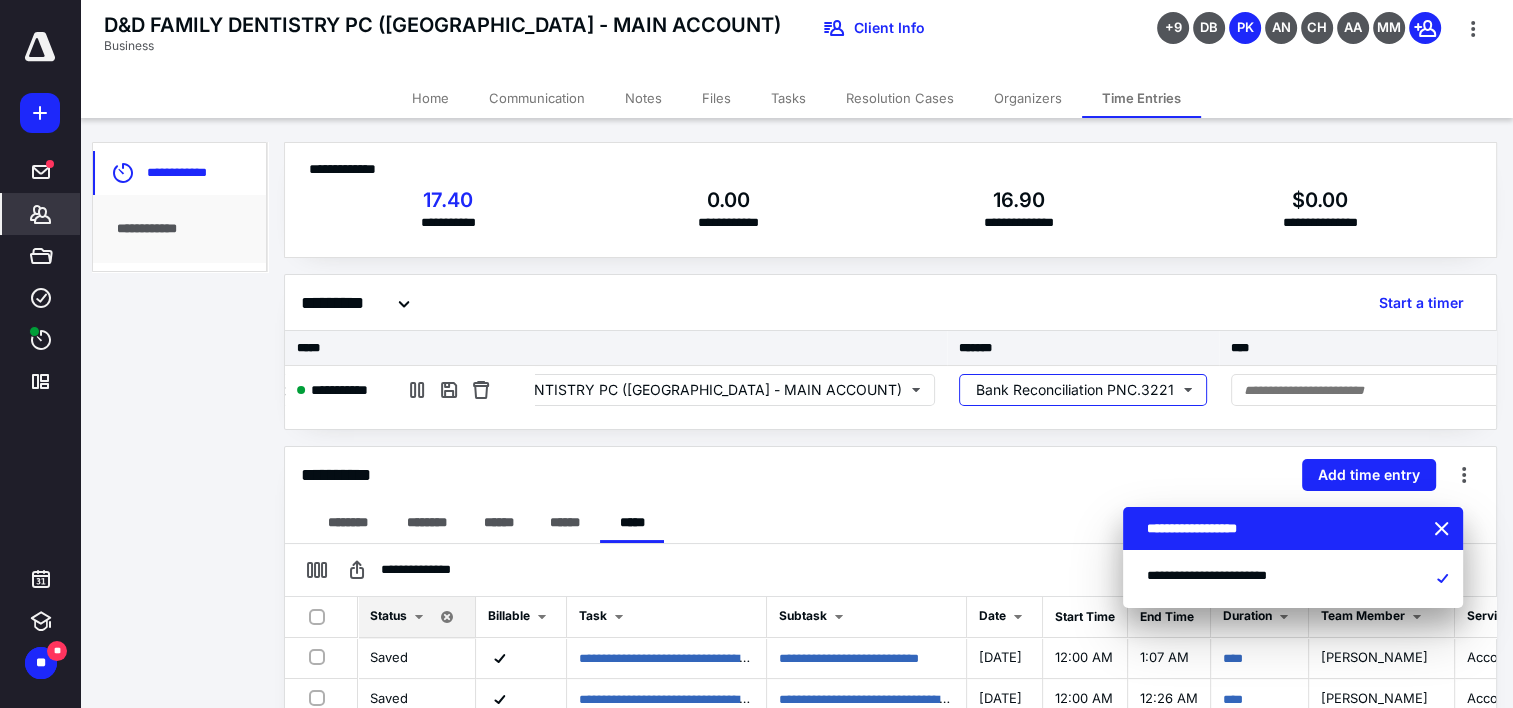 scroll, scrollTop: 0, scrollLeft: 908, axis: horizontal 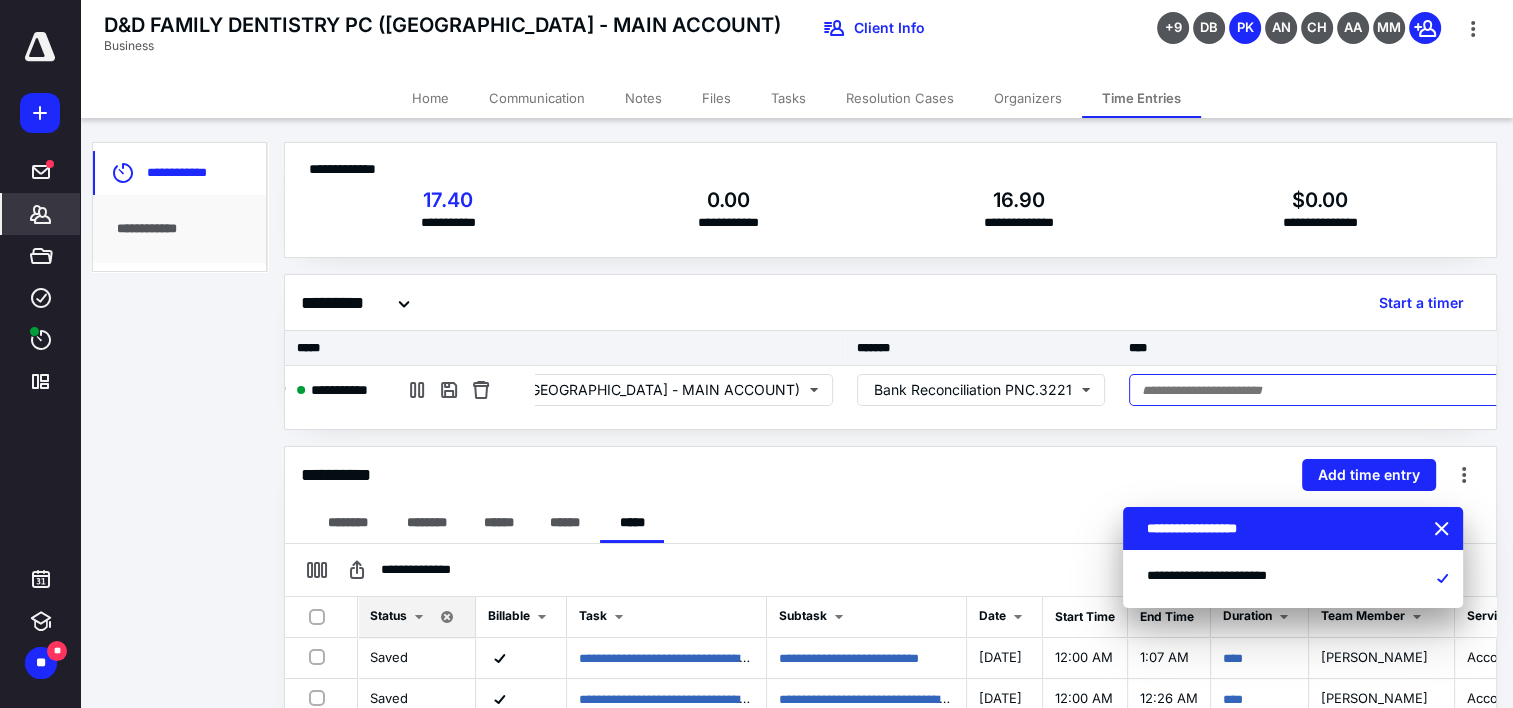 click at bounding box center (1317, 390) 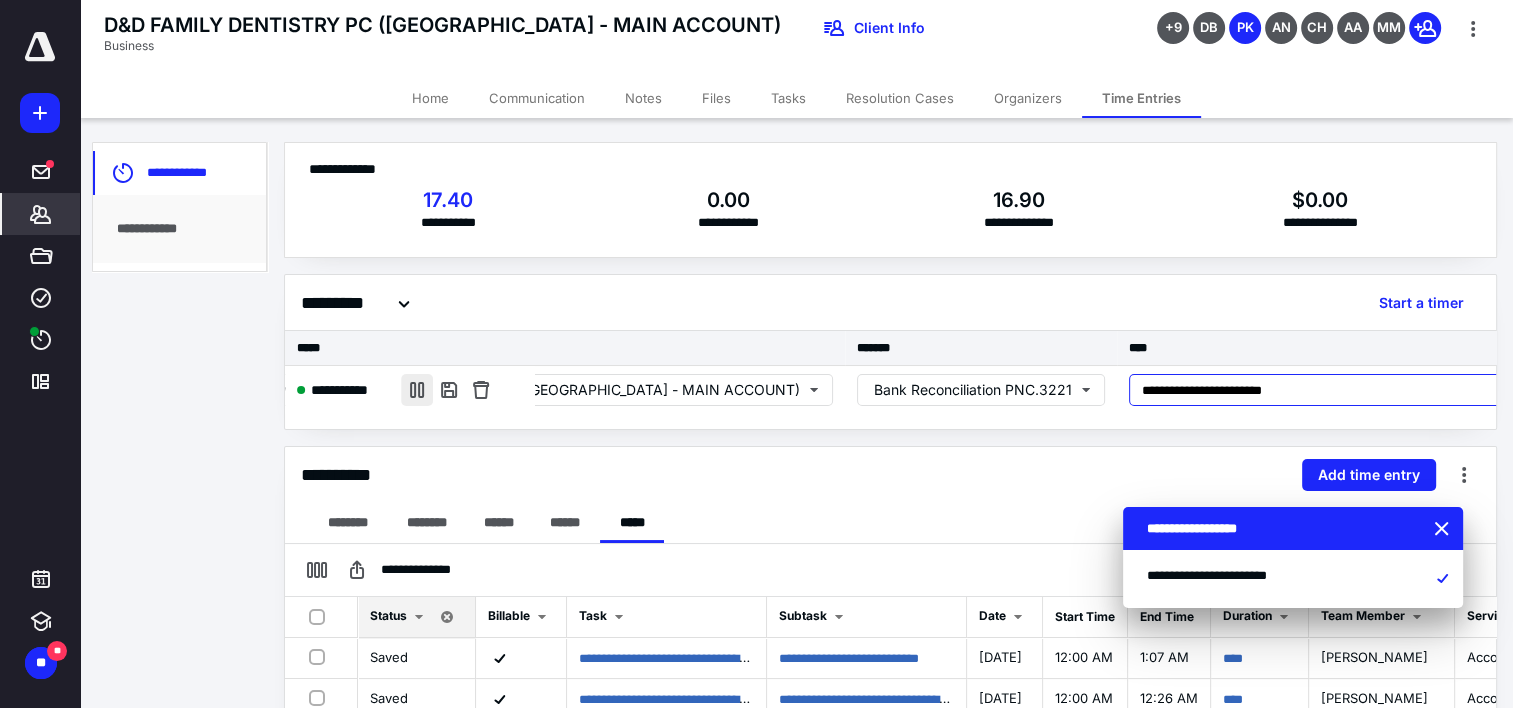 type on "**********" 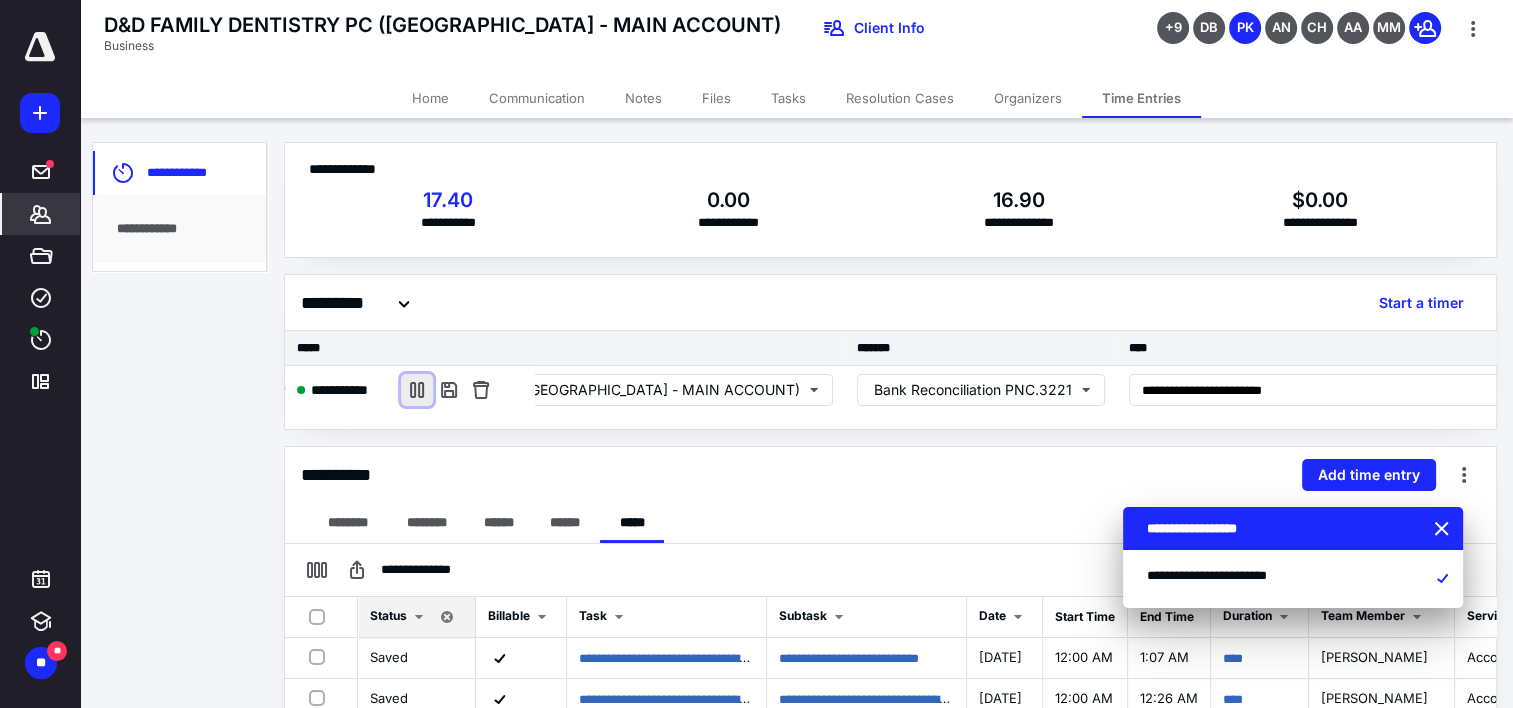 click at bounding box center (417, 390) 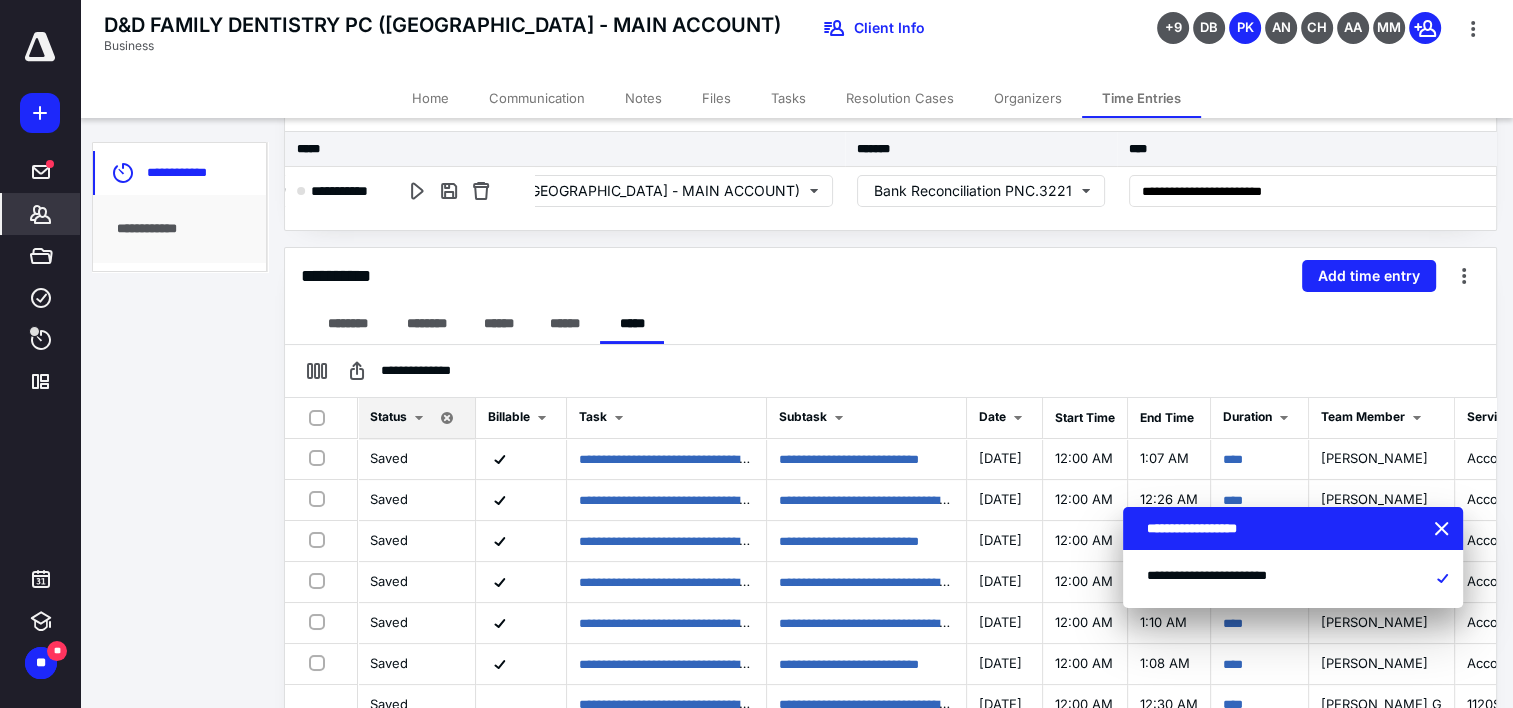 scroll, scrollTop: 200, scrollLeft: 0, axis: vertical 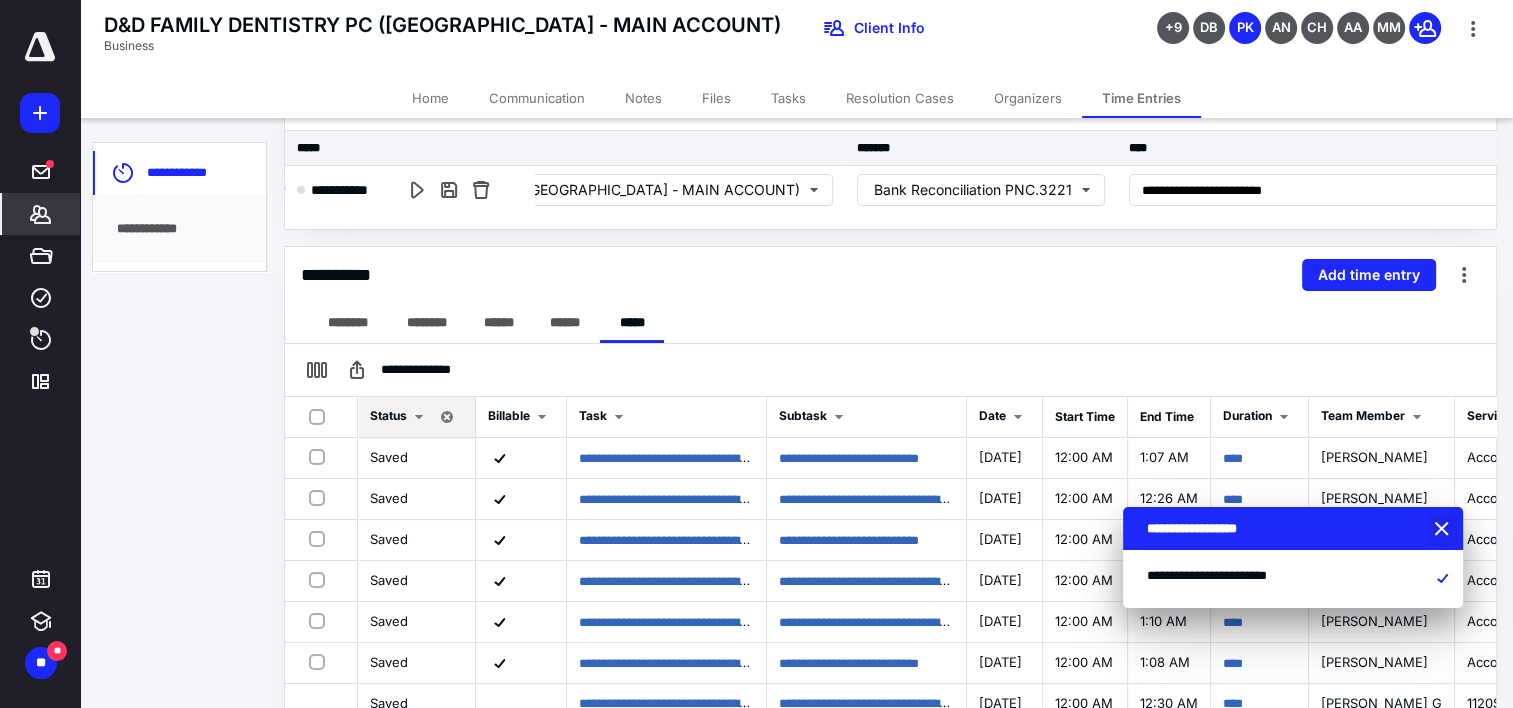 click at bounding box center [1444, 530] 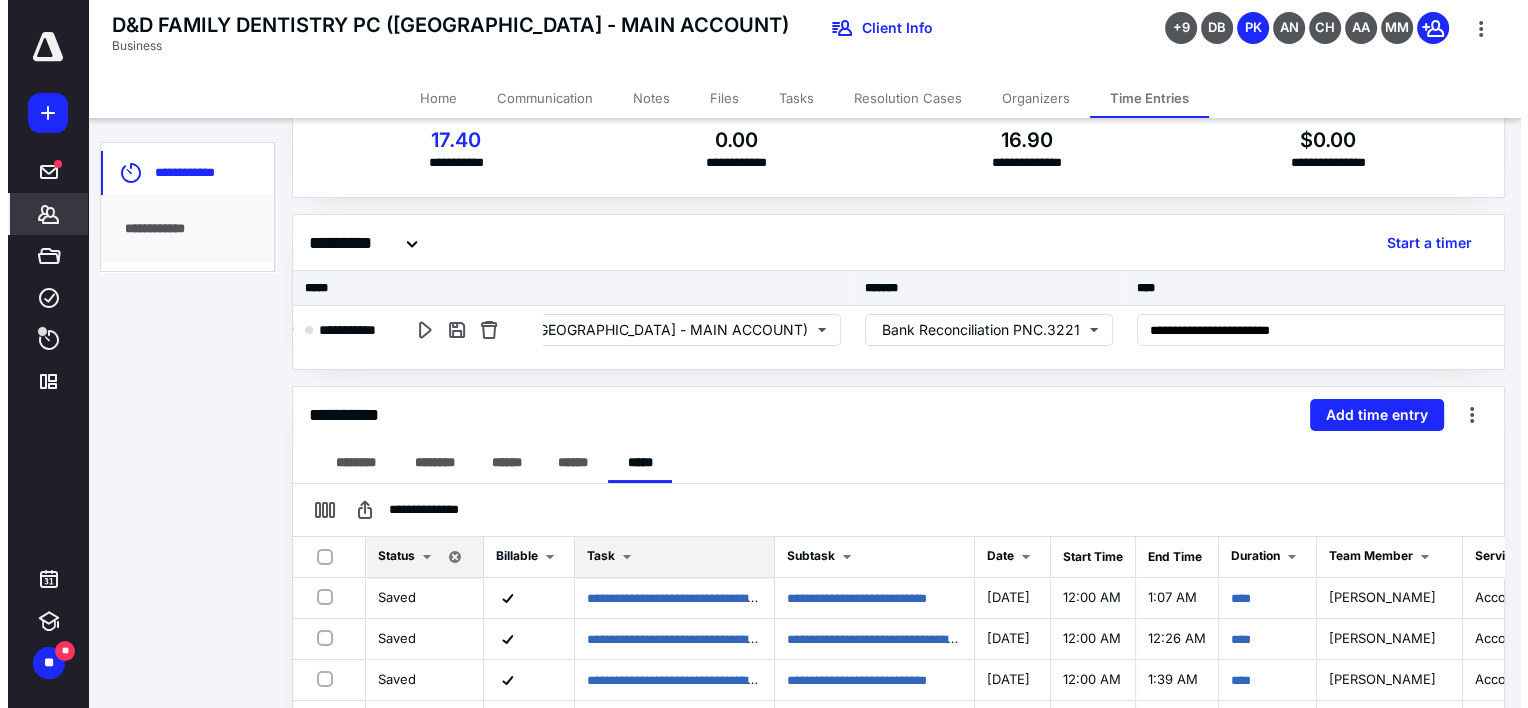 scroll, scrollTop: 0, scrollLeft: 0, axis: both 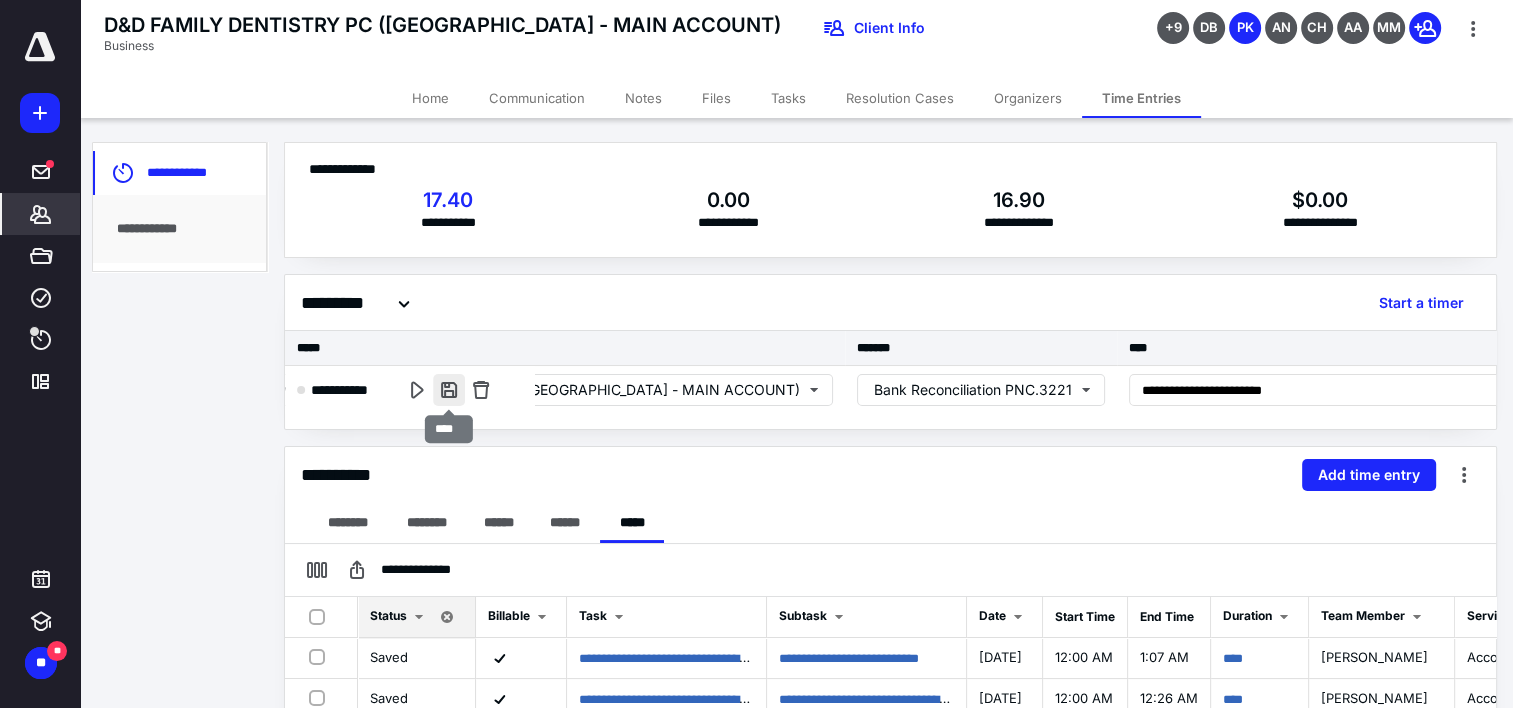 click at bounding box center [449, 390] 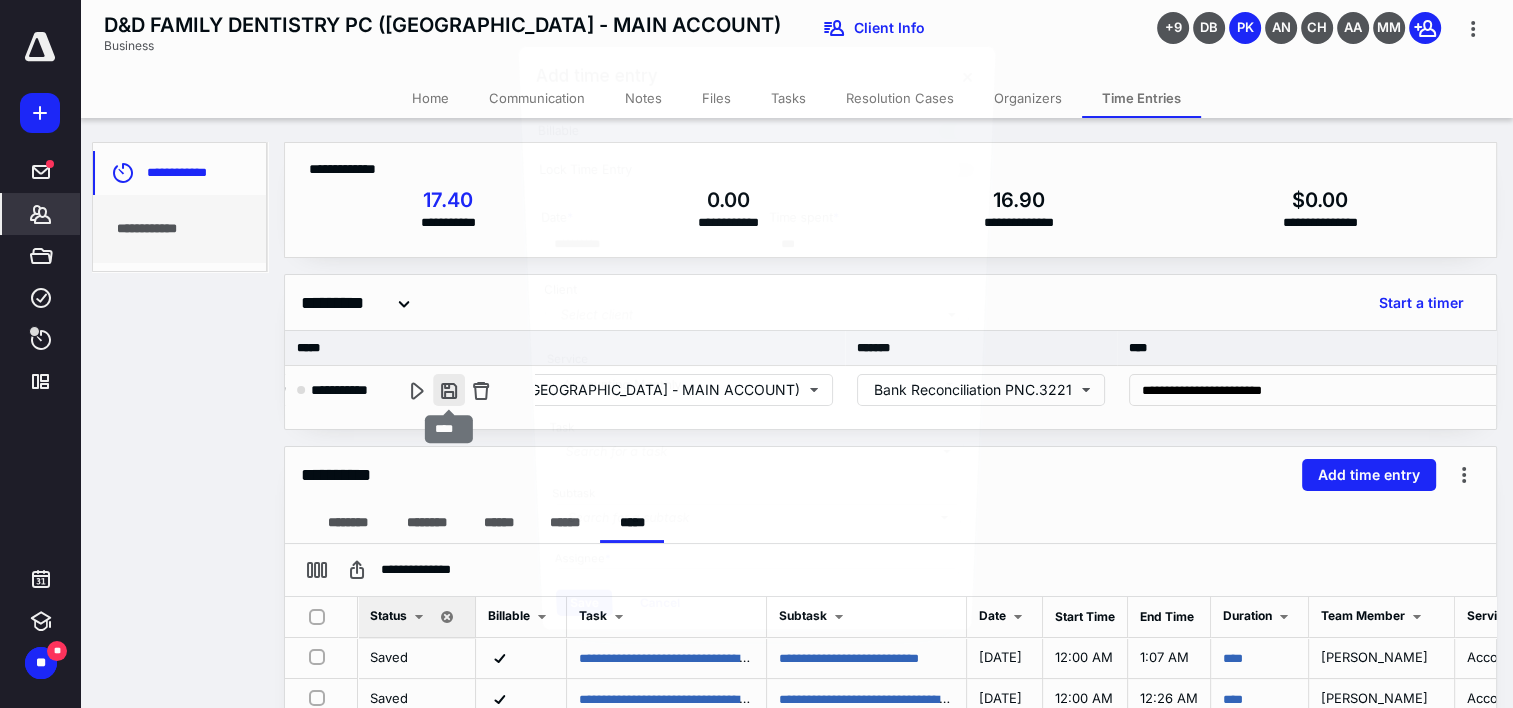 type on "******" 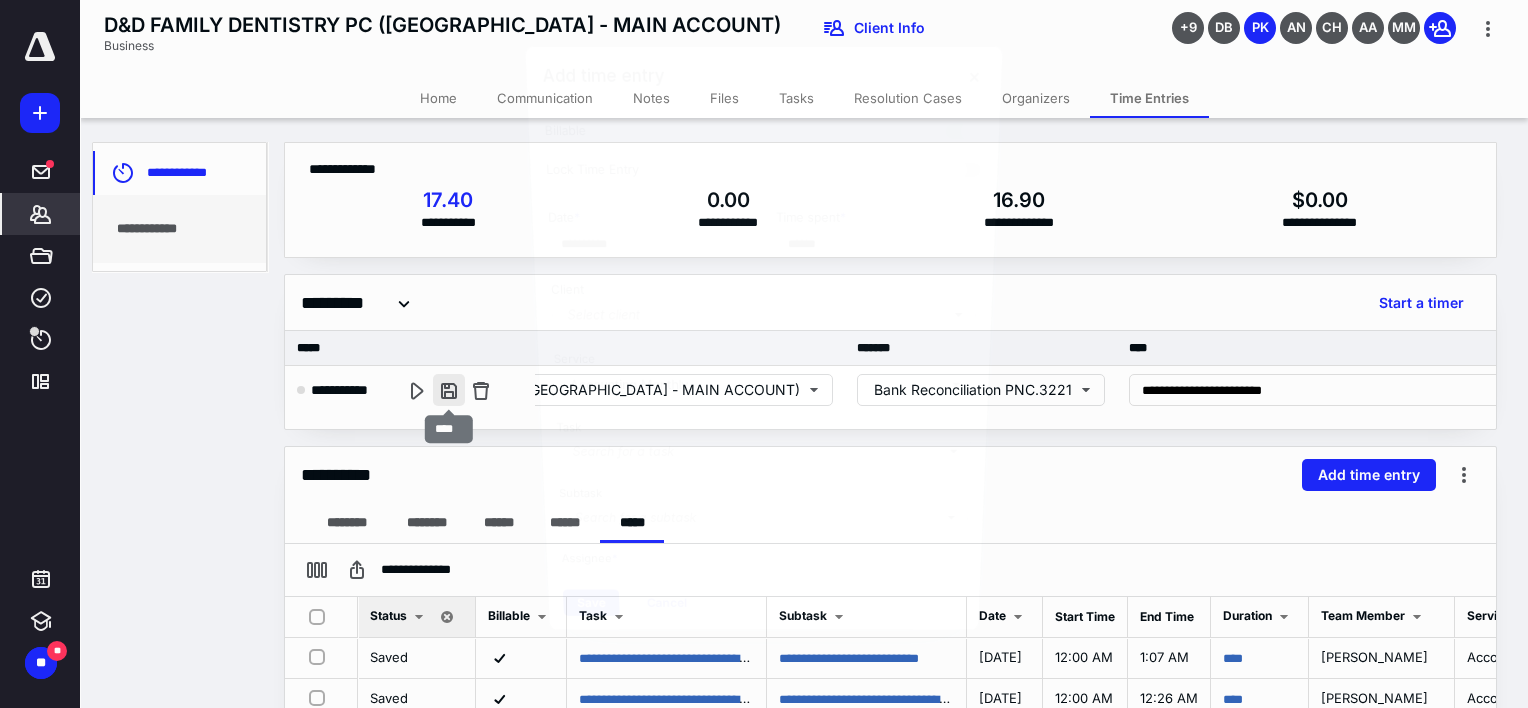 scroll, scrollTop: 0, scrollLeft: 892, axis: horizontal 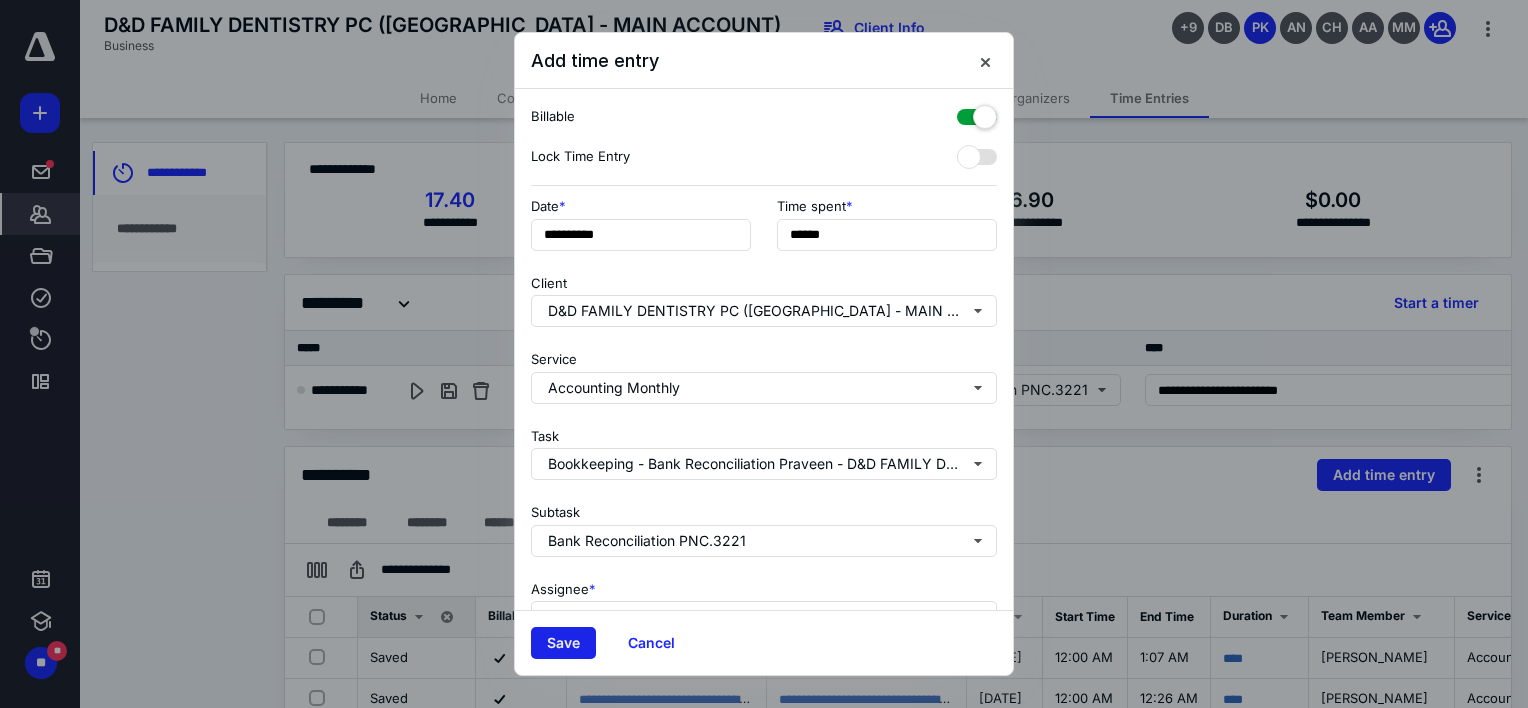 click on "Save" at bounding box center [563, 643] 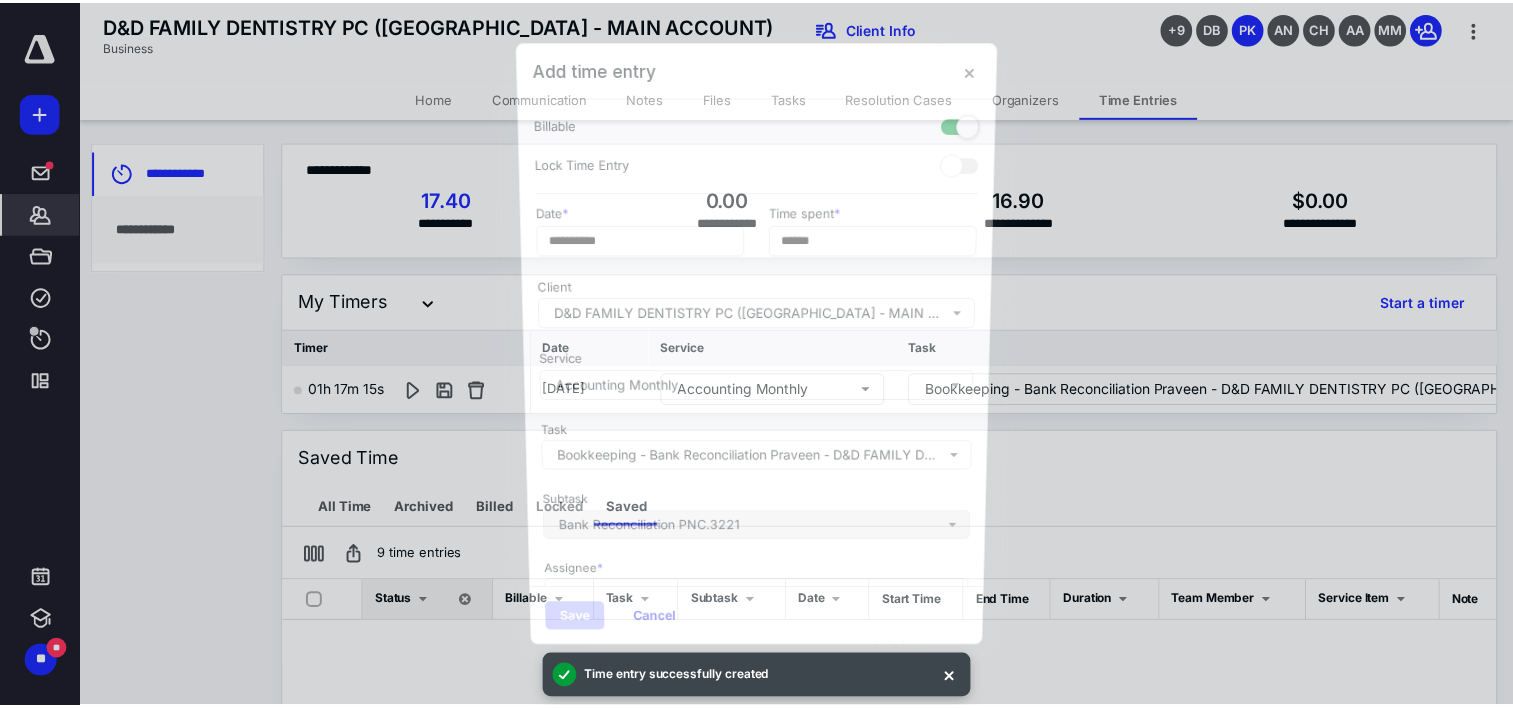 scroll, scrollTop: 0, scrollLeft: 0, axis: both 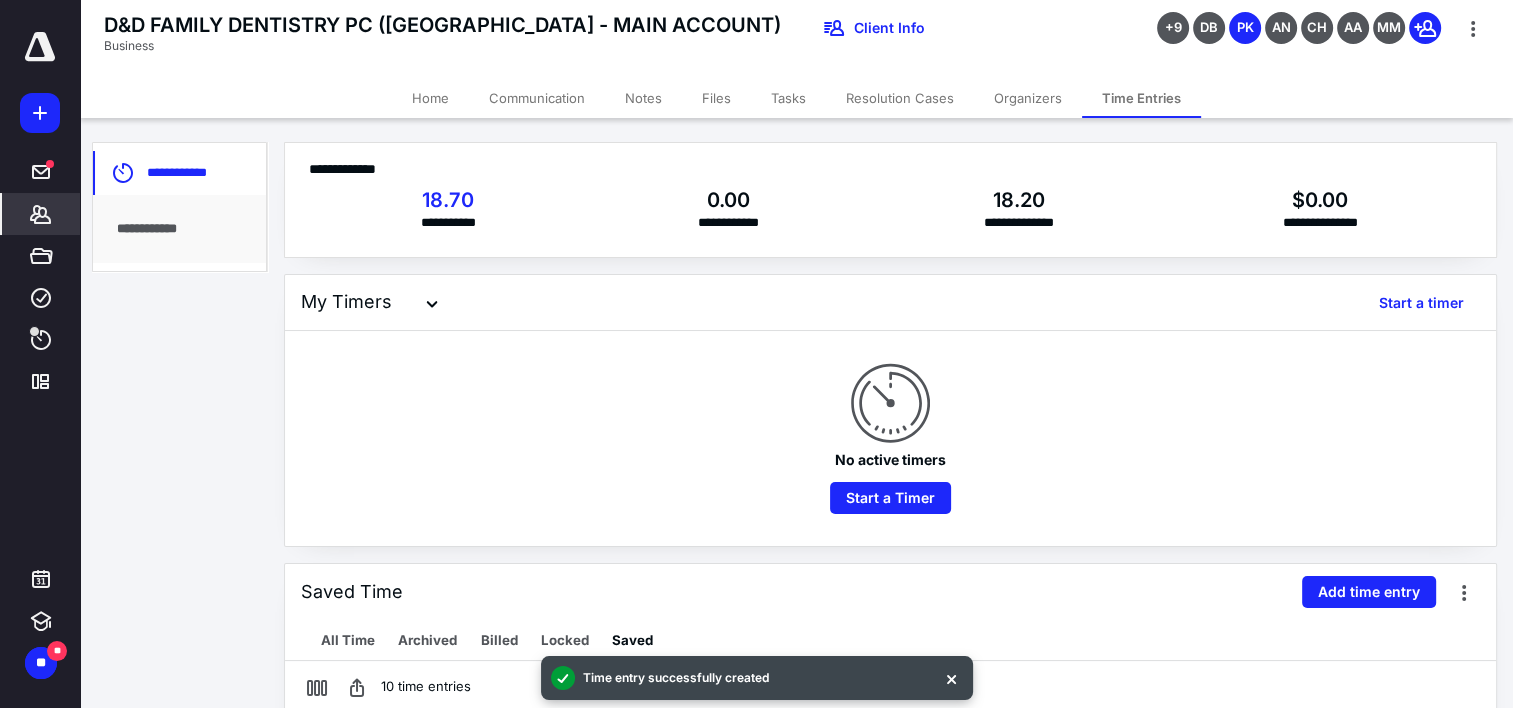 click on "Tasks" at bounding box center (788, 98) 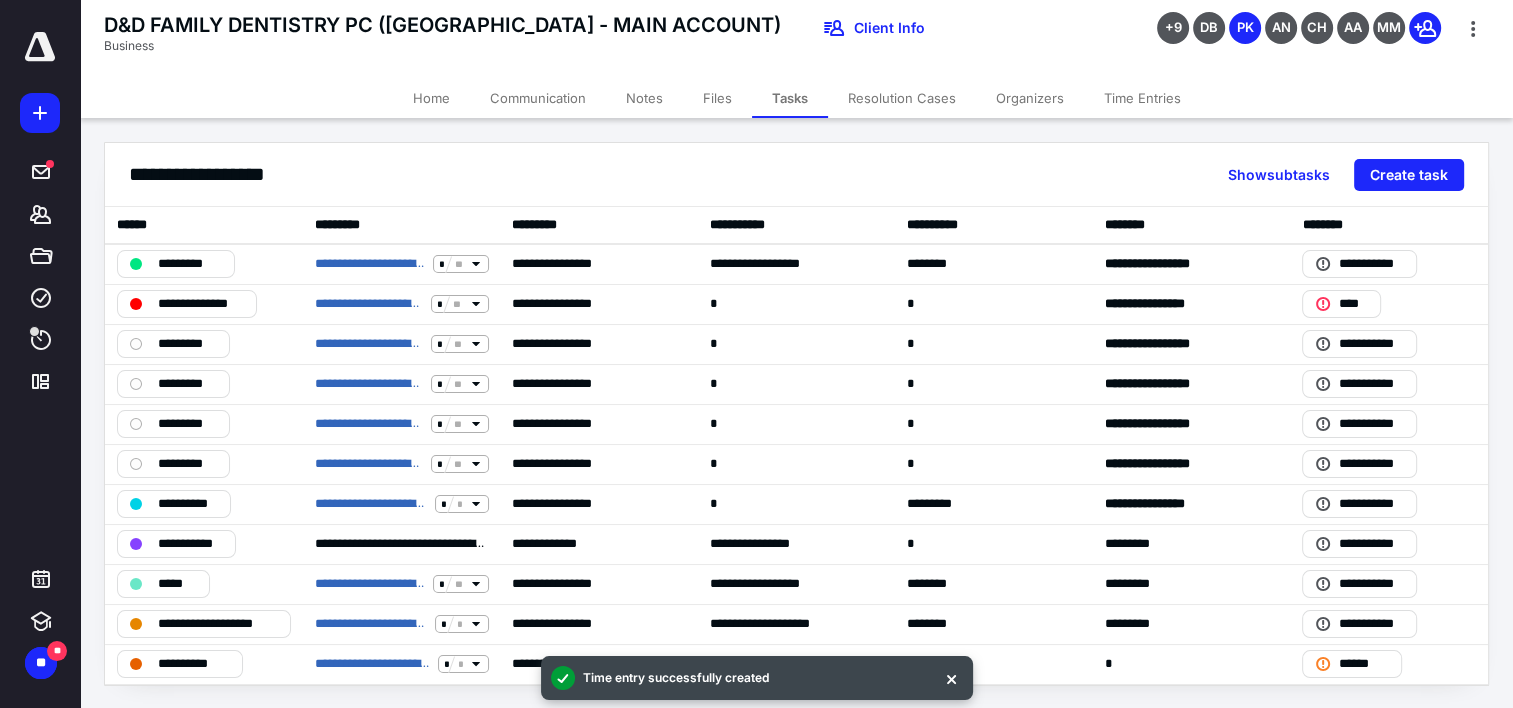 click on "D&D FAMILY DENTISTRY PC (FREDERICKSBURG - MAIN ACCOUNT) Business Client Info +9 DB PK AN CH AA MM" at bounding box center [796, 39] 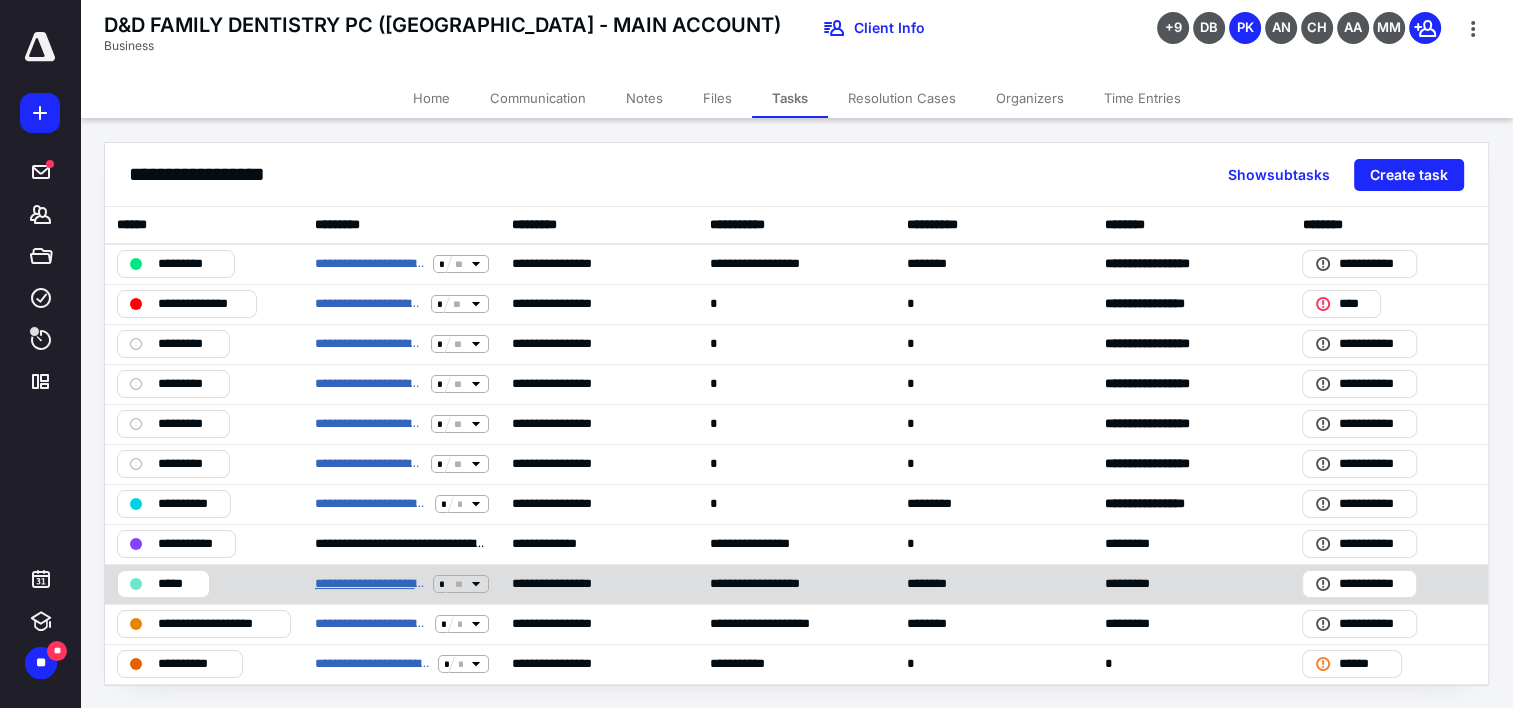click on "**********" at bounding box center [370, 584] 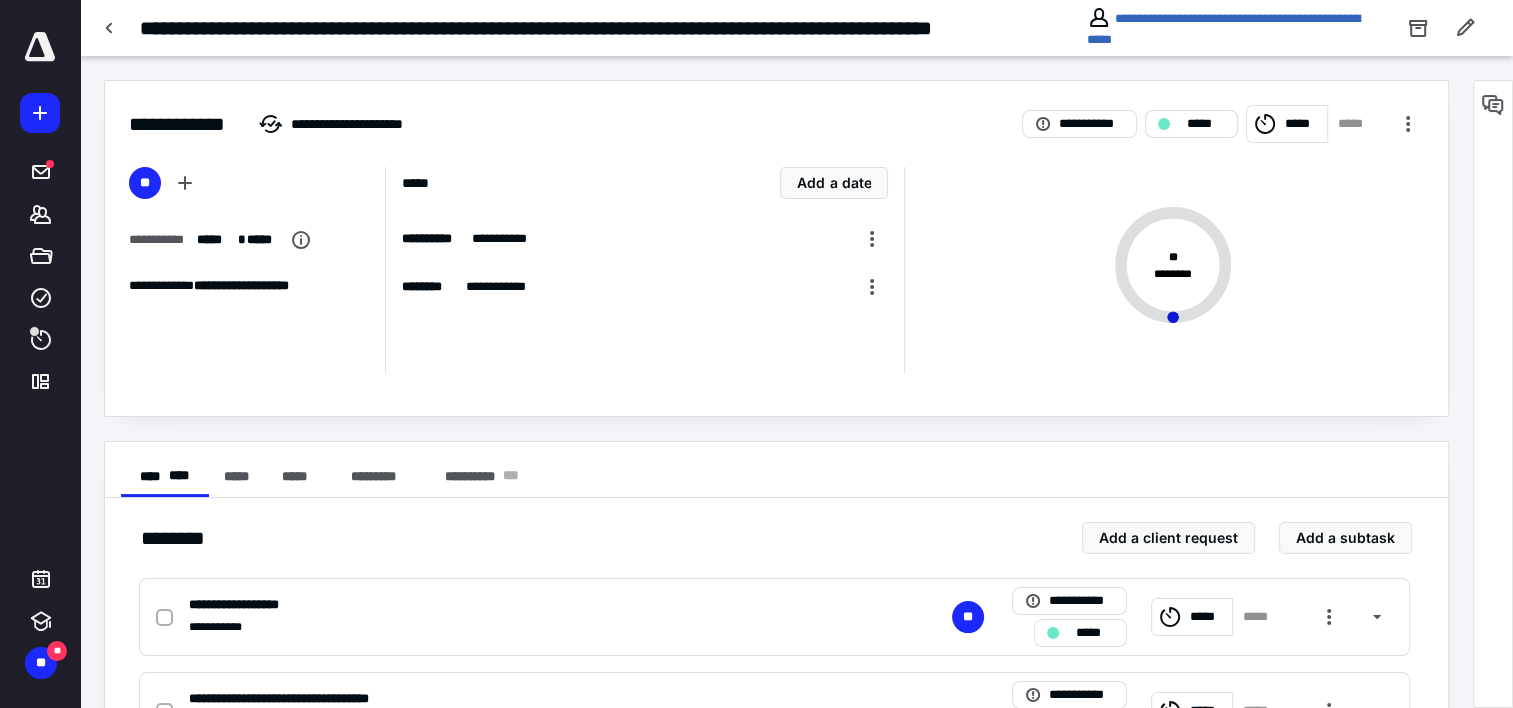 click on "*****" at bounding box center (1205, 124) 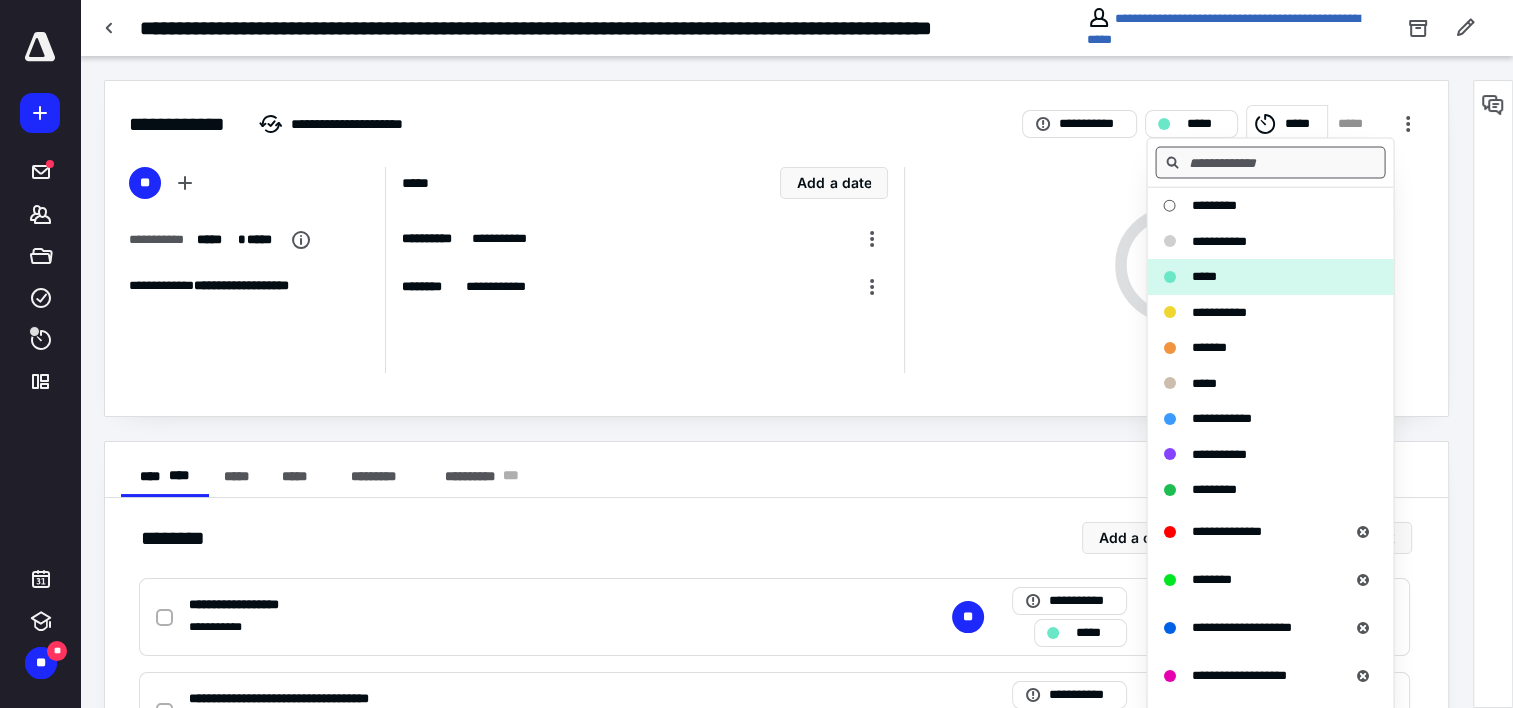 click at bounding box center (1270, 163) 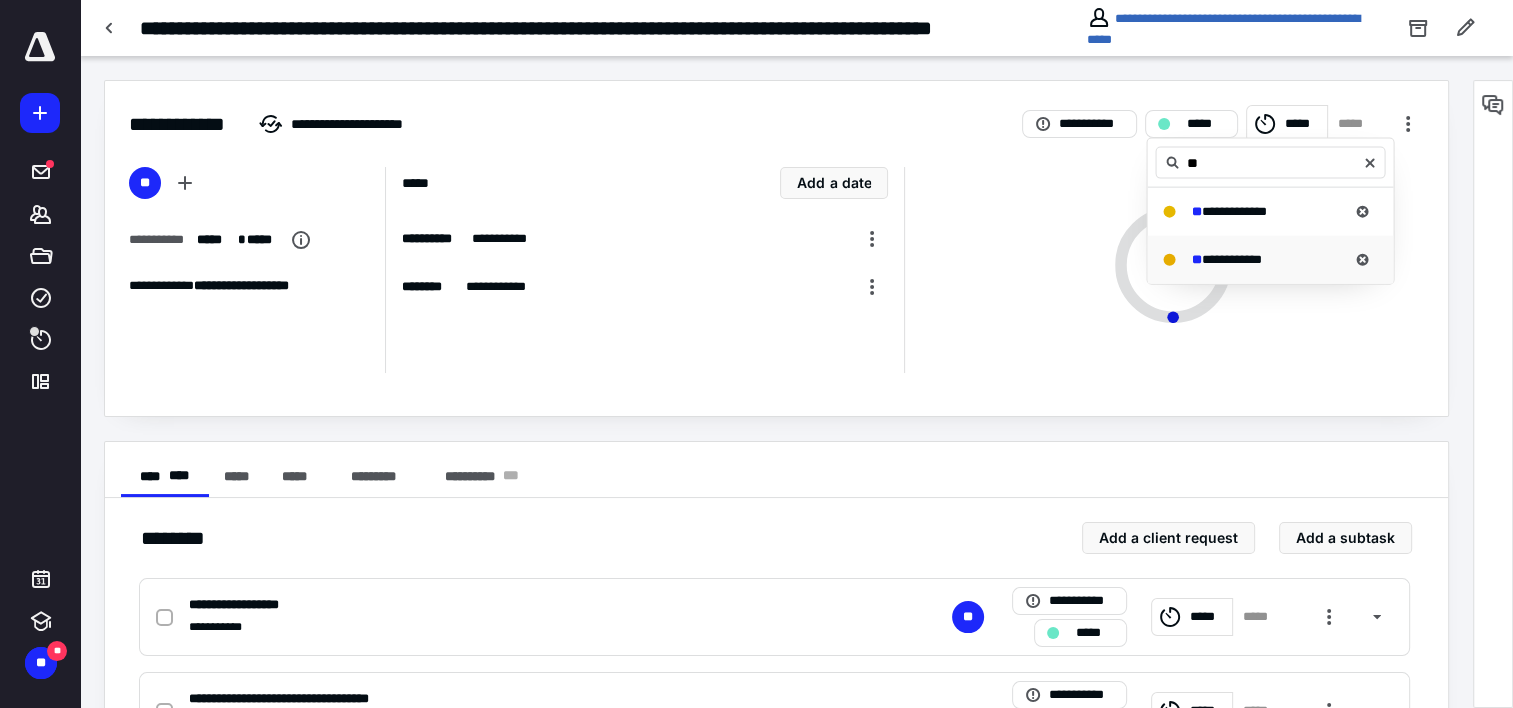 type on "**" 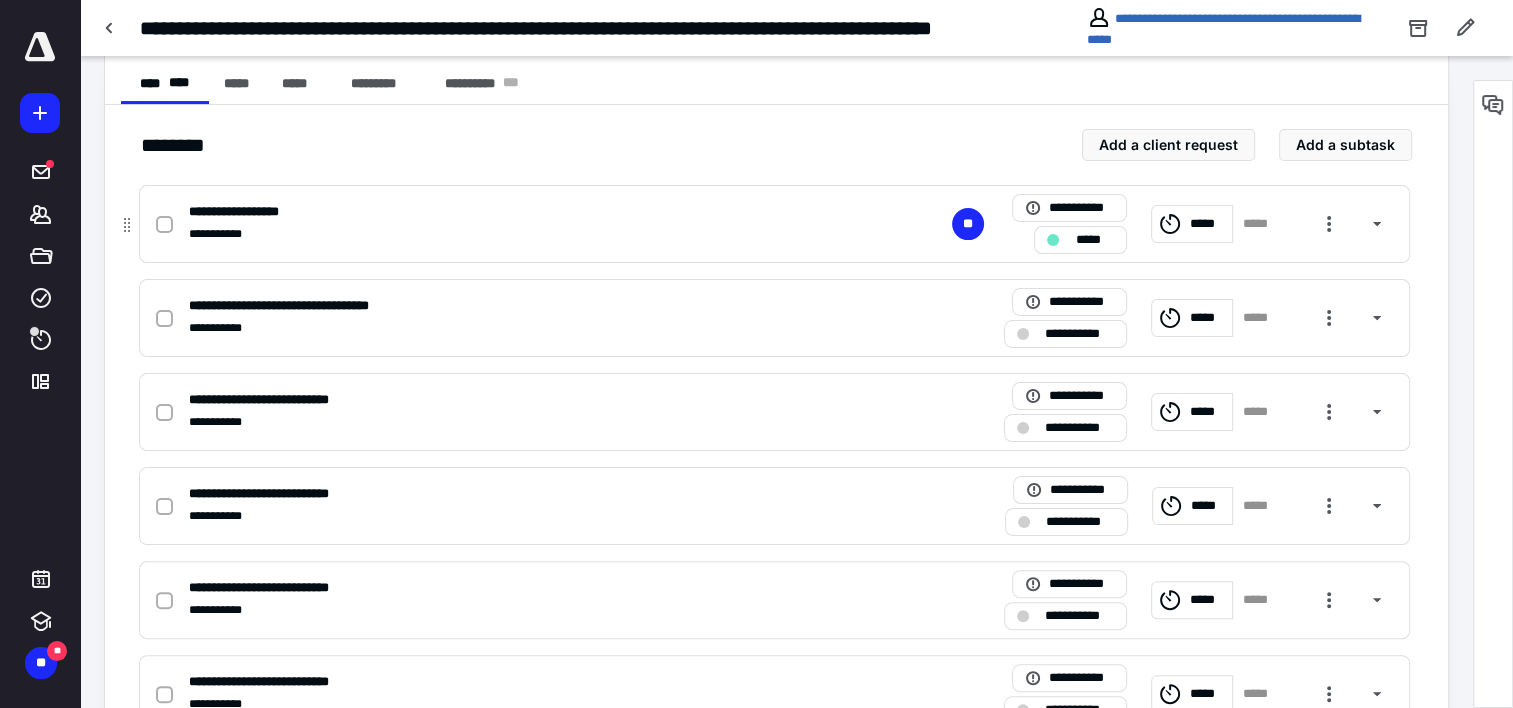 scroll, scrollTop: 400, scrollLeft: 0, axis: vertical 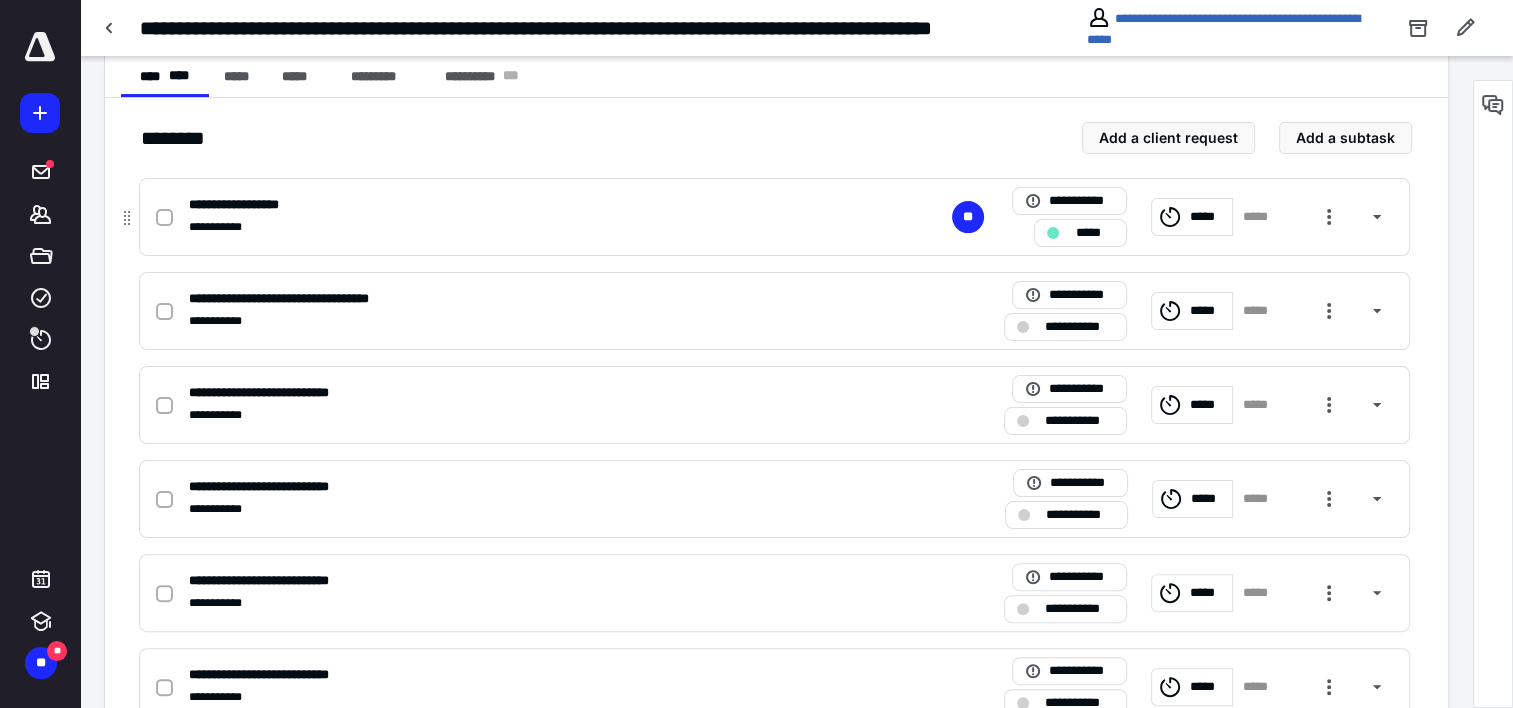 click 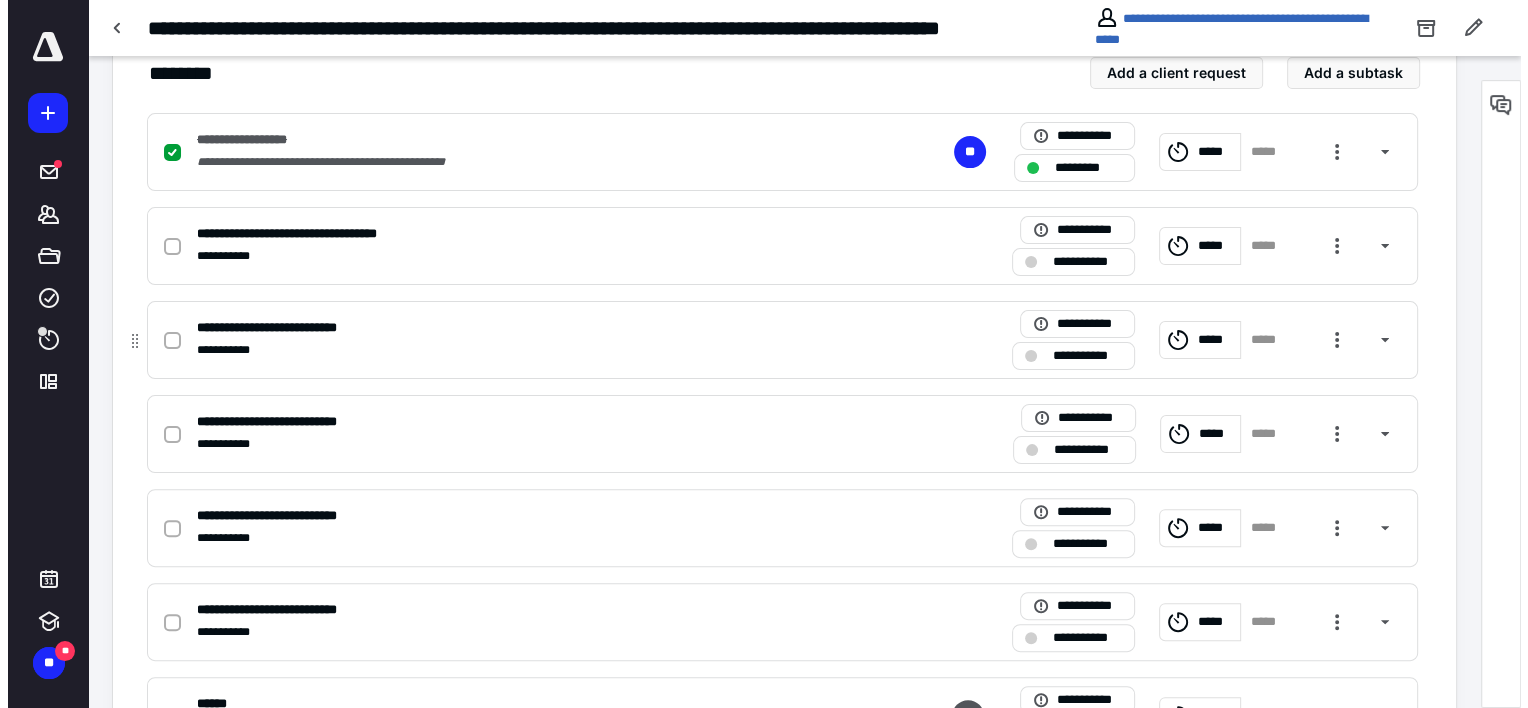 scroll, scrollTop: 500, scrollLeft: 0, axis: vertical 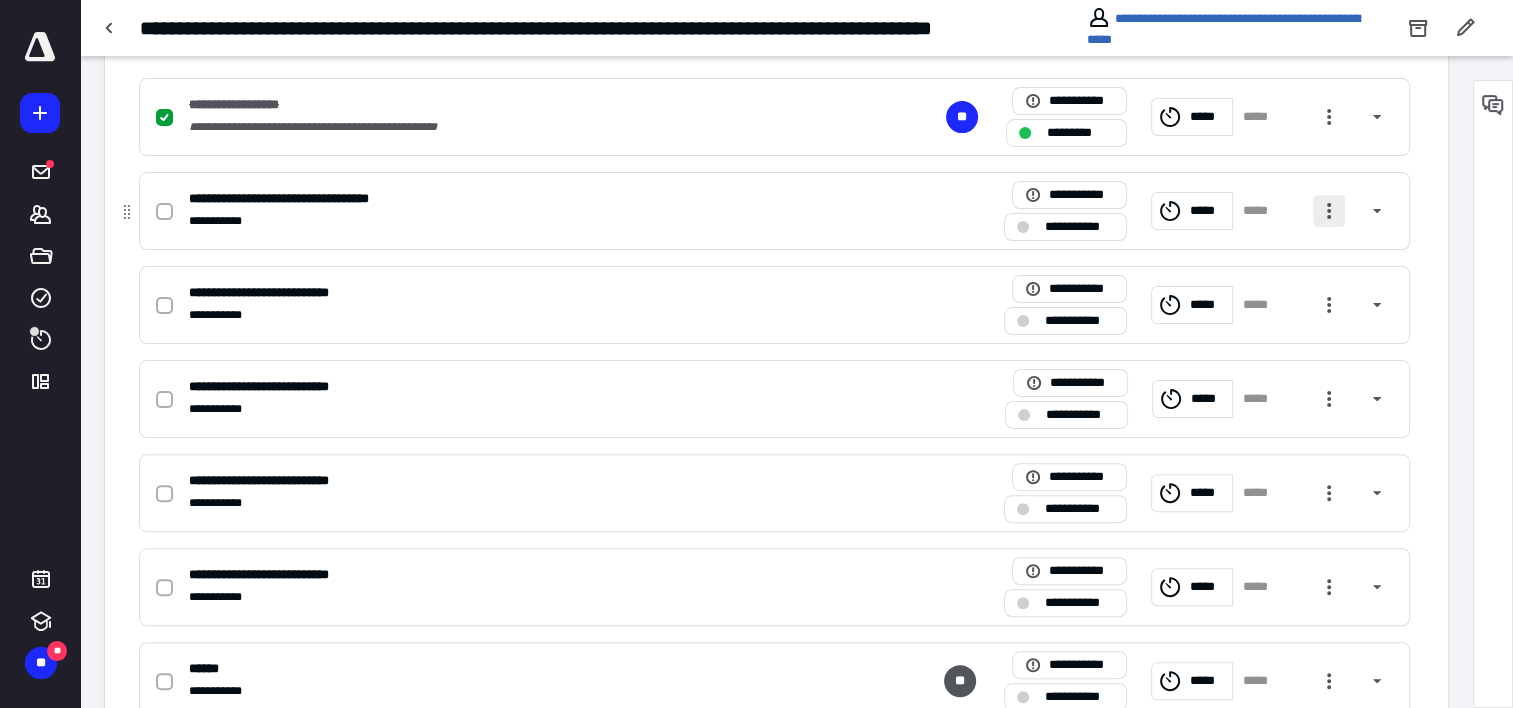 click at bounding box center (1329, 211) 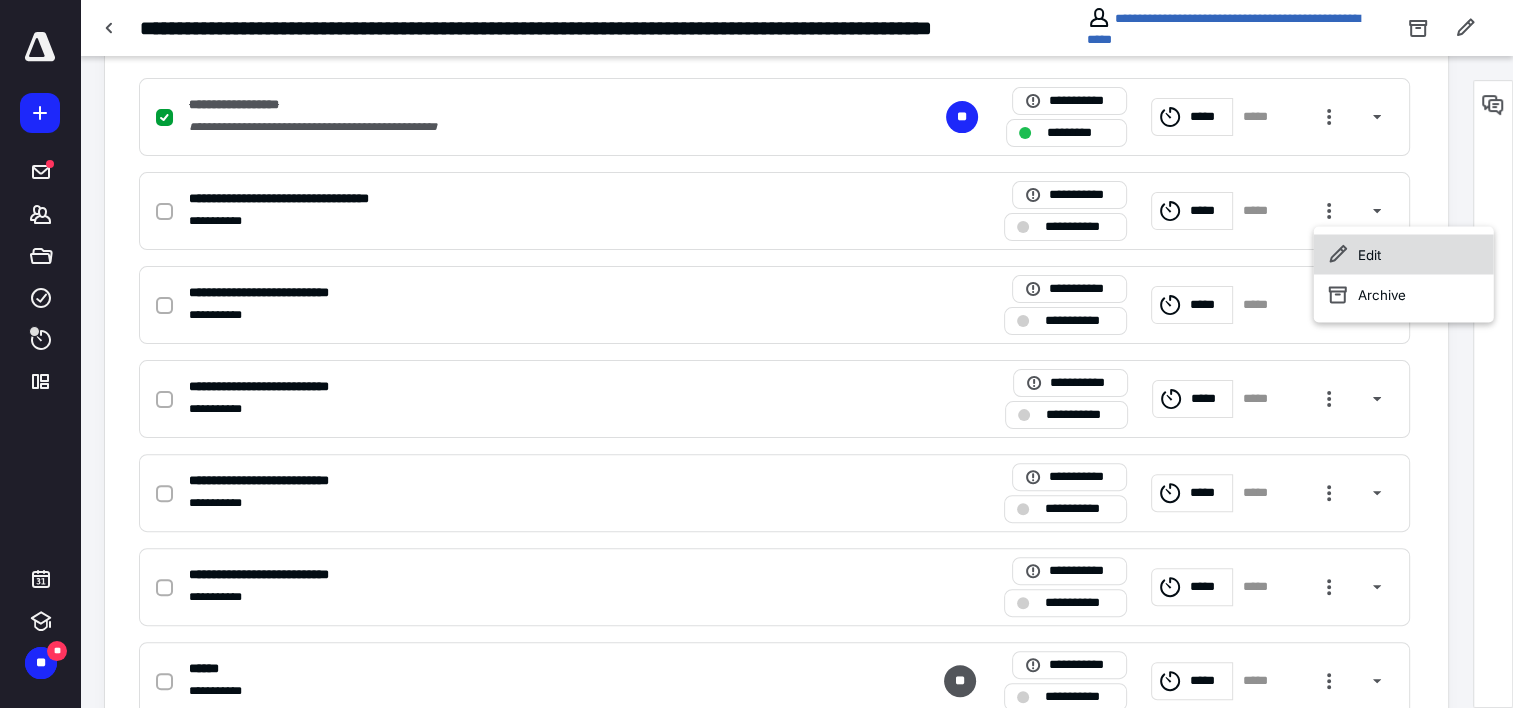 click 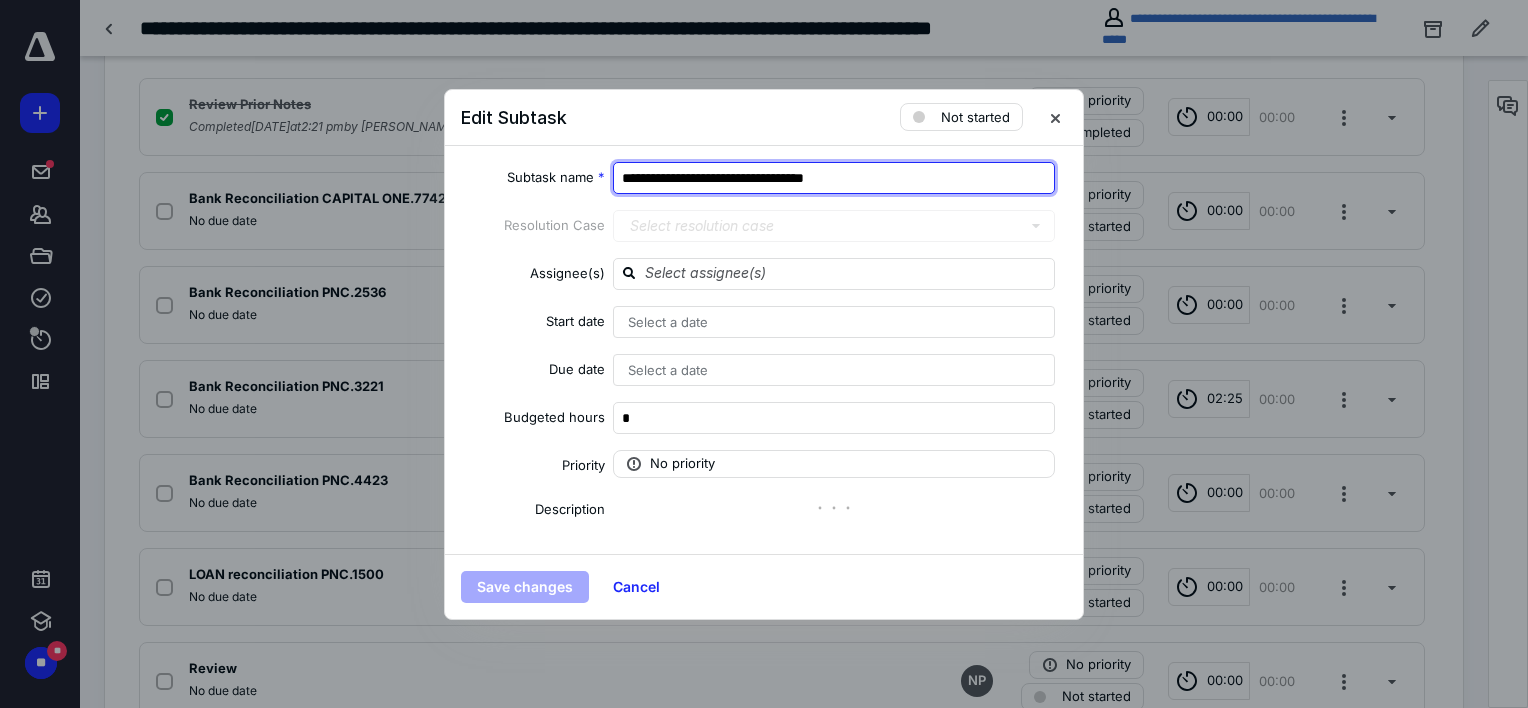 drag, startPoint x: 750, startPoint y: 174, endPoint x: 607, endPoint y: 179, distance: 143.08739 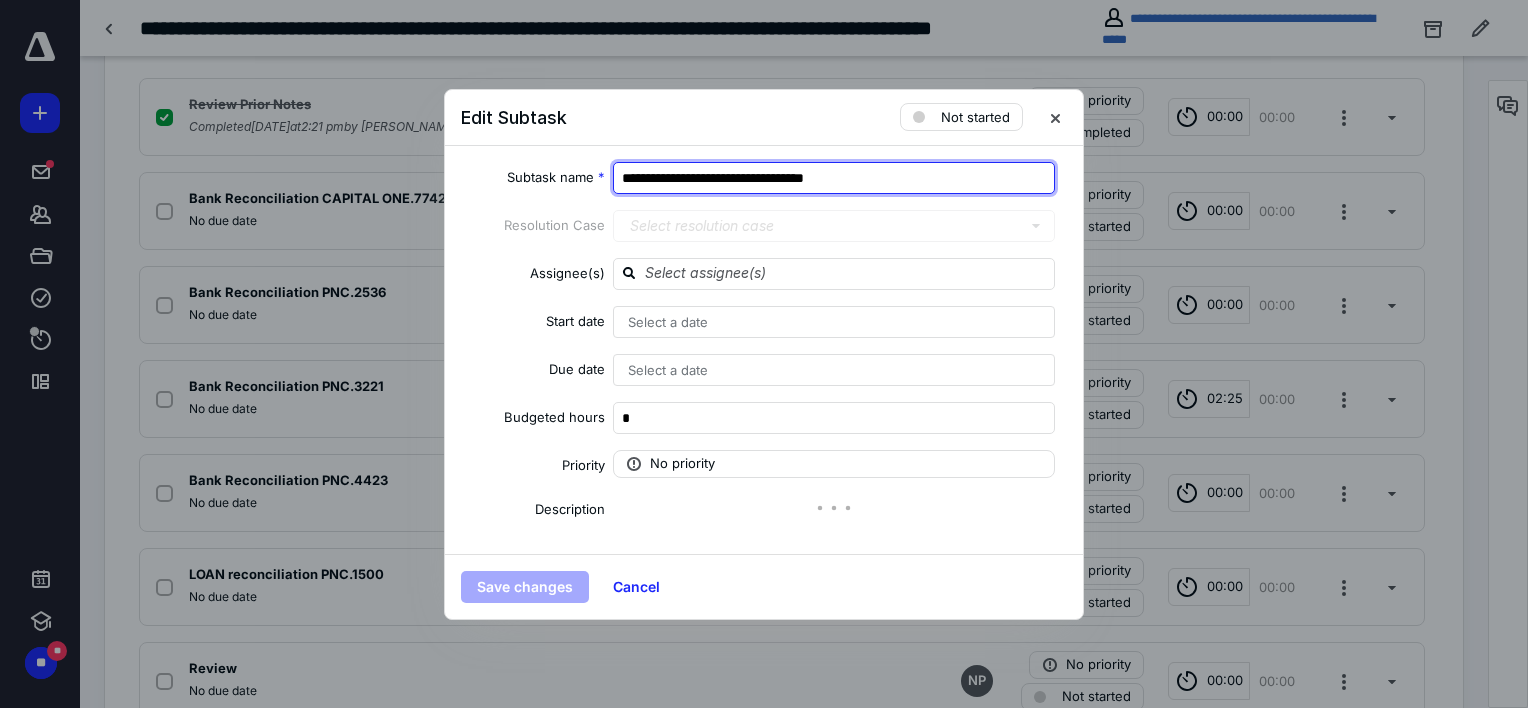 click on "**********" at bounding box center [764, 178] 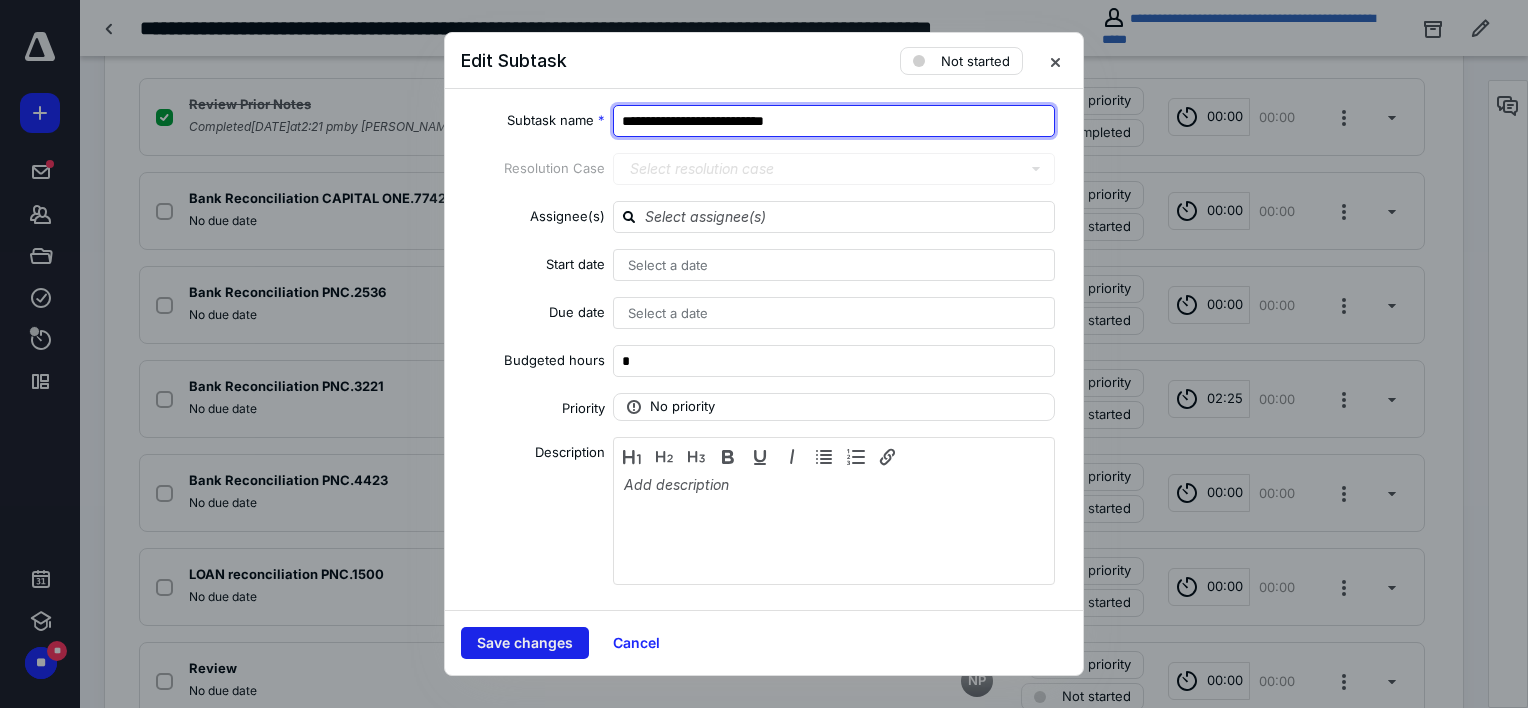 type on "**********" 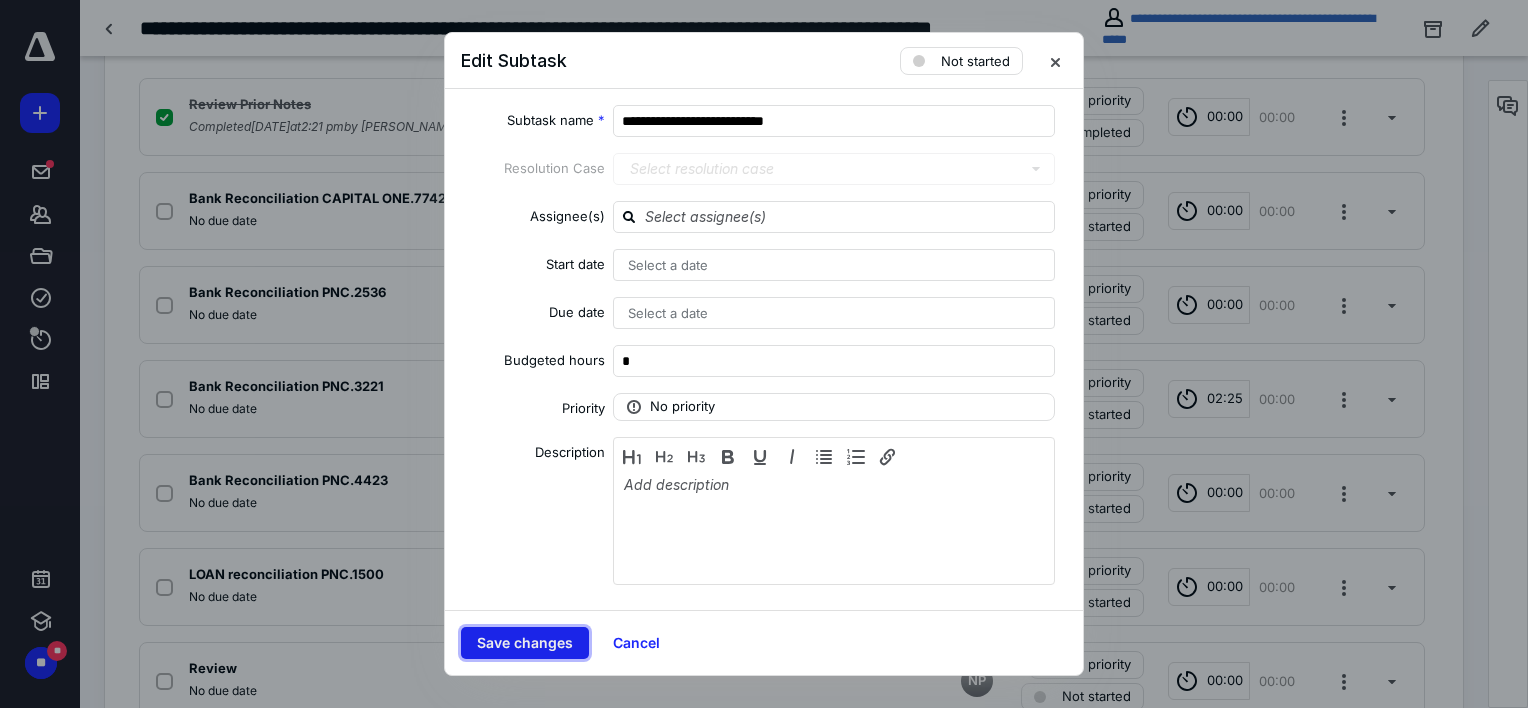 click on "Save changes" at bounding box center (525, 643) 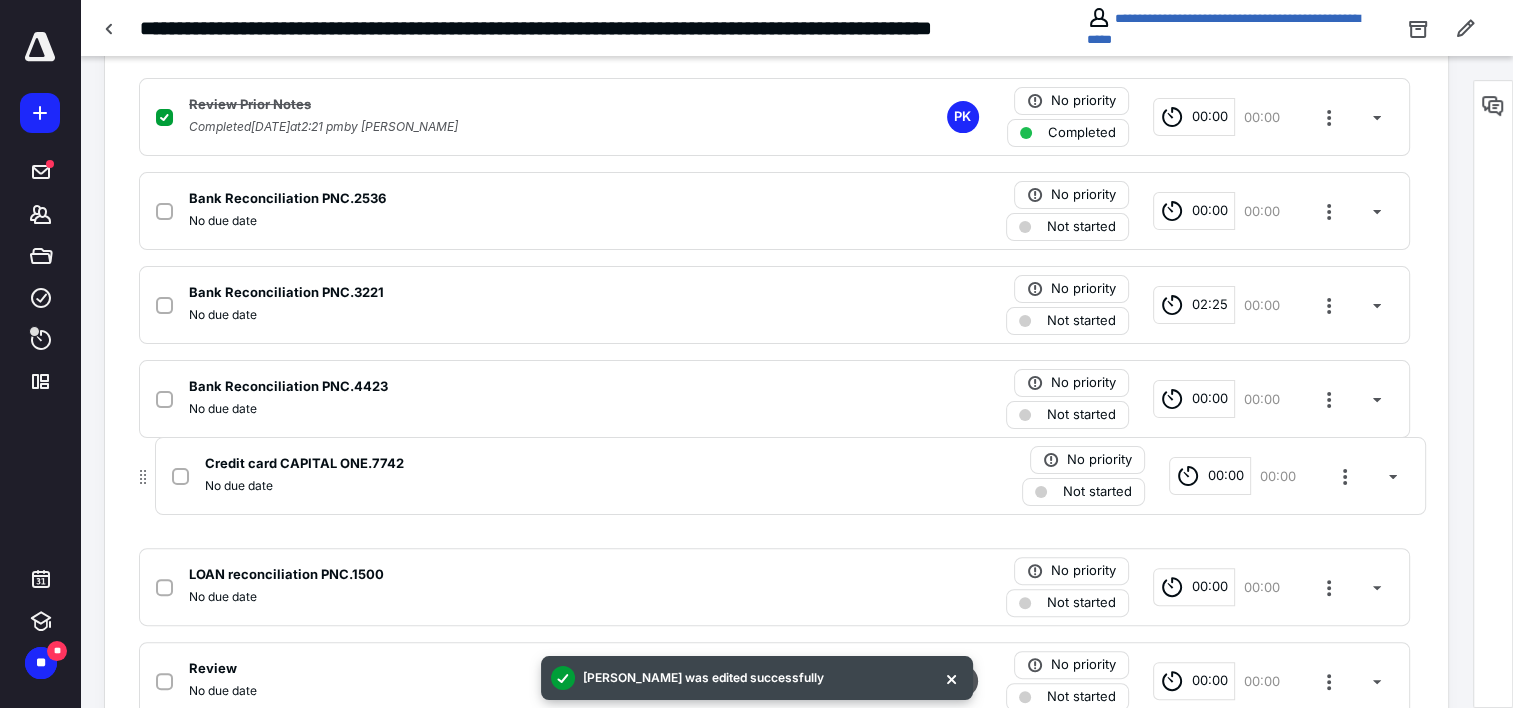 drag, startPoint x: 127, startPoint y: 212, endPoint x: 141, endPoint y: 477, distance: 265.36957 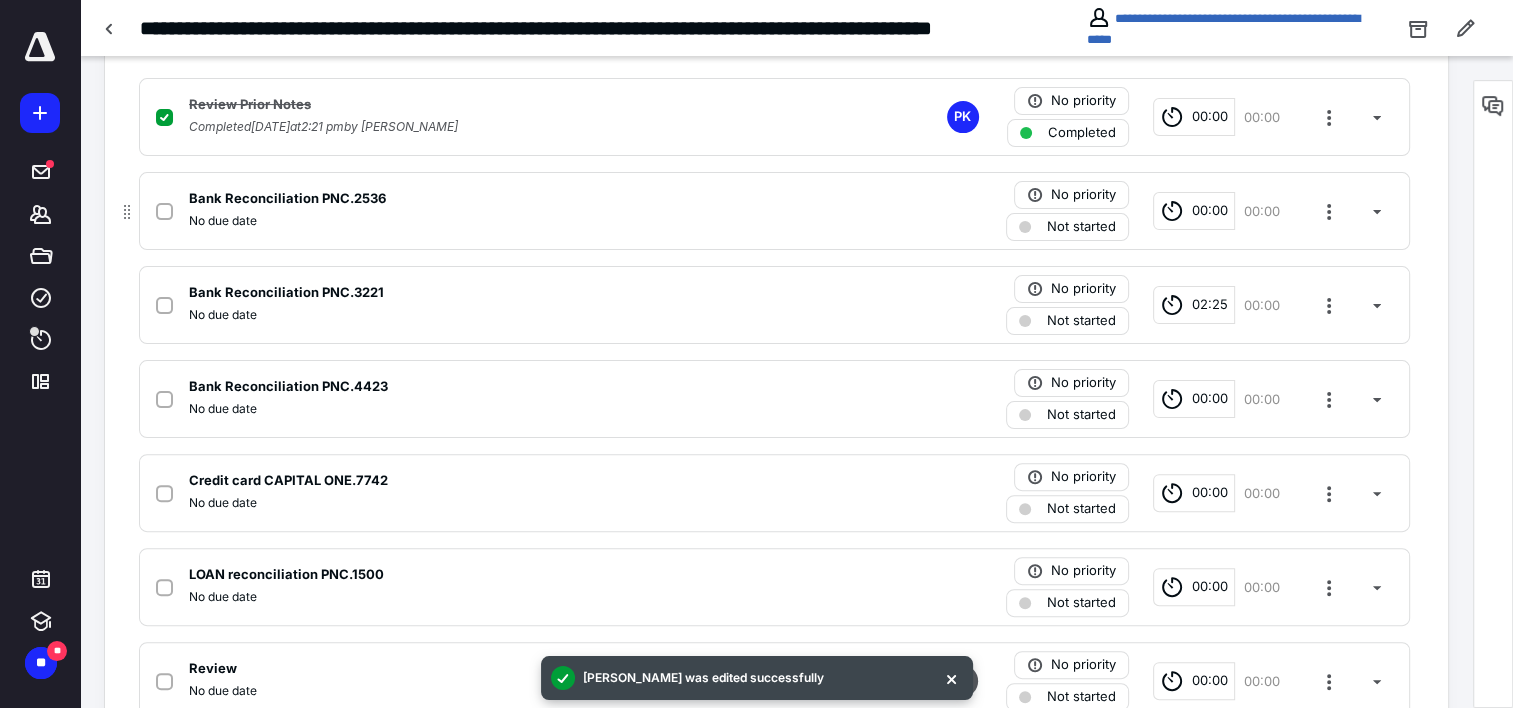 click on "No due date" at bounding box center (512, 221) 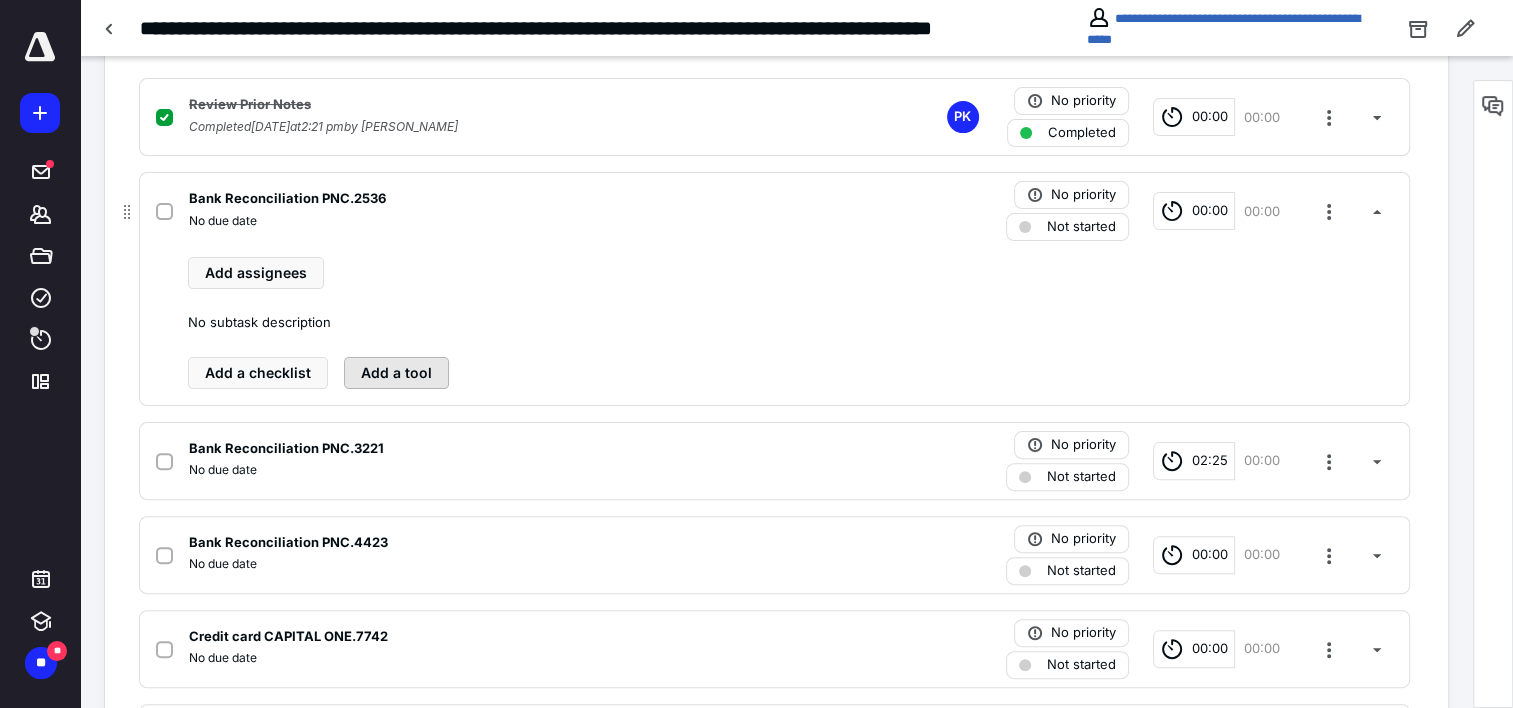 click on "Add a tool" at bounding box center (396, 373) 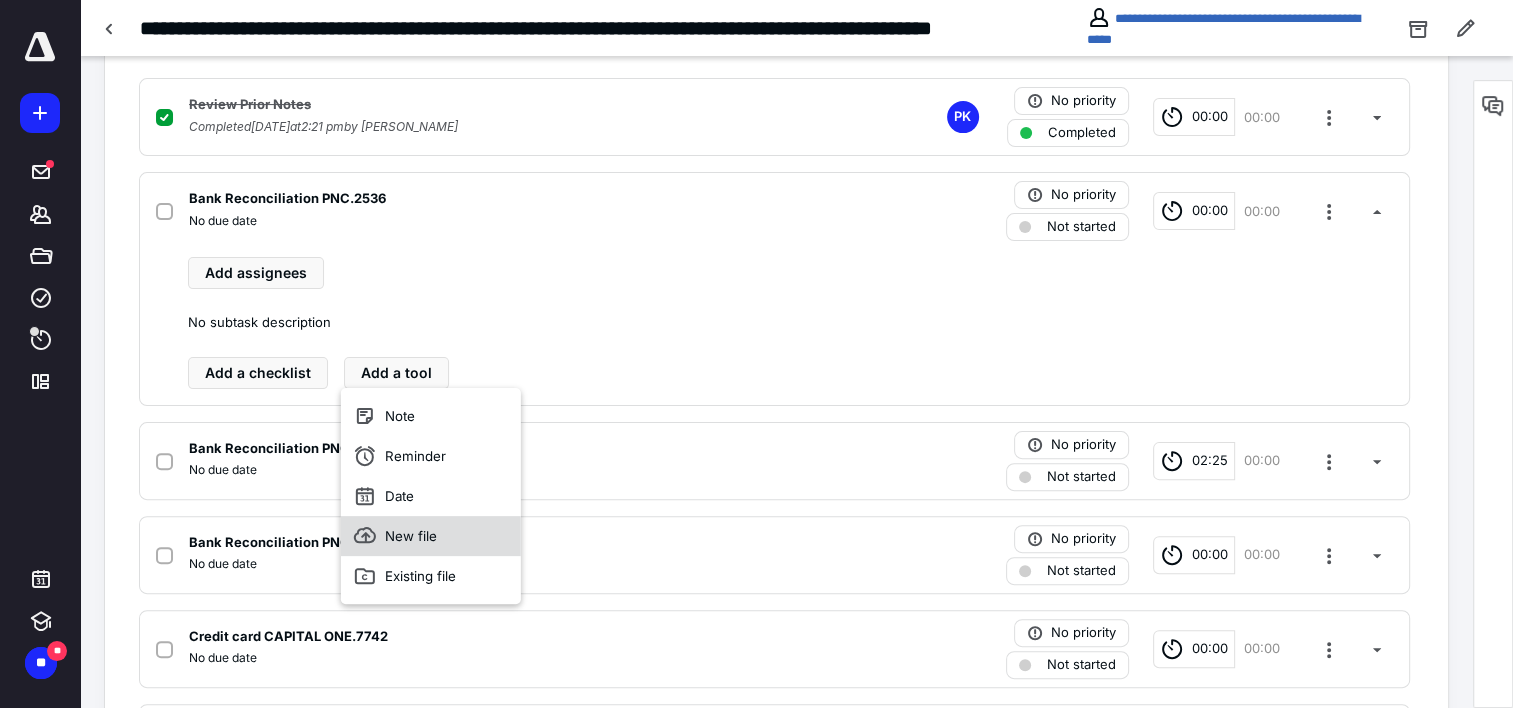 click on "New file" at bounding box center (431, 536) 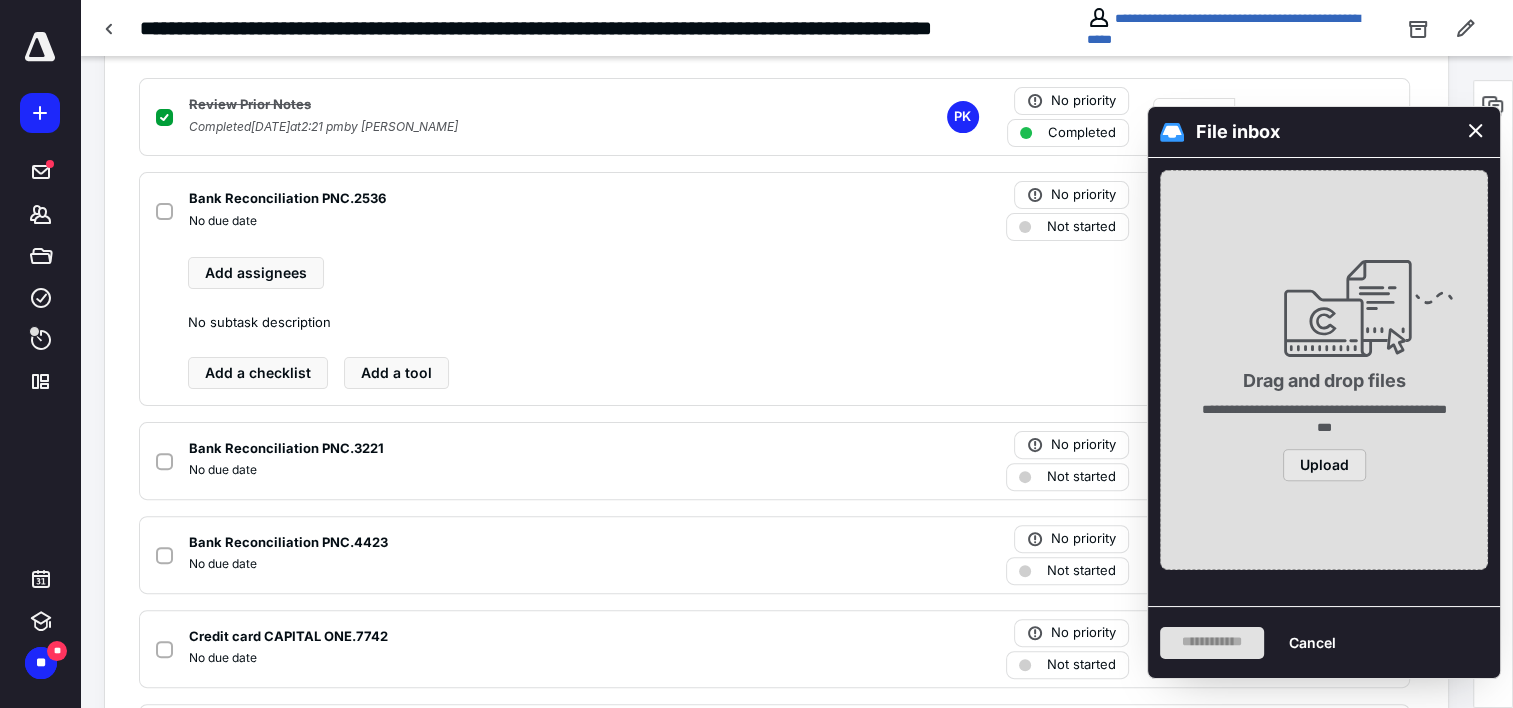 click on "Upload" at bounding box center (1324, 465) 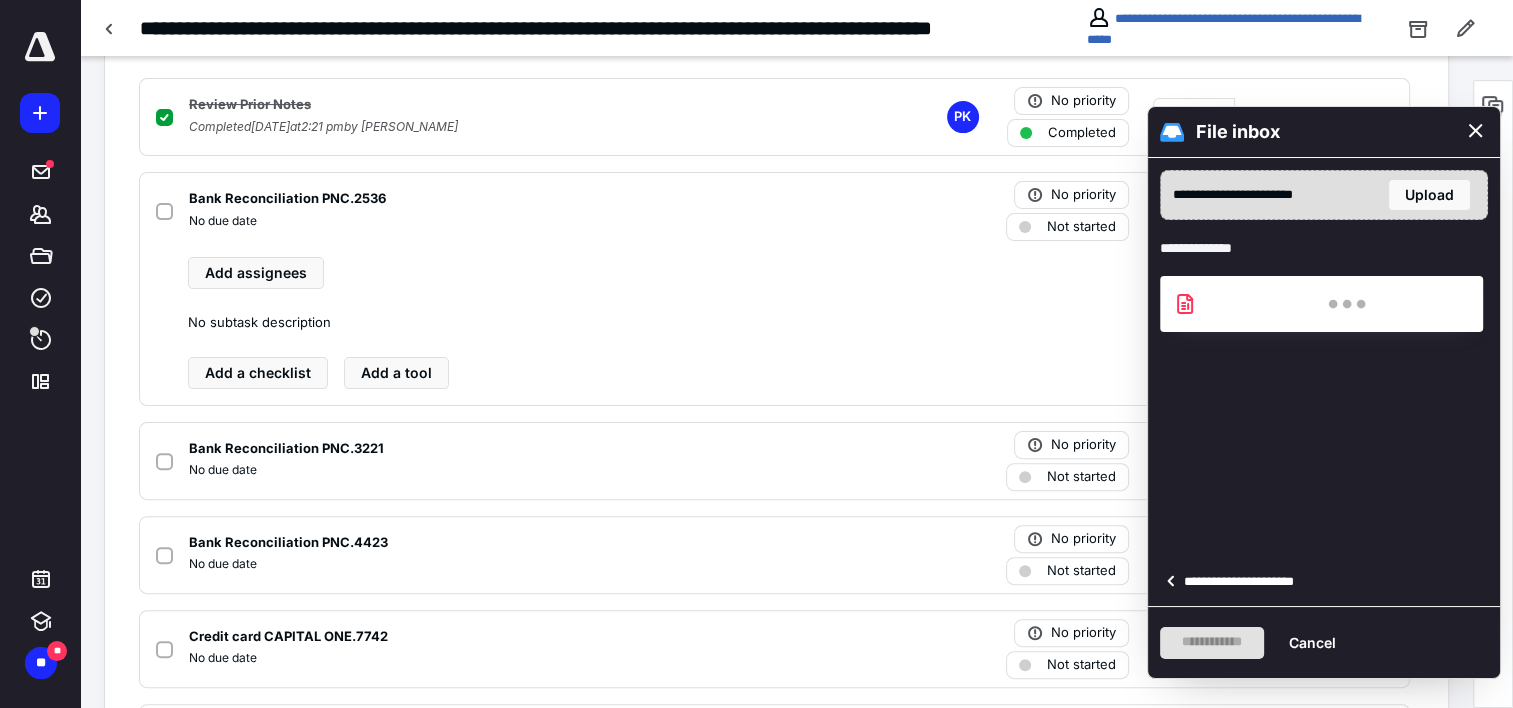 click on "**********" at bounding box center (1245, 582) 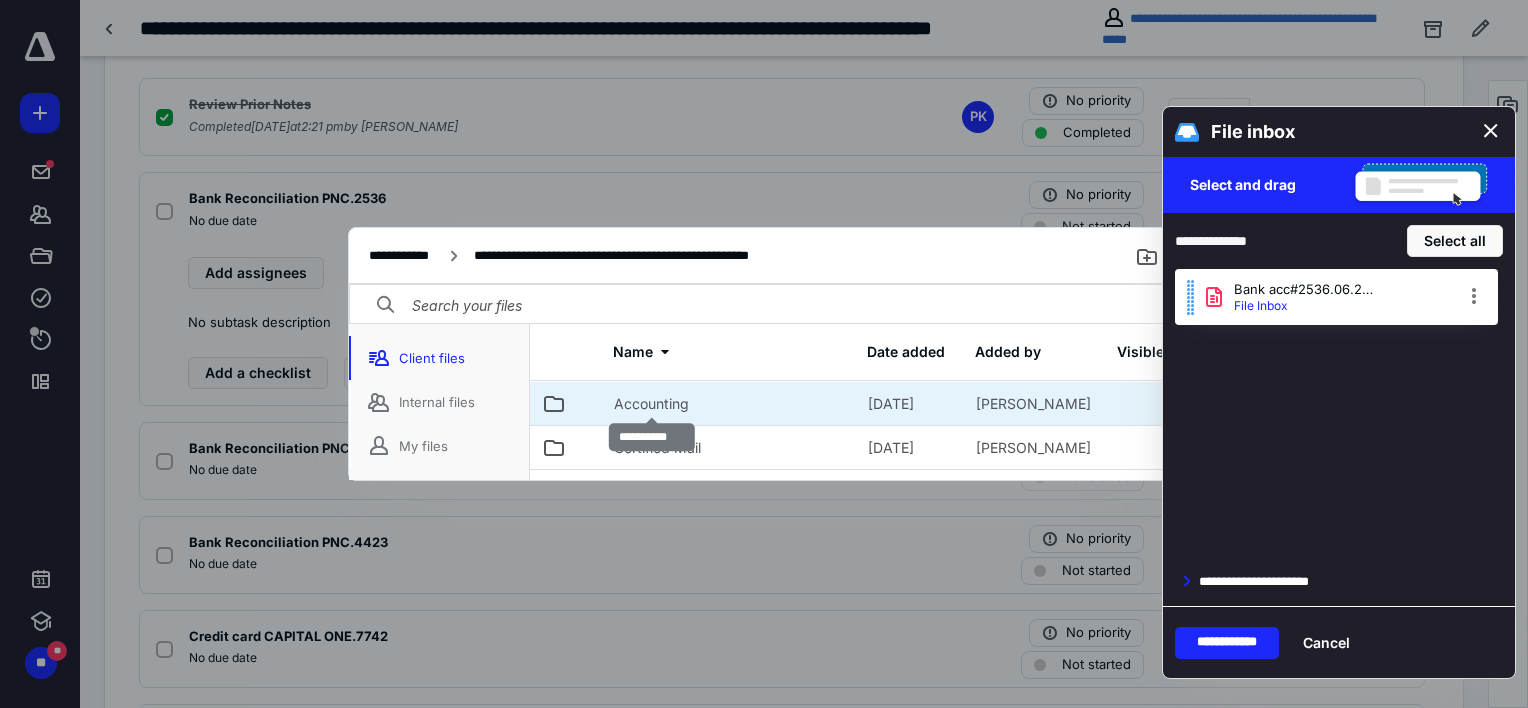 click on "Accounting" at bounding box center [651, 404] 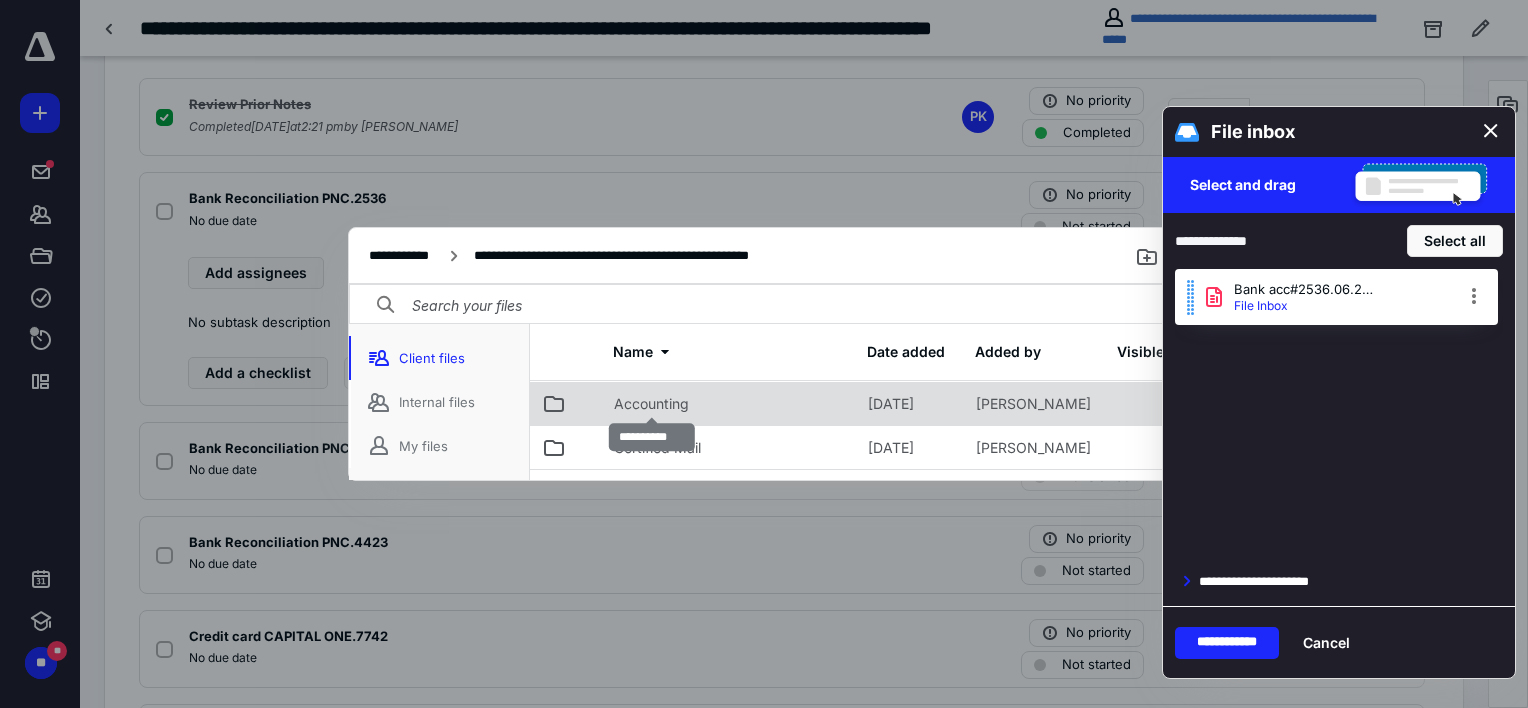 click on "Accounting" at bounding box center (651, 404) 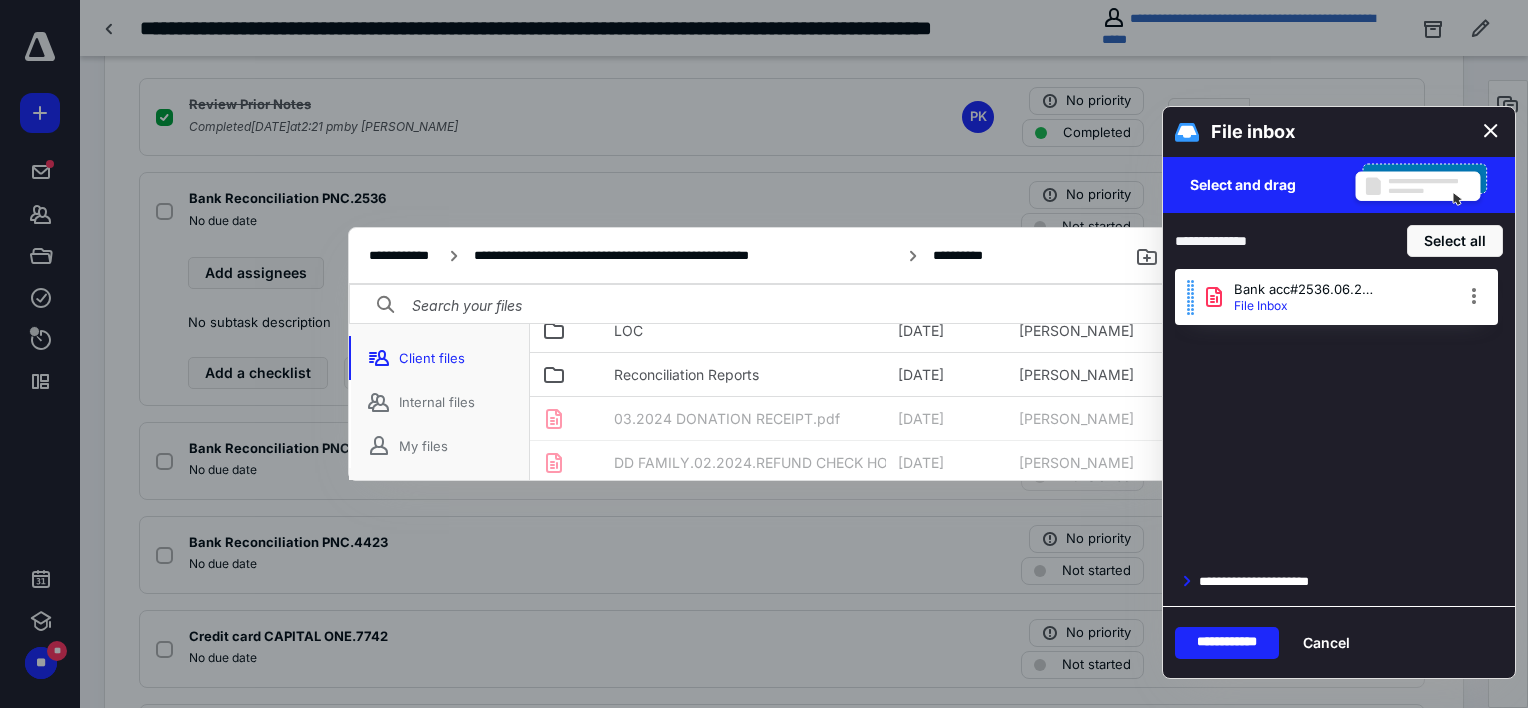 scroll, scrollTop: 356, scrollLeft: 0, axis: vertical 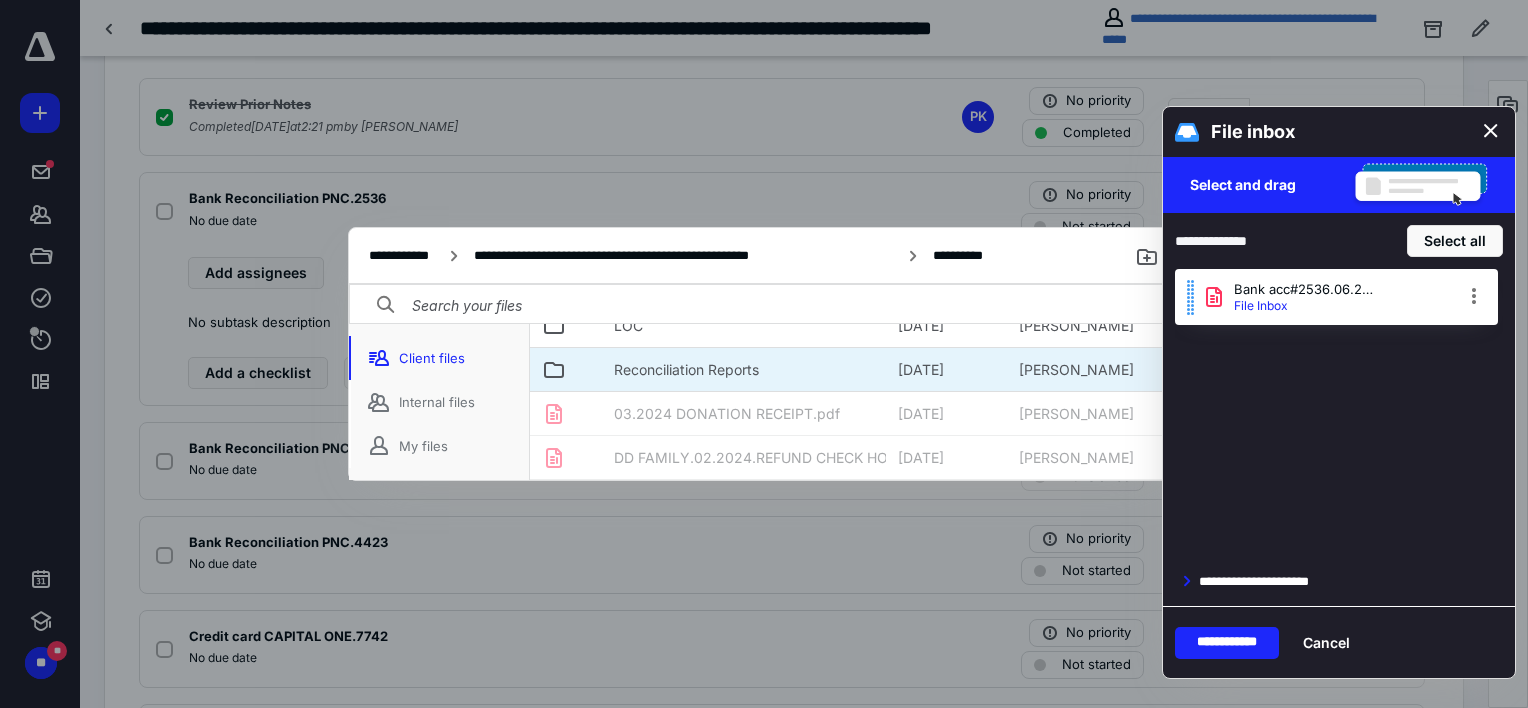 click on "Reconciliation Reports" at bounding box center (686, 370) 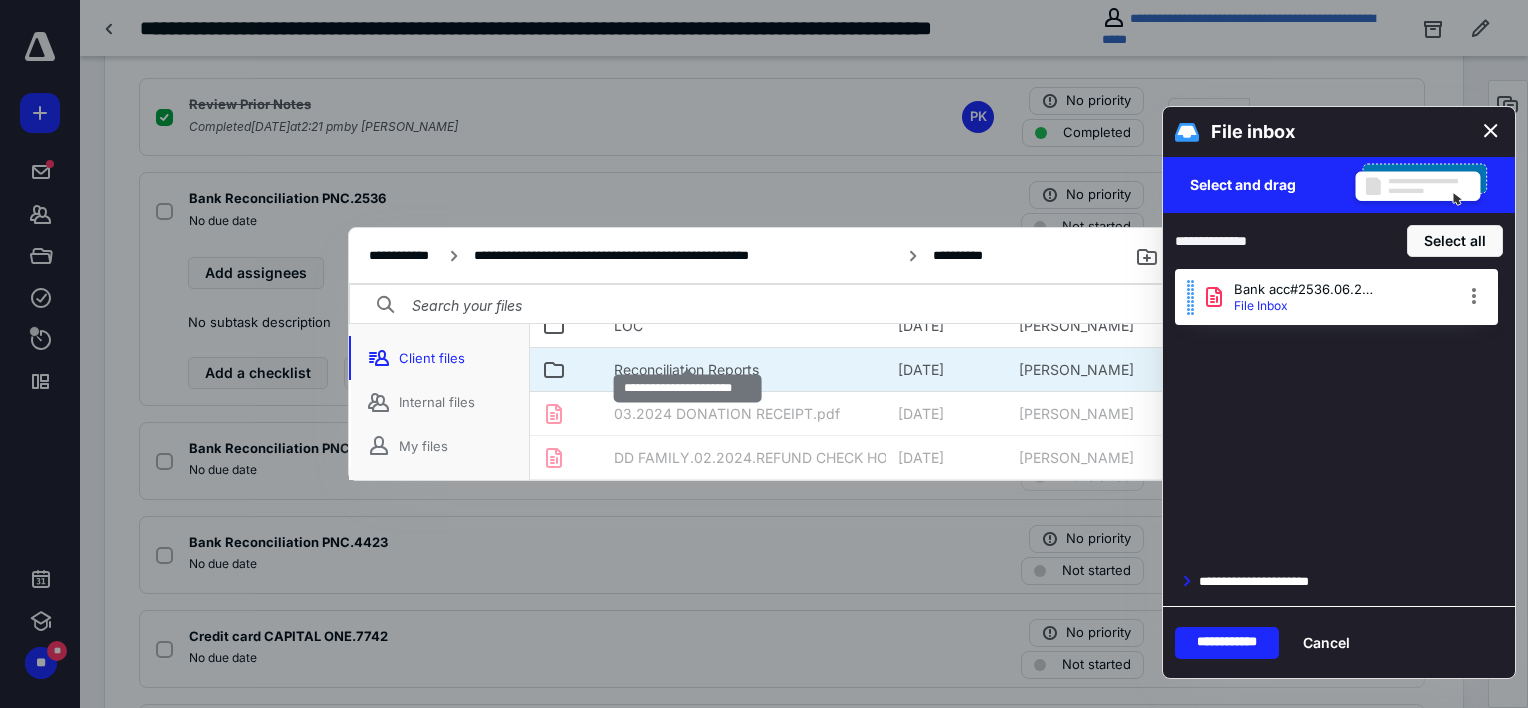 click on "Reconciliation Reports" at bounding box center [686, 370] 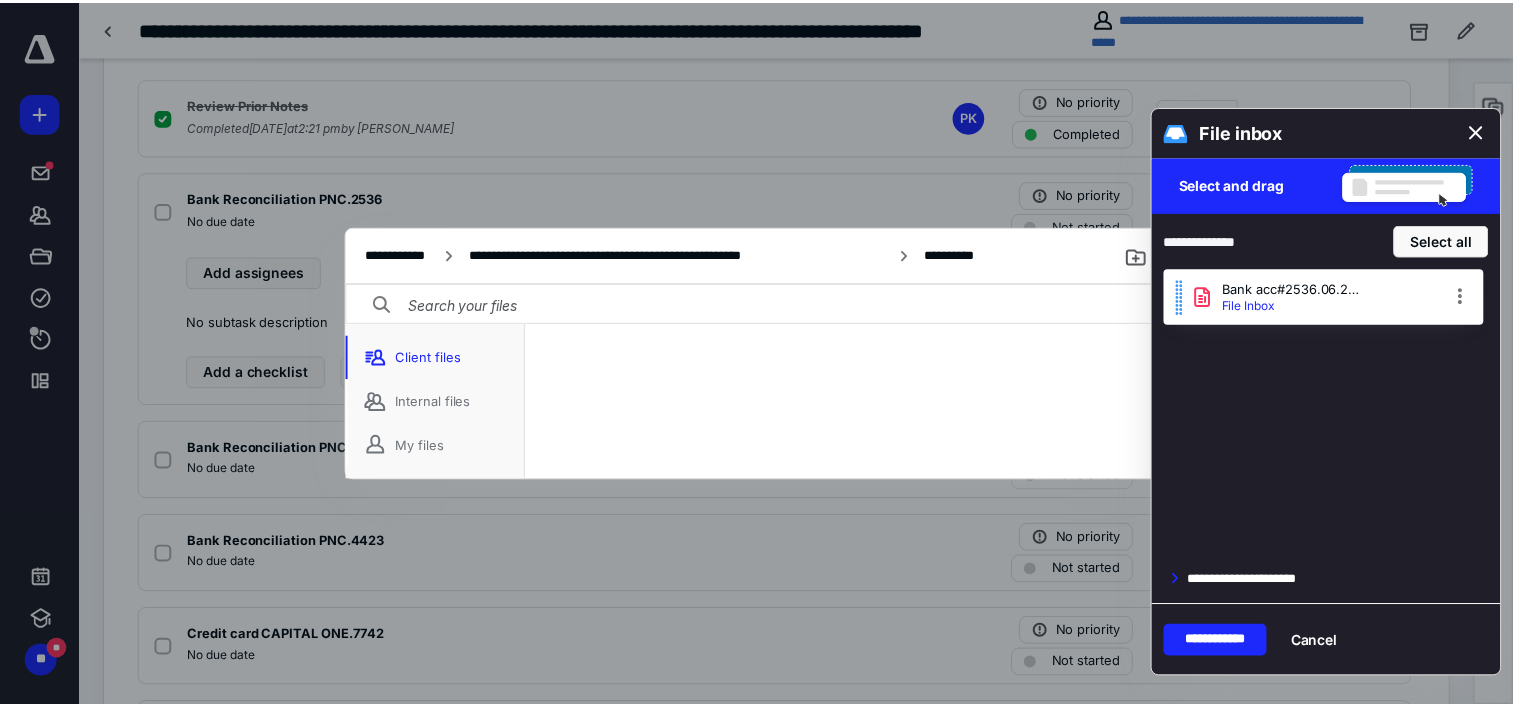 scroll, scrollTop: 136, scrollLeft: 0, axis: vertical 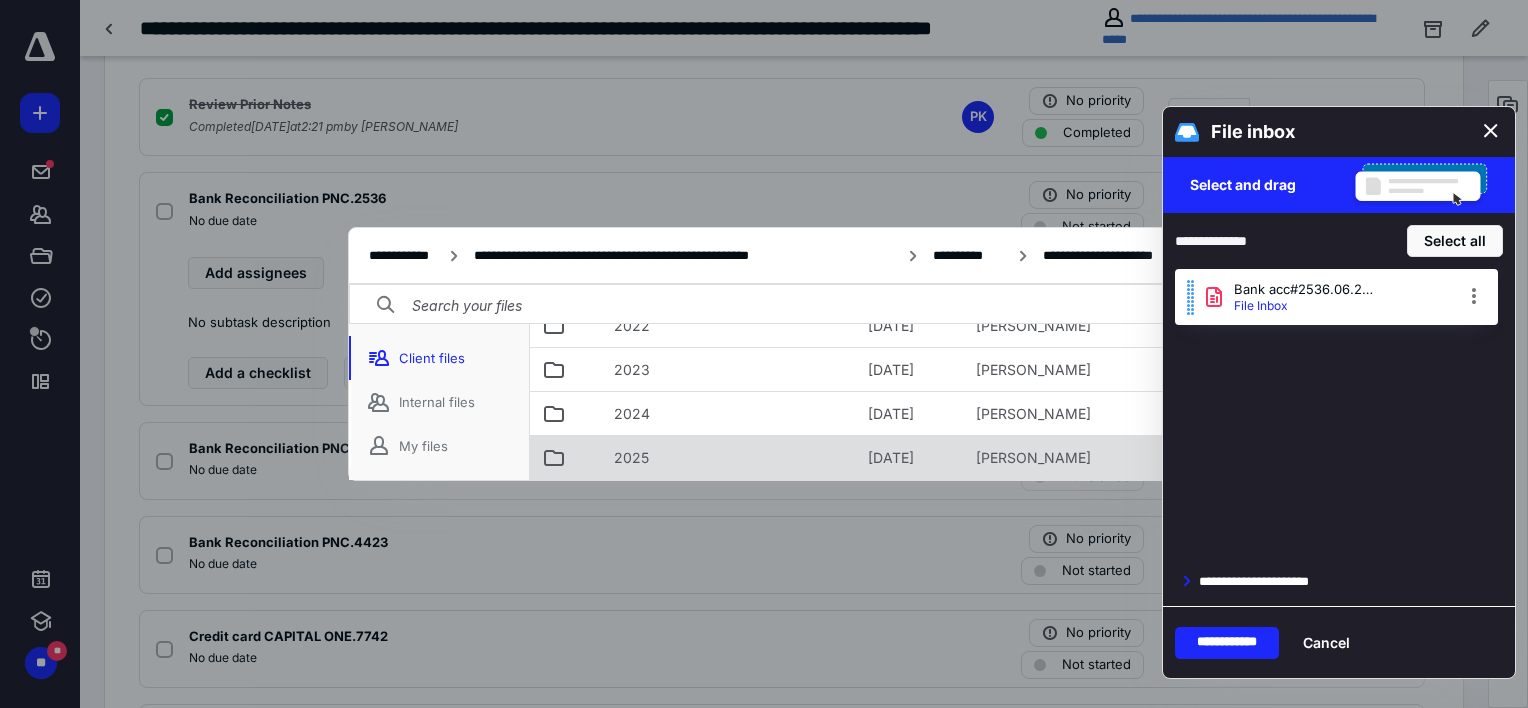 click on "2025" at bounding box center (631, 458) 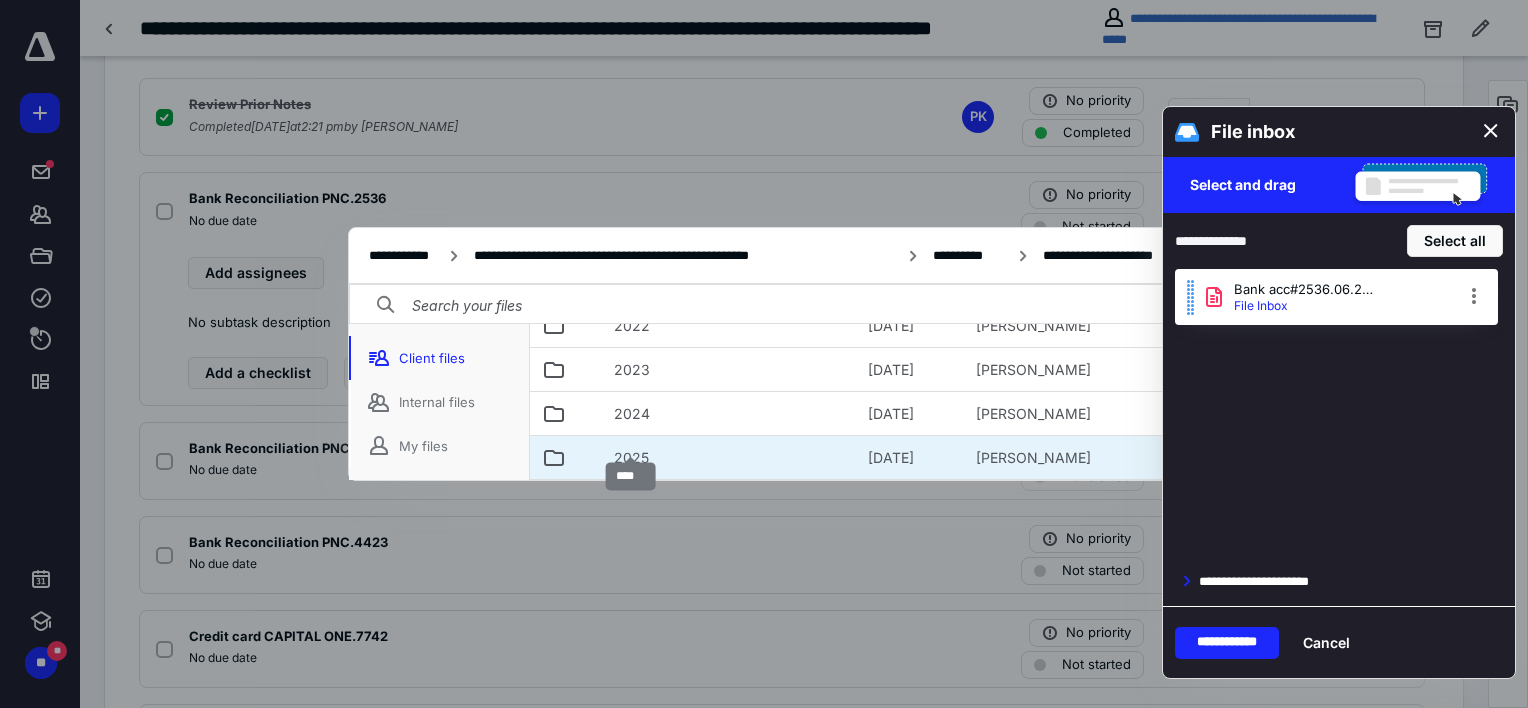 click on "2025" at bounding box center (631, 458) 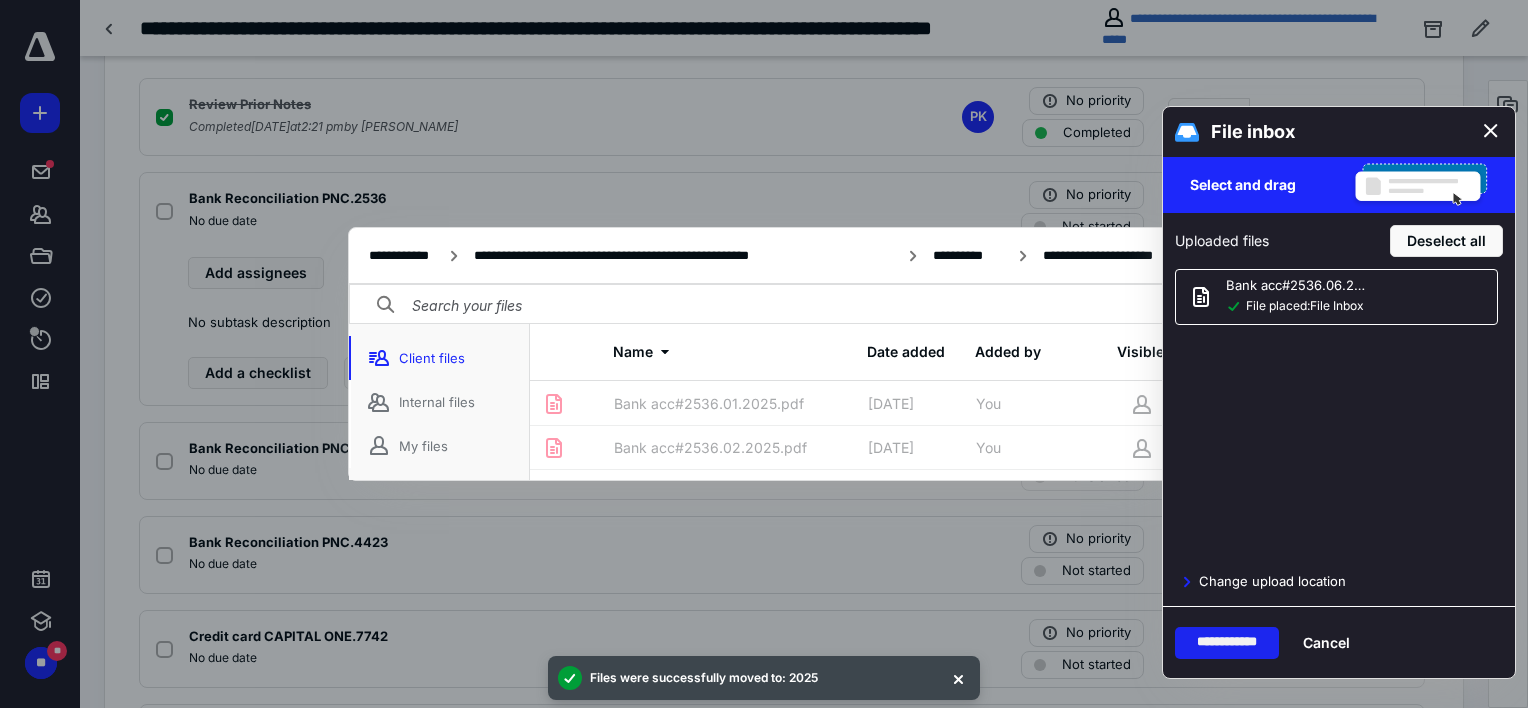 click on "**********" at bounding box center (1227, 643) 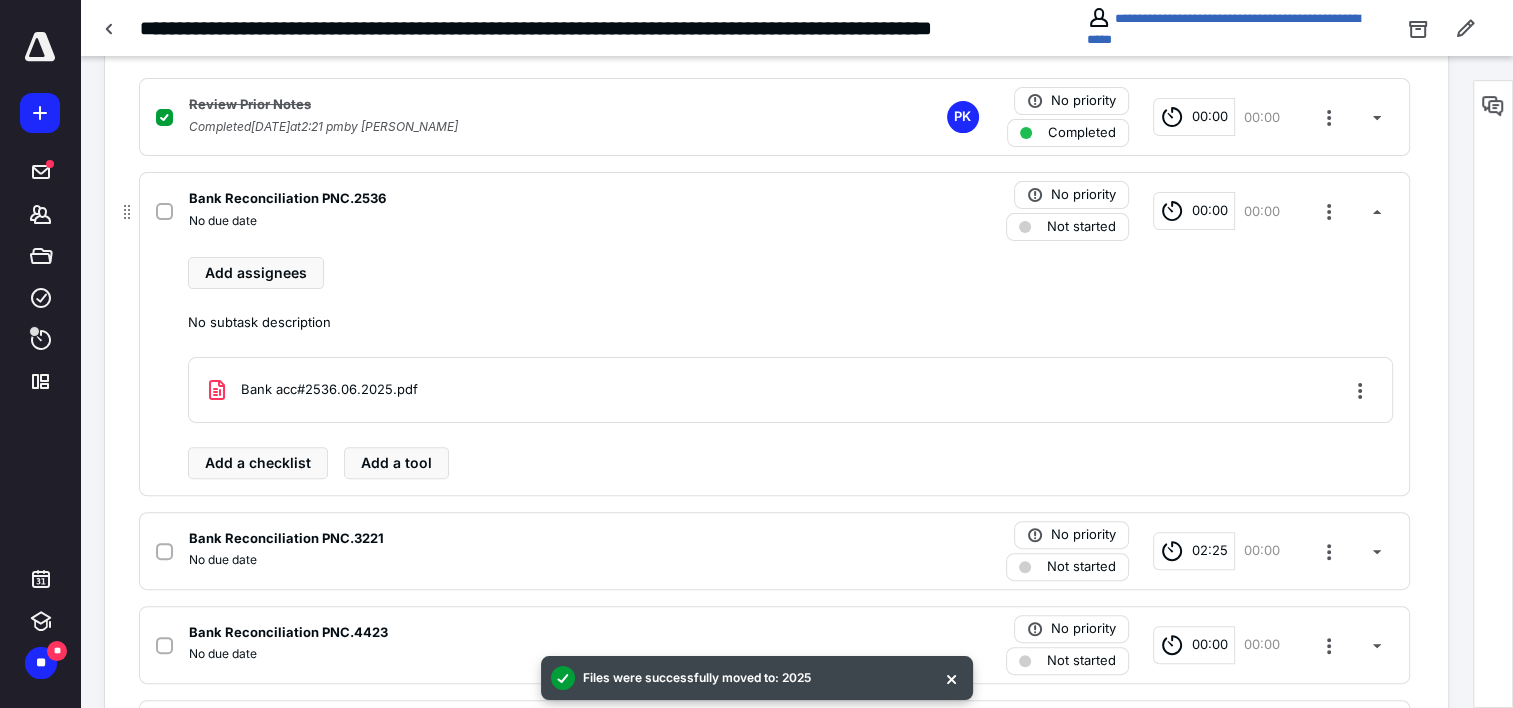 click 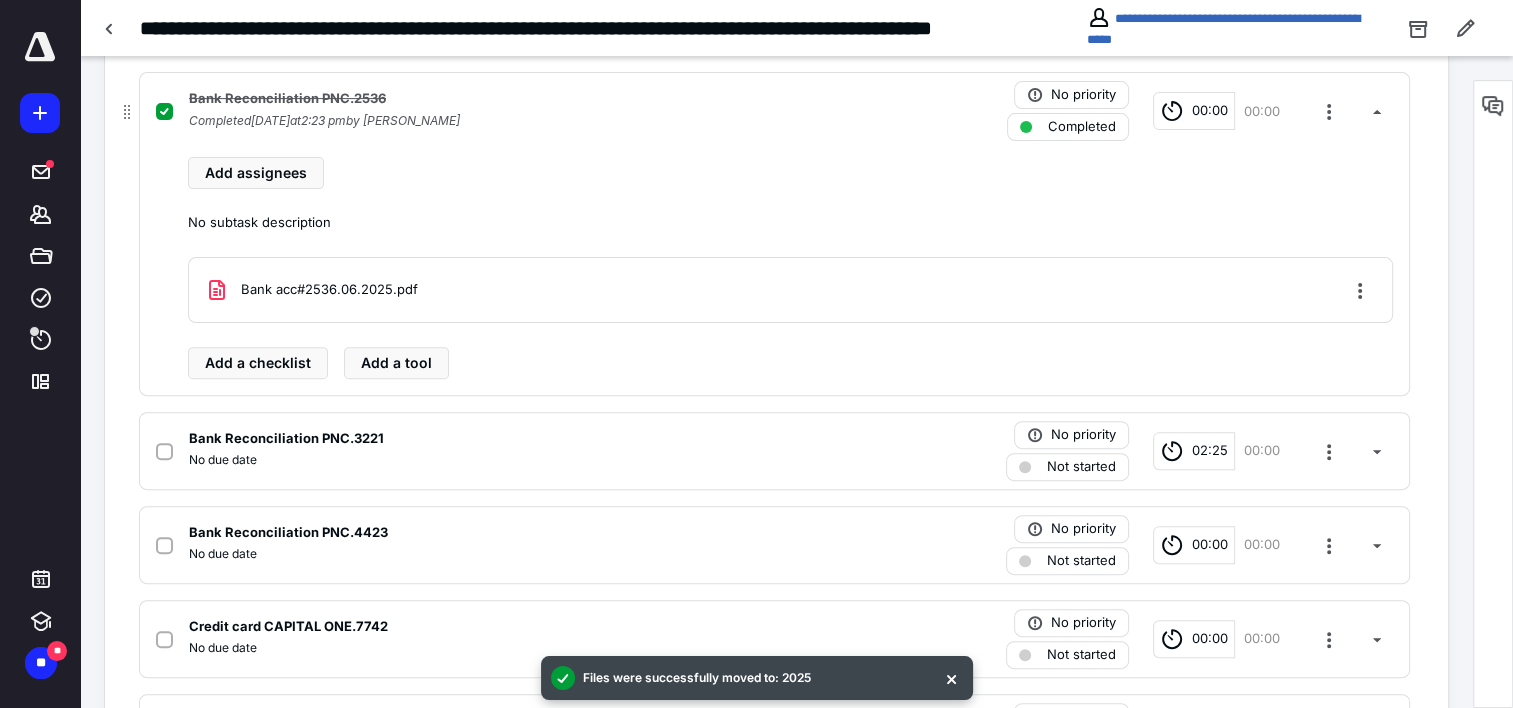 scroll, scrollTop: 700, scrollLeft: 0, axis: vertical 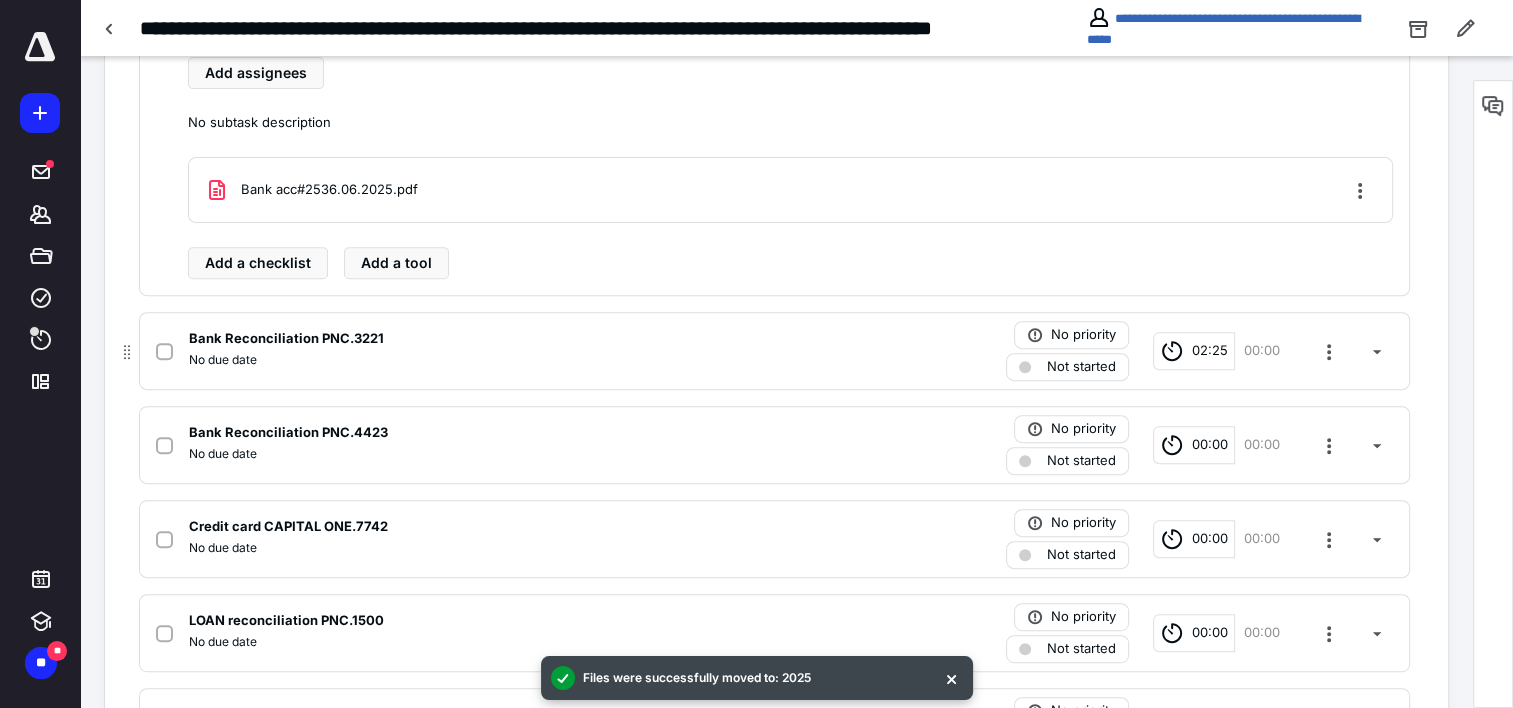 click on "No due date" at bounding box center [512, 360] 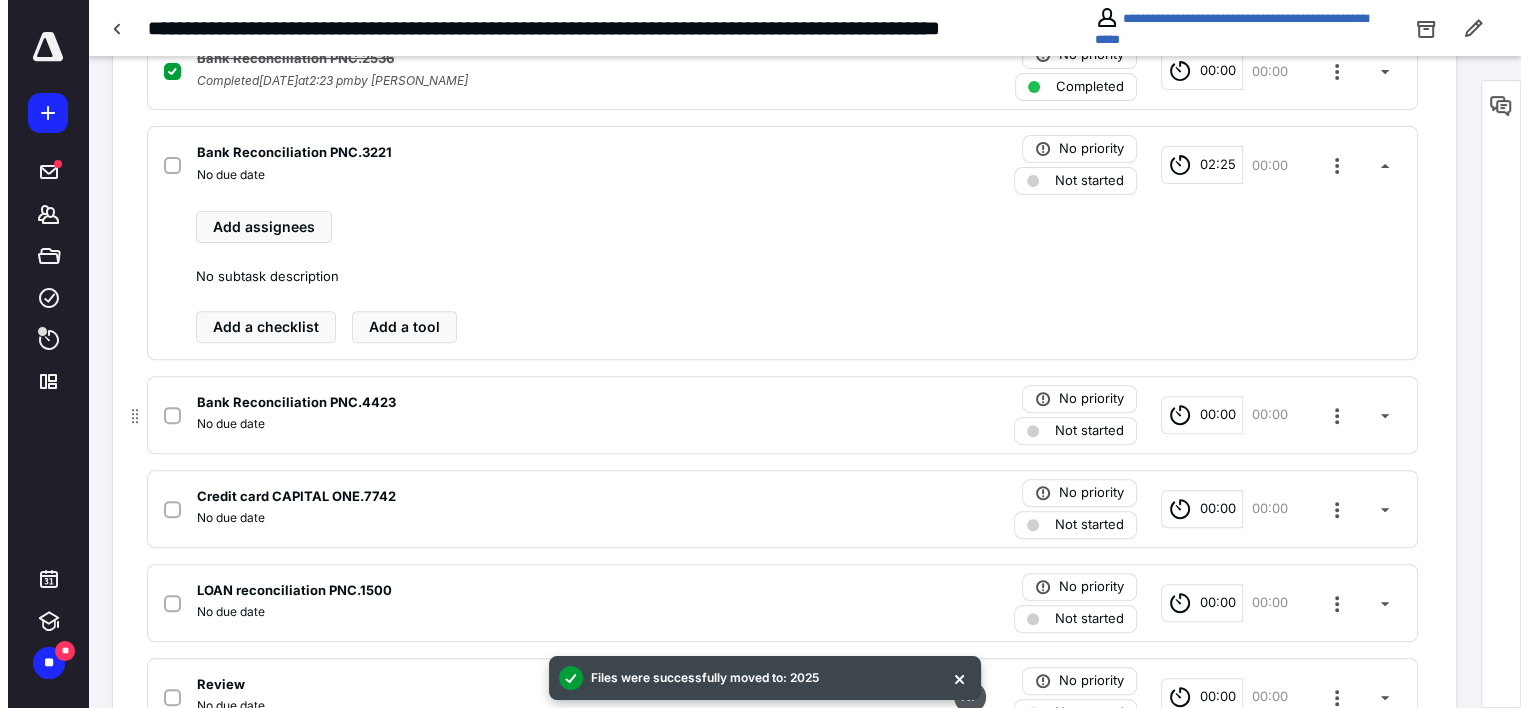scroll, scrollTop: 600, scrollLeft: 0, axis: vertical 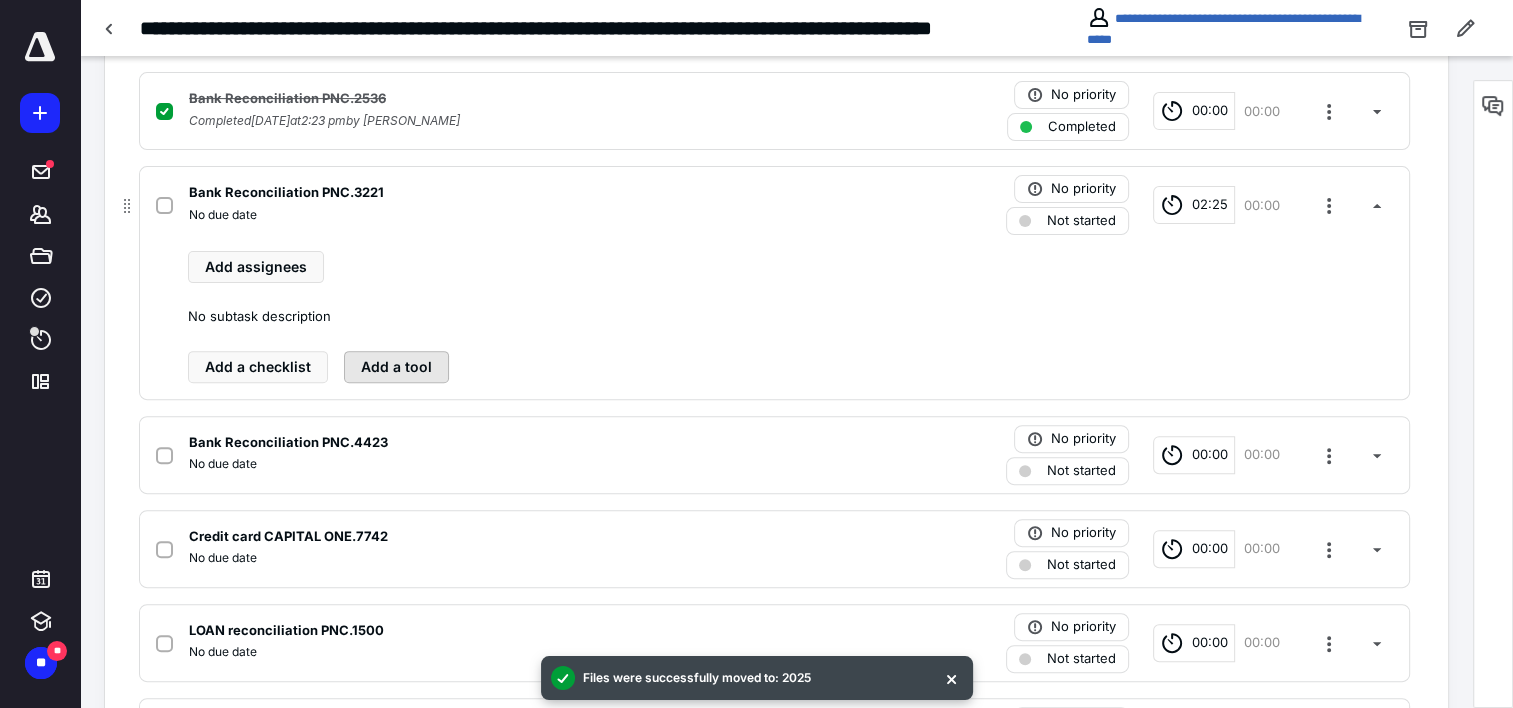 click on "Add a tool" at bounding box center (396, 367) 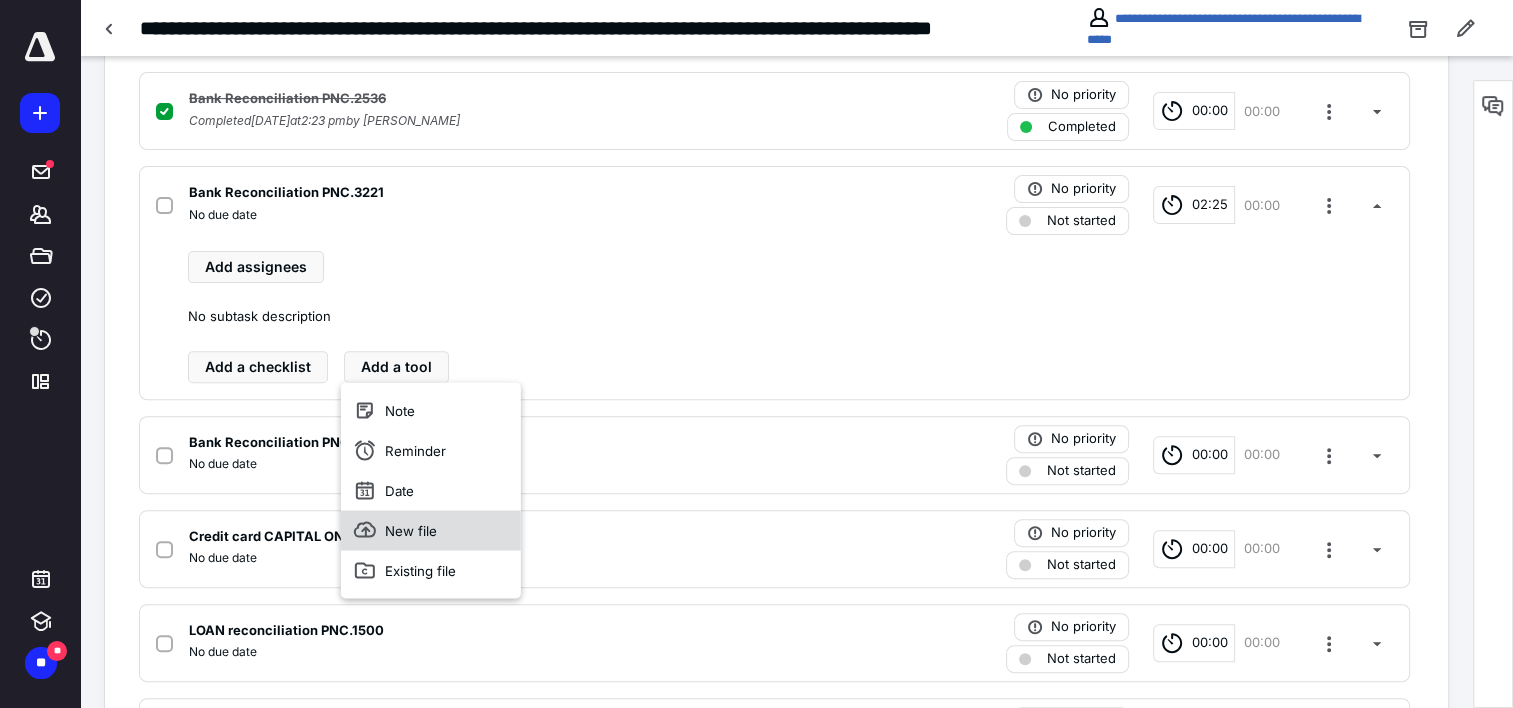 click on "New file" at bounding box center (431, 530) 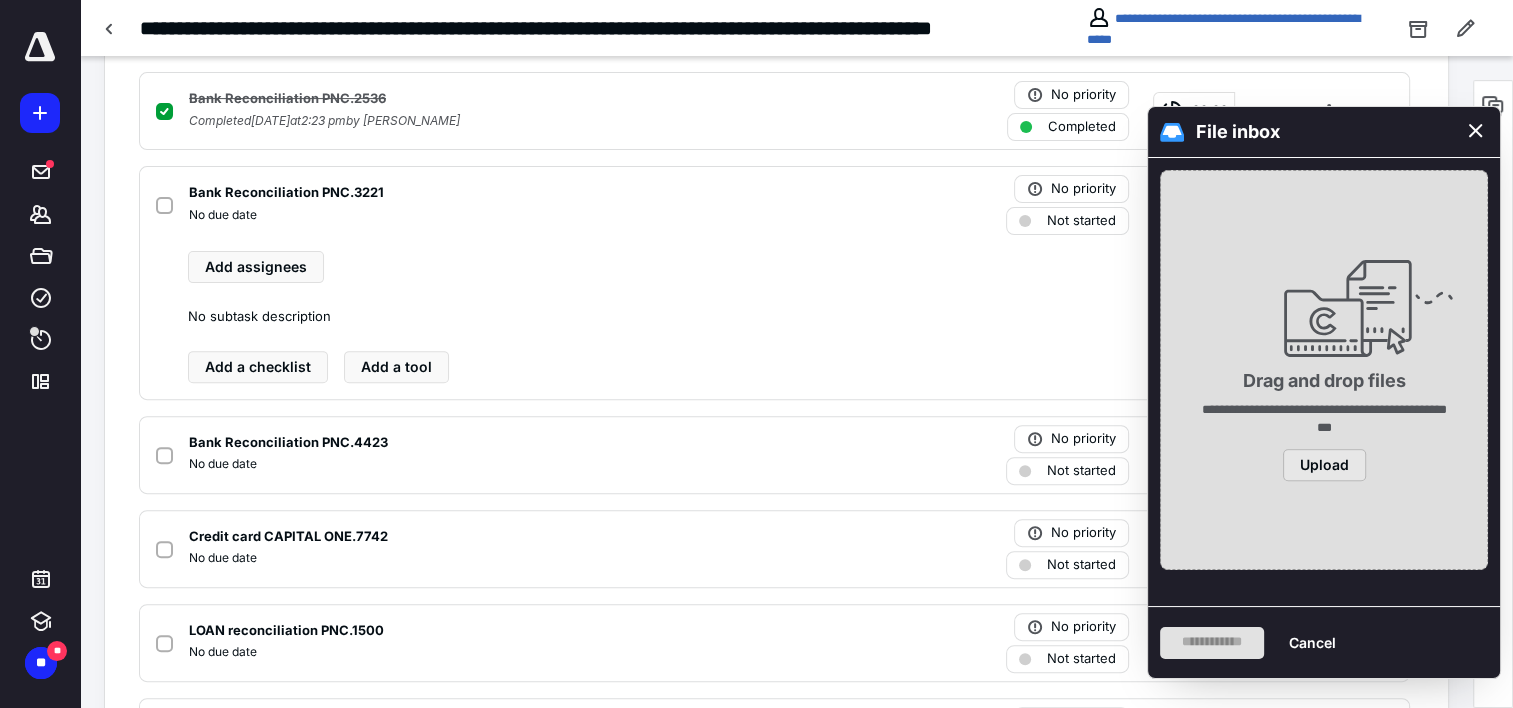 click on "Upload" at bounding box center (1324, 465) 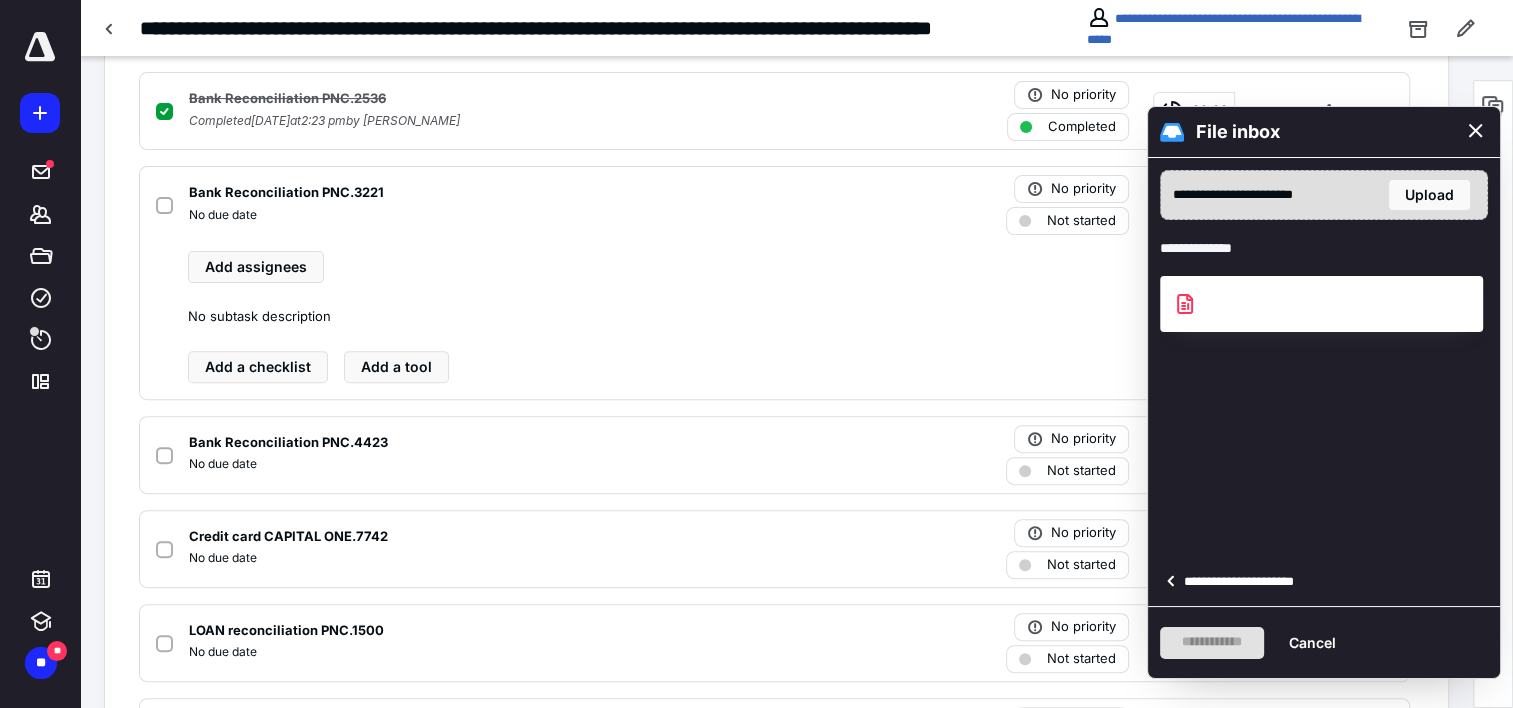 click on "**********" at bounding box center (1245, 582) 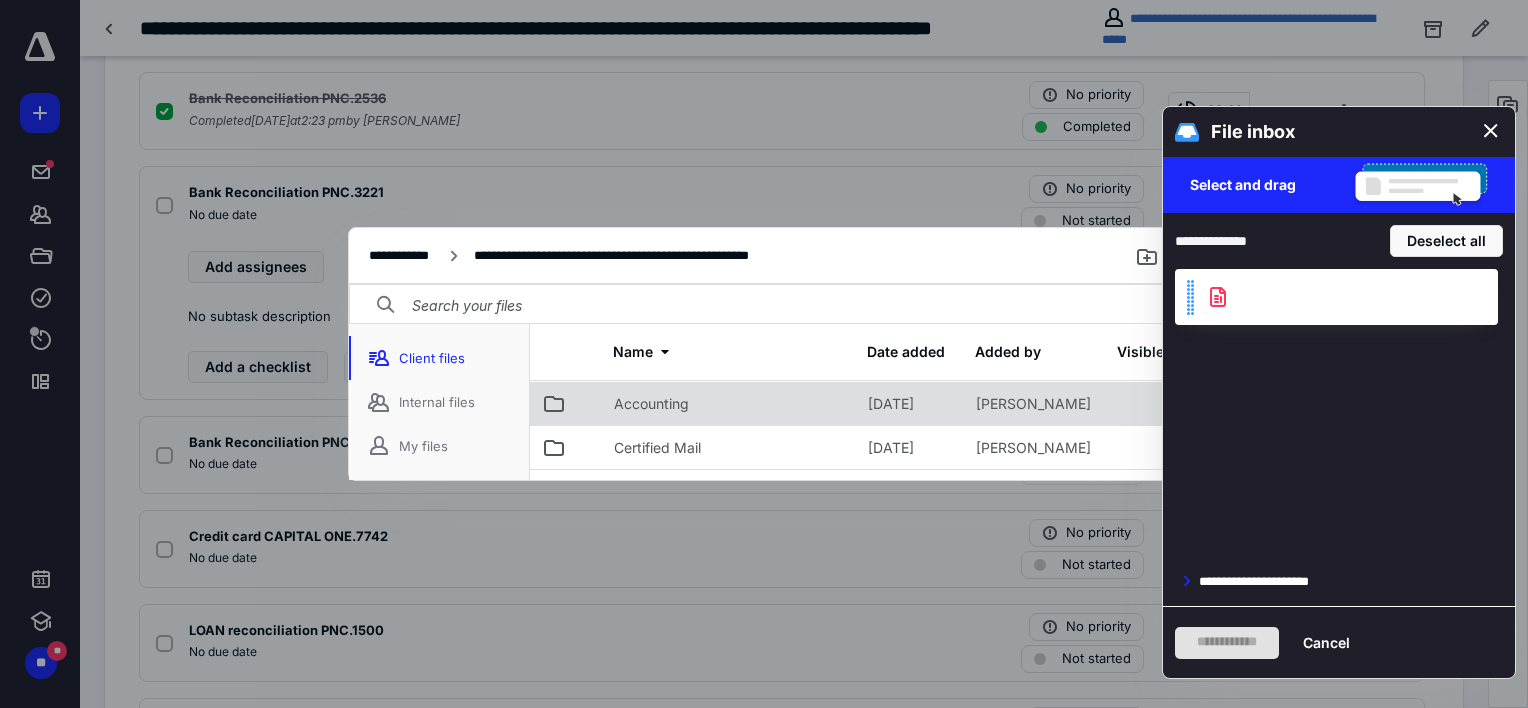 click on "Accounting" at bounding box center (651, 404) 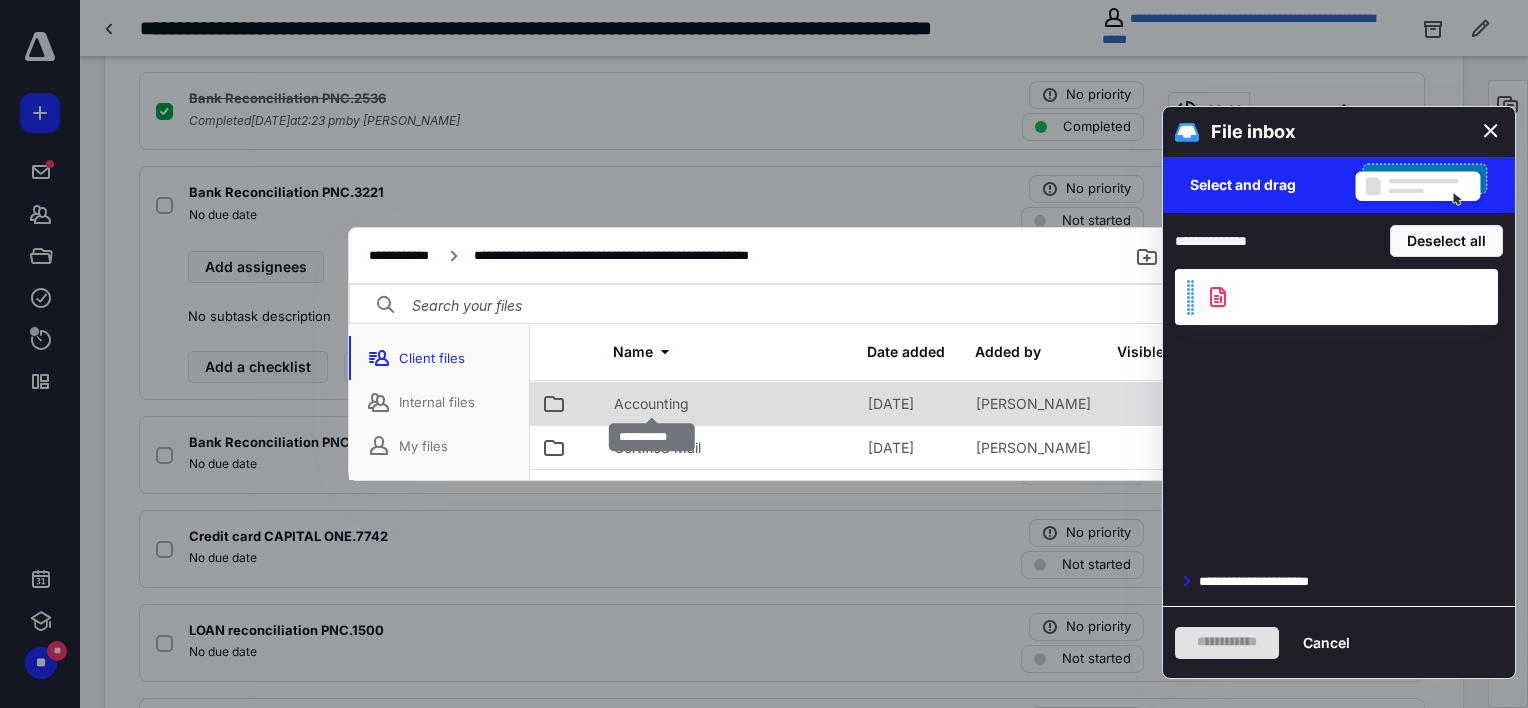 click on "Accounting" at bounding box center [651, 404] 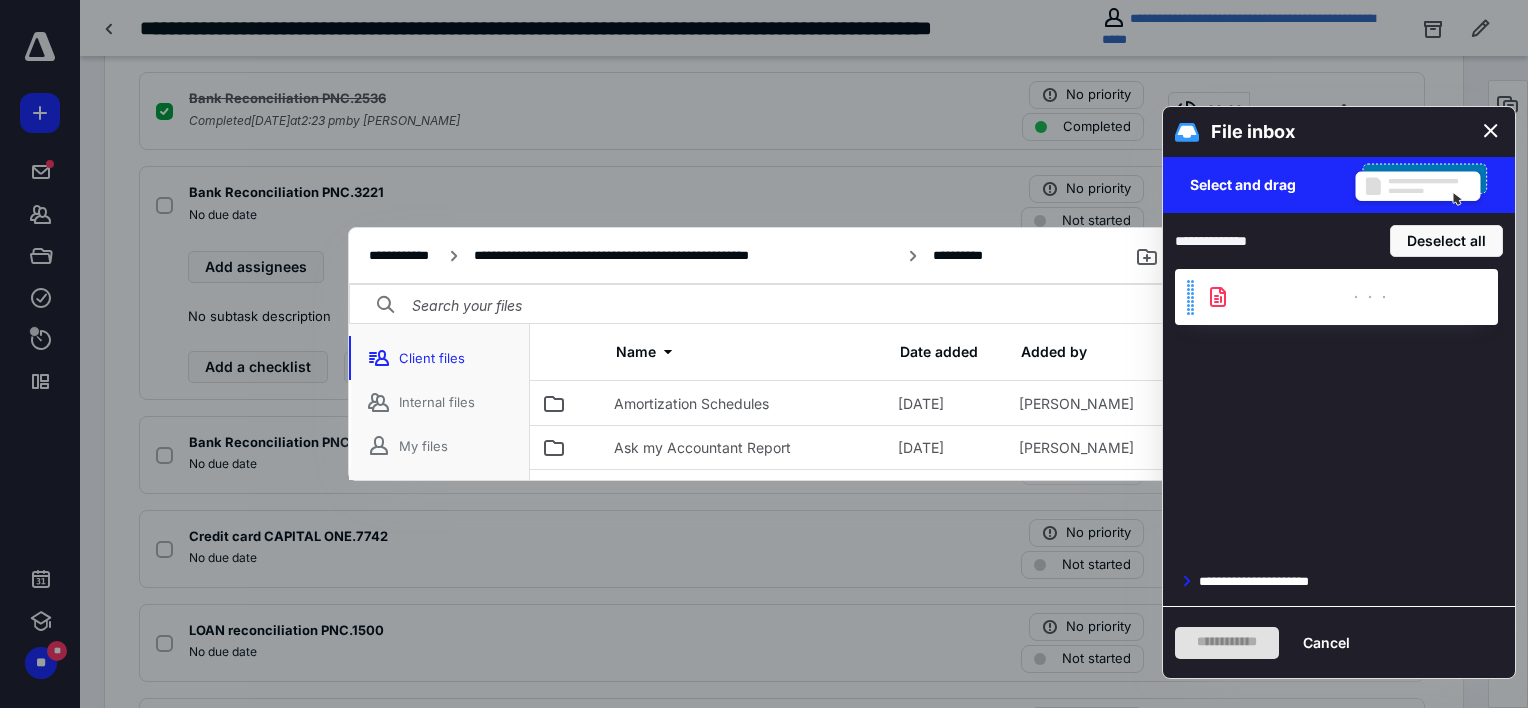 scroll, scrollTop: 0, scrollLeft: 0, axis: both 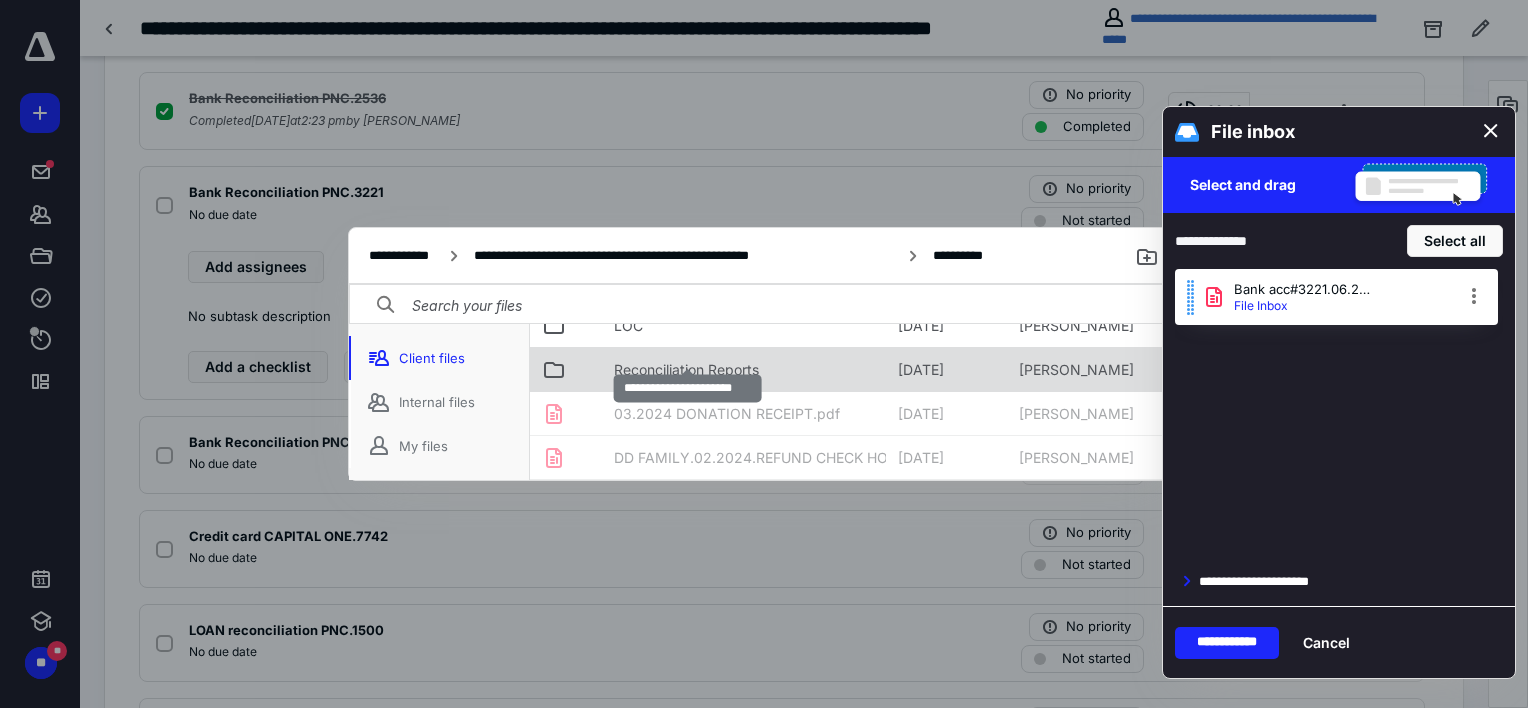 click on "Reconciliation Reports" at bounding box center [686, 370] 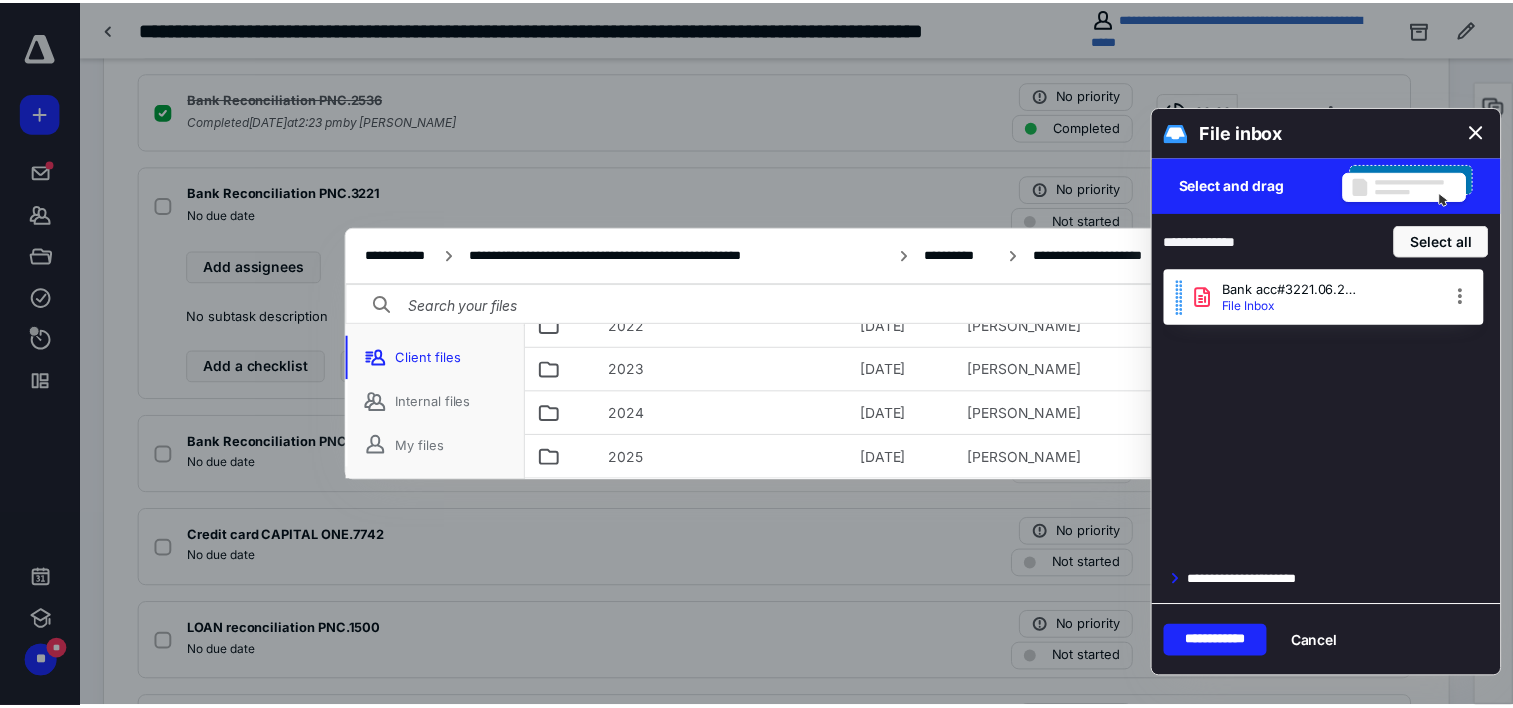 scroll, scrollTop: 136, scrollLeft: 0, axis: vertical 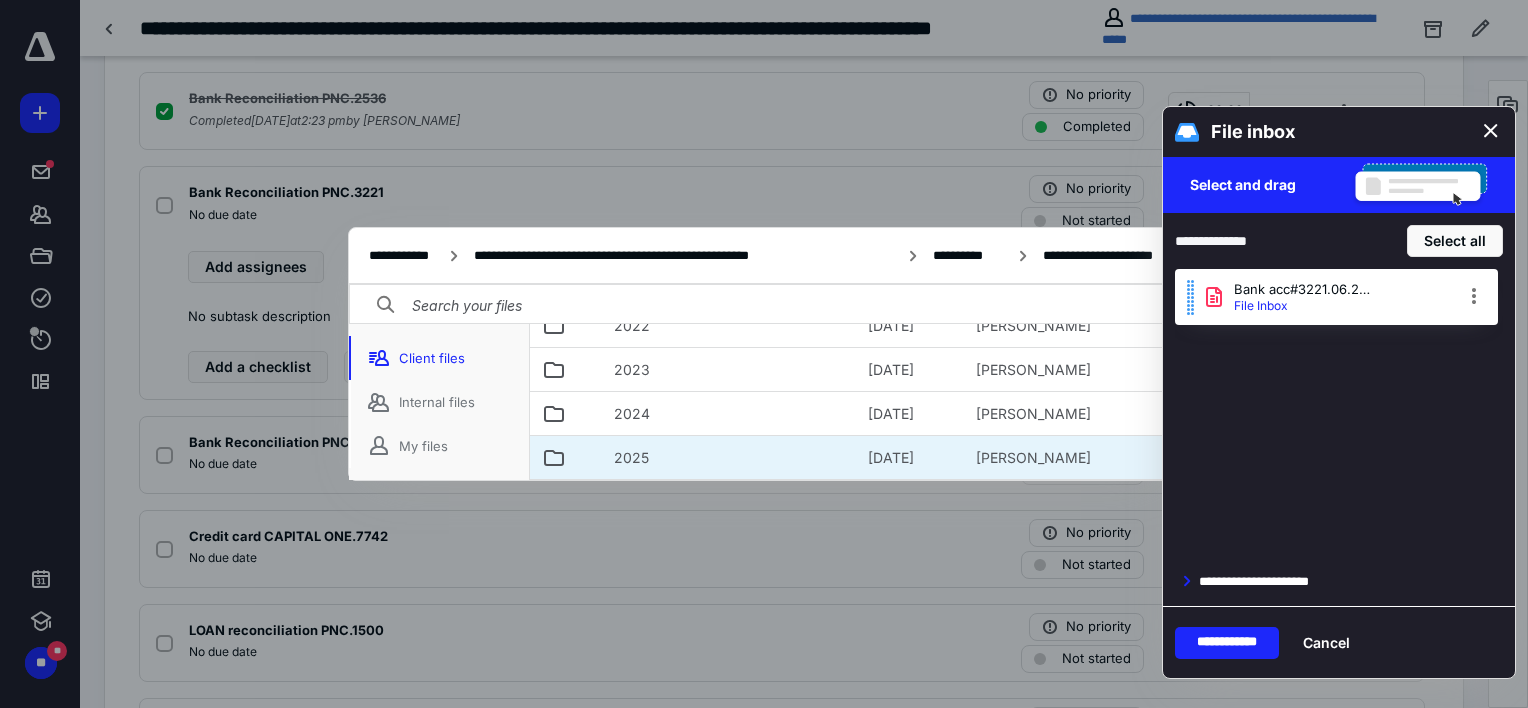 click on "2025" at bounding box center [631, 458] 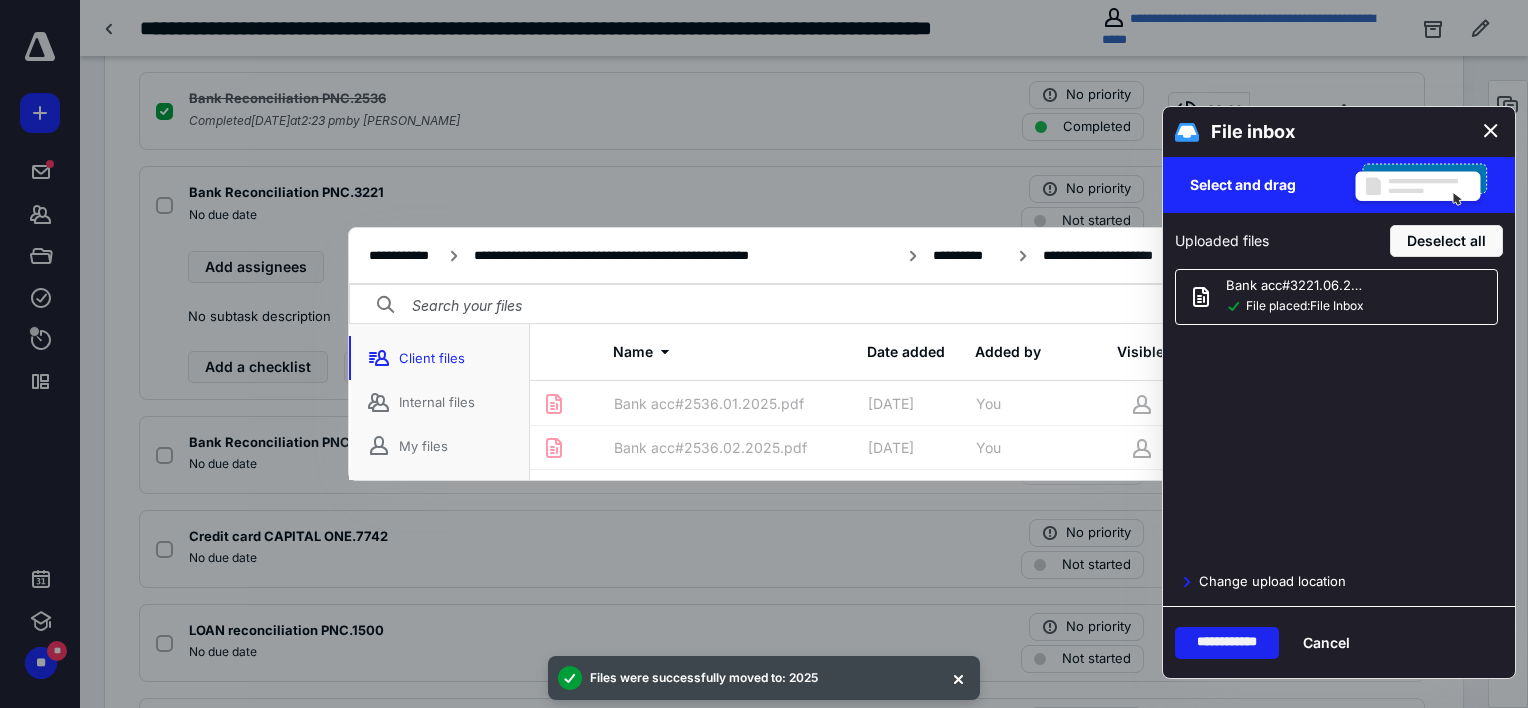 click on "**********" at bounding box center (1227, 643) 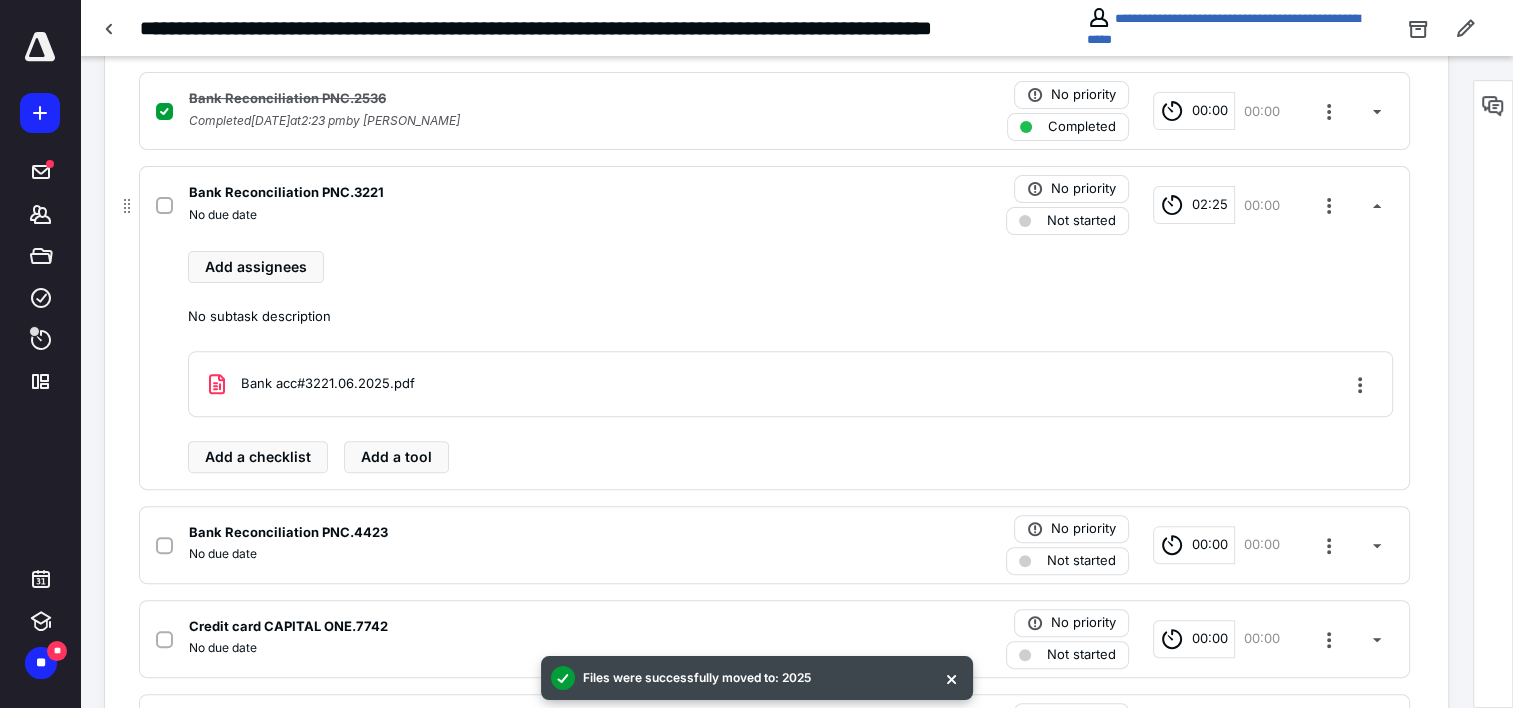 click 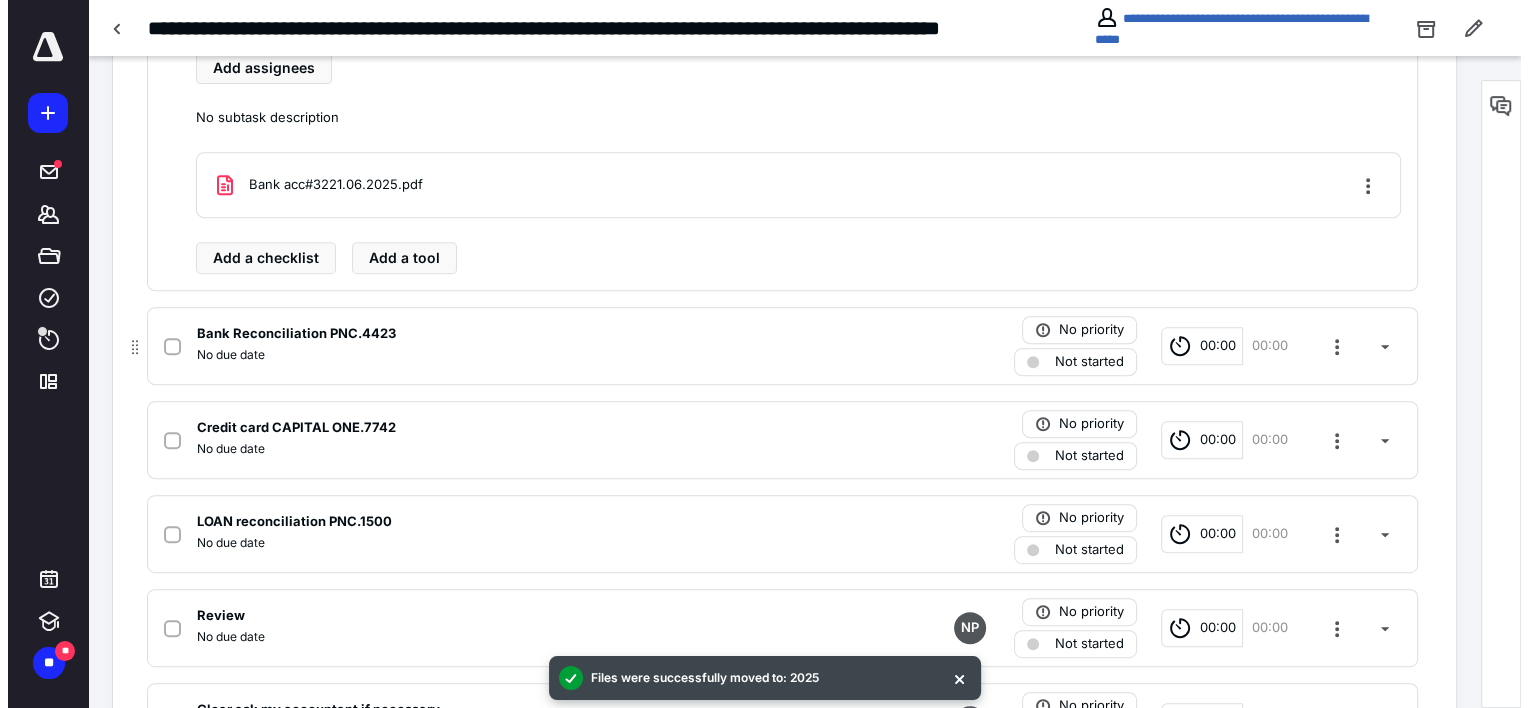scroll, scrollTop: 800, scrollLeft: 0, axis: vertical 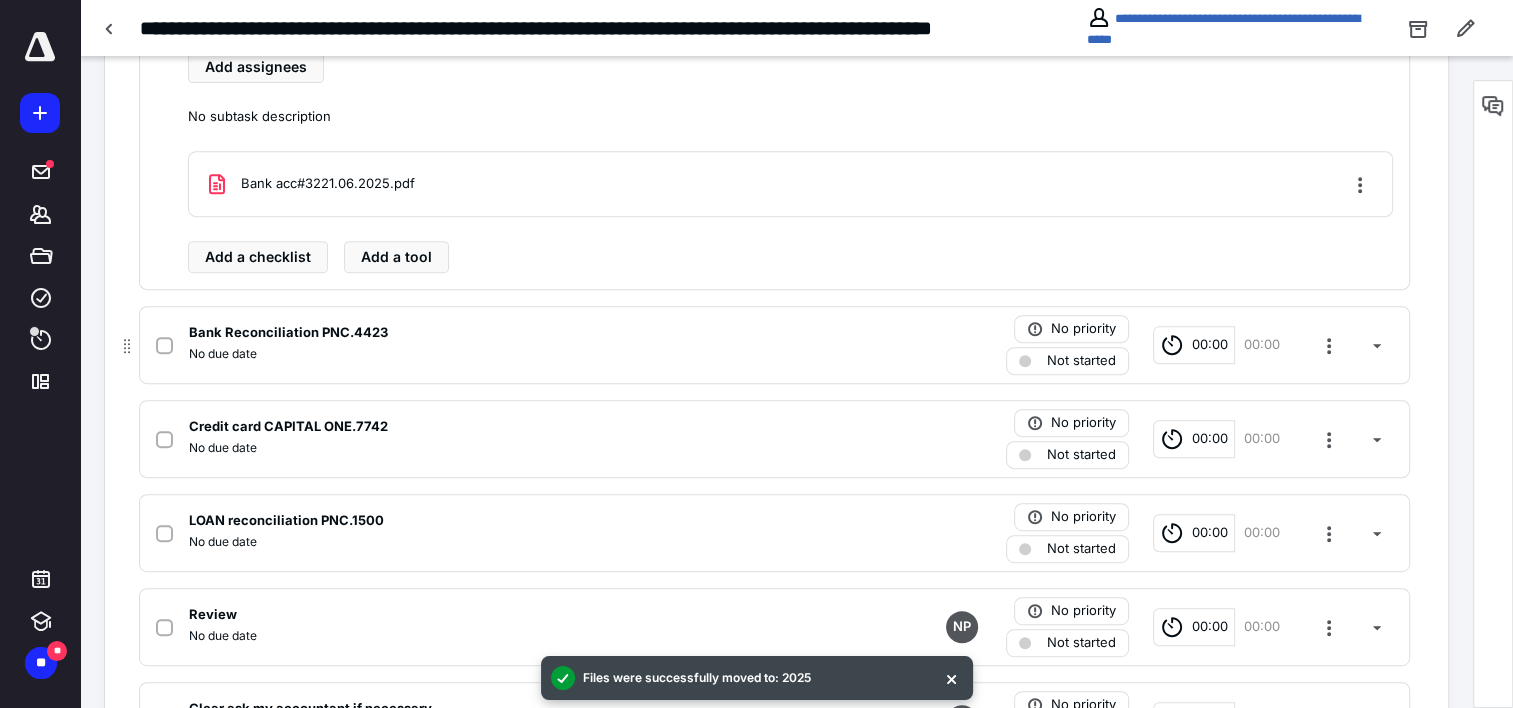 click on "No due date" at bounding box center [512, 354] 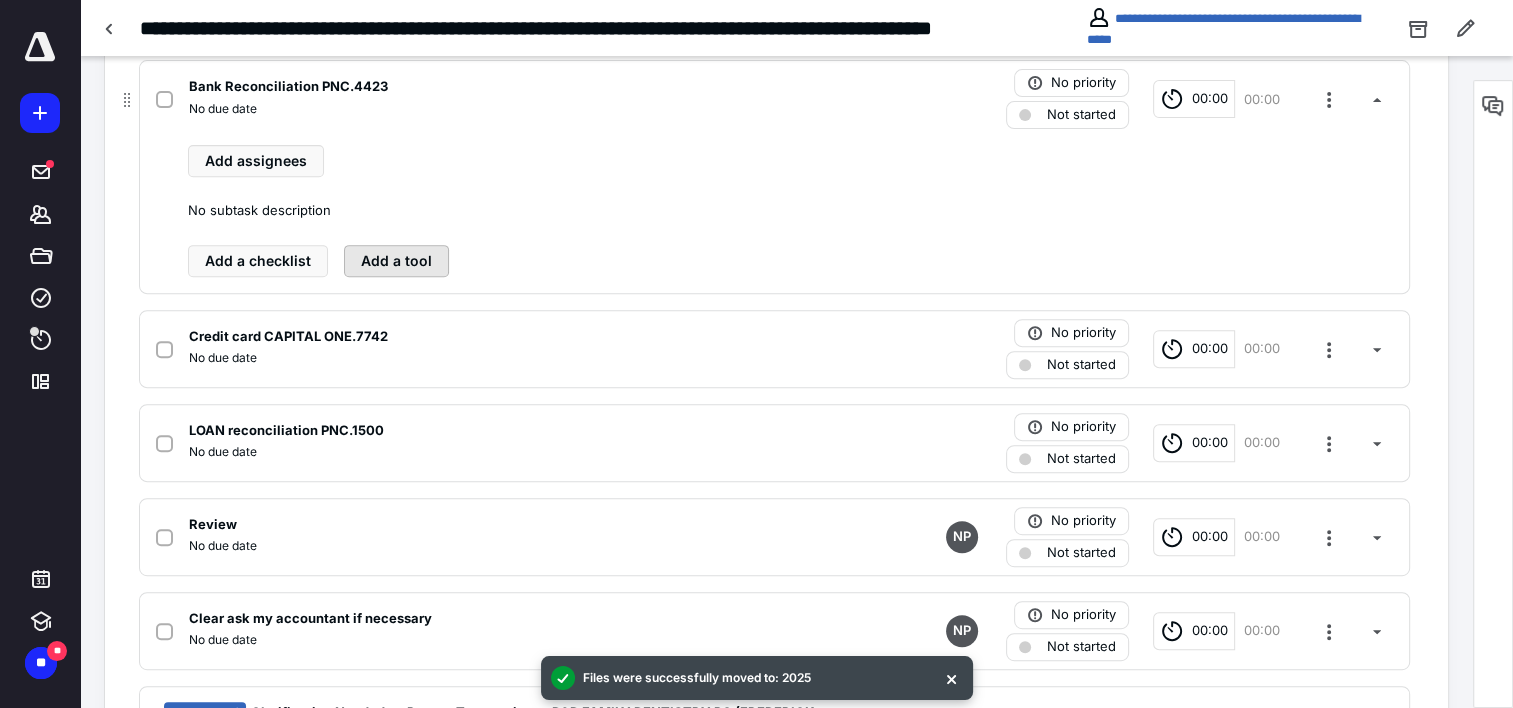 click on "Add a tool" at bounding box center (396, 261) 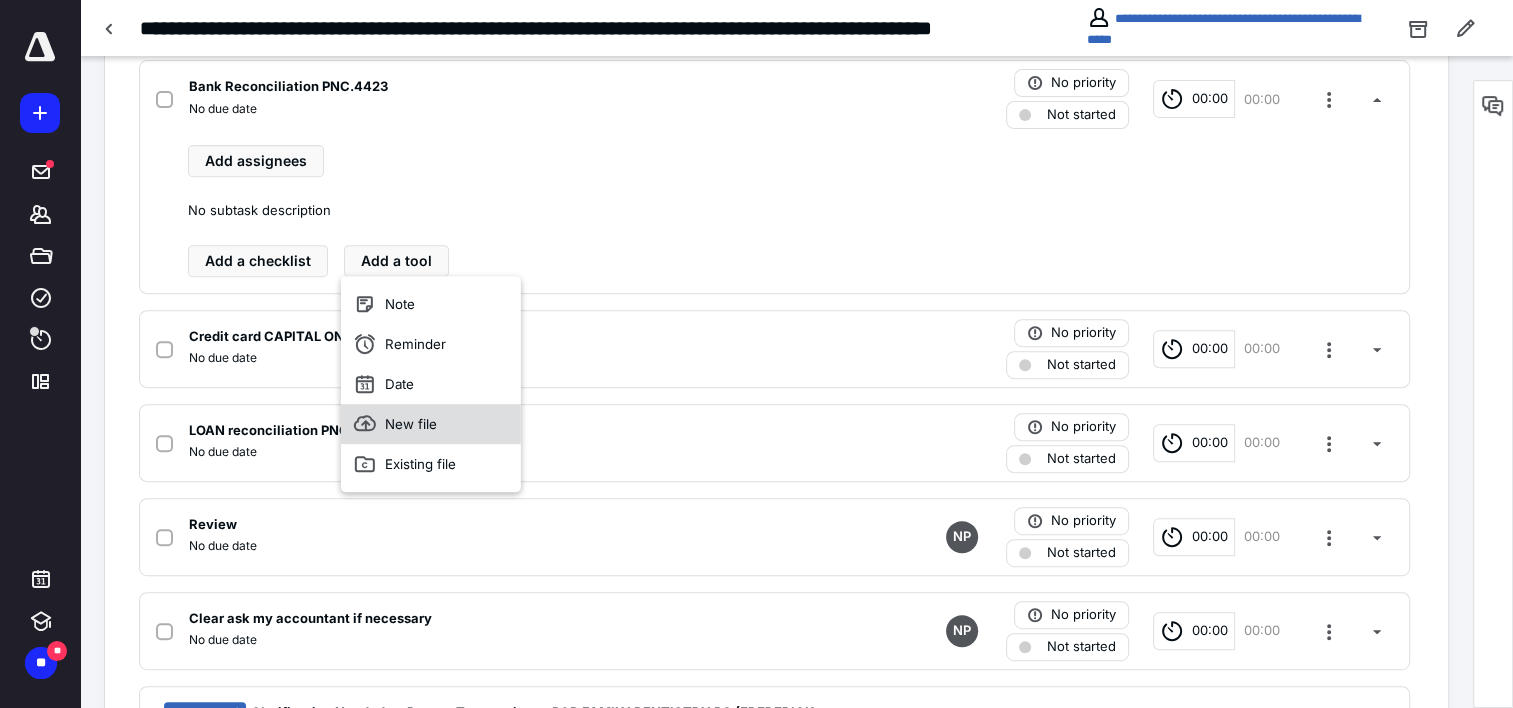 click on "New file" at bounding box center (431, 424) 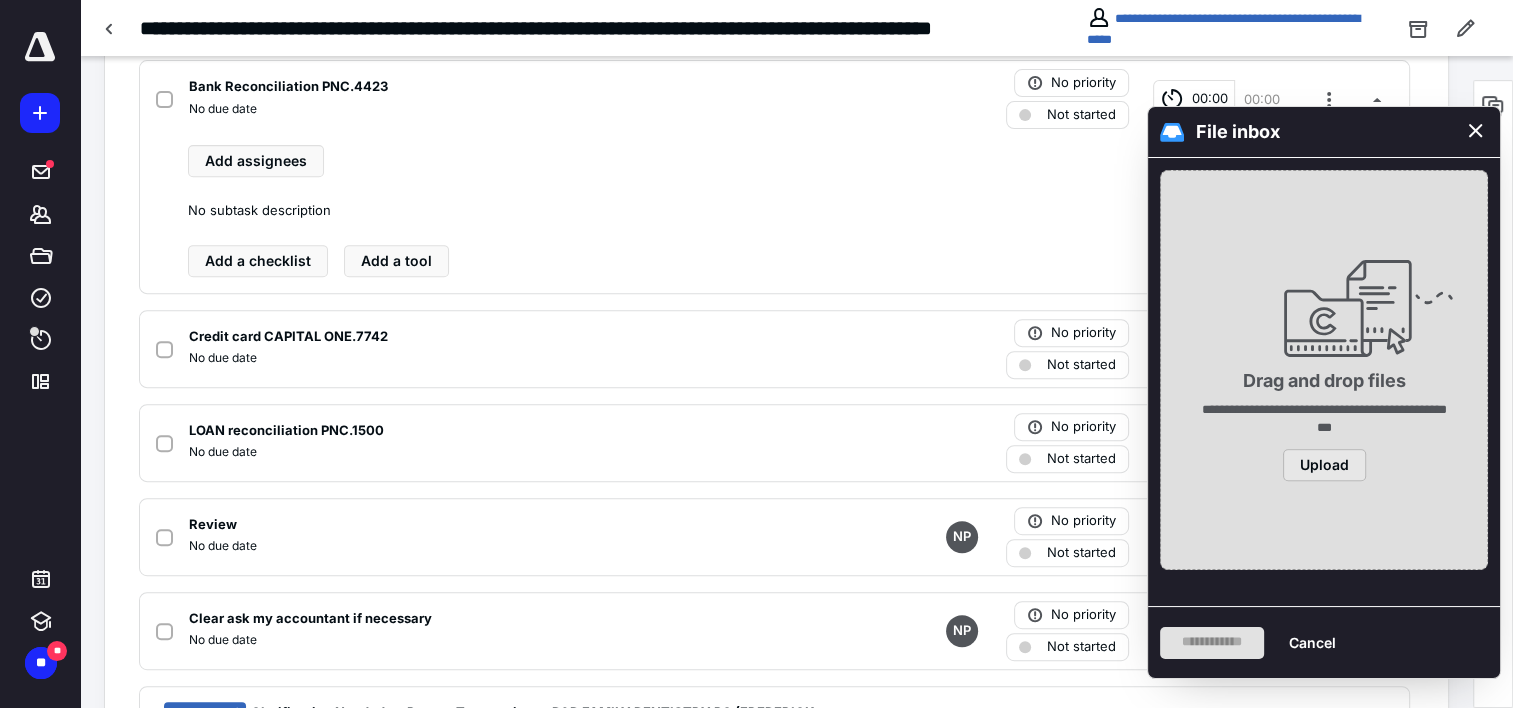 click on "Upload" at bounding box center [1324, 465] 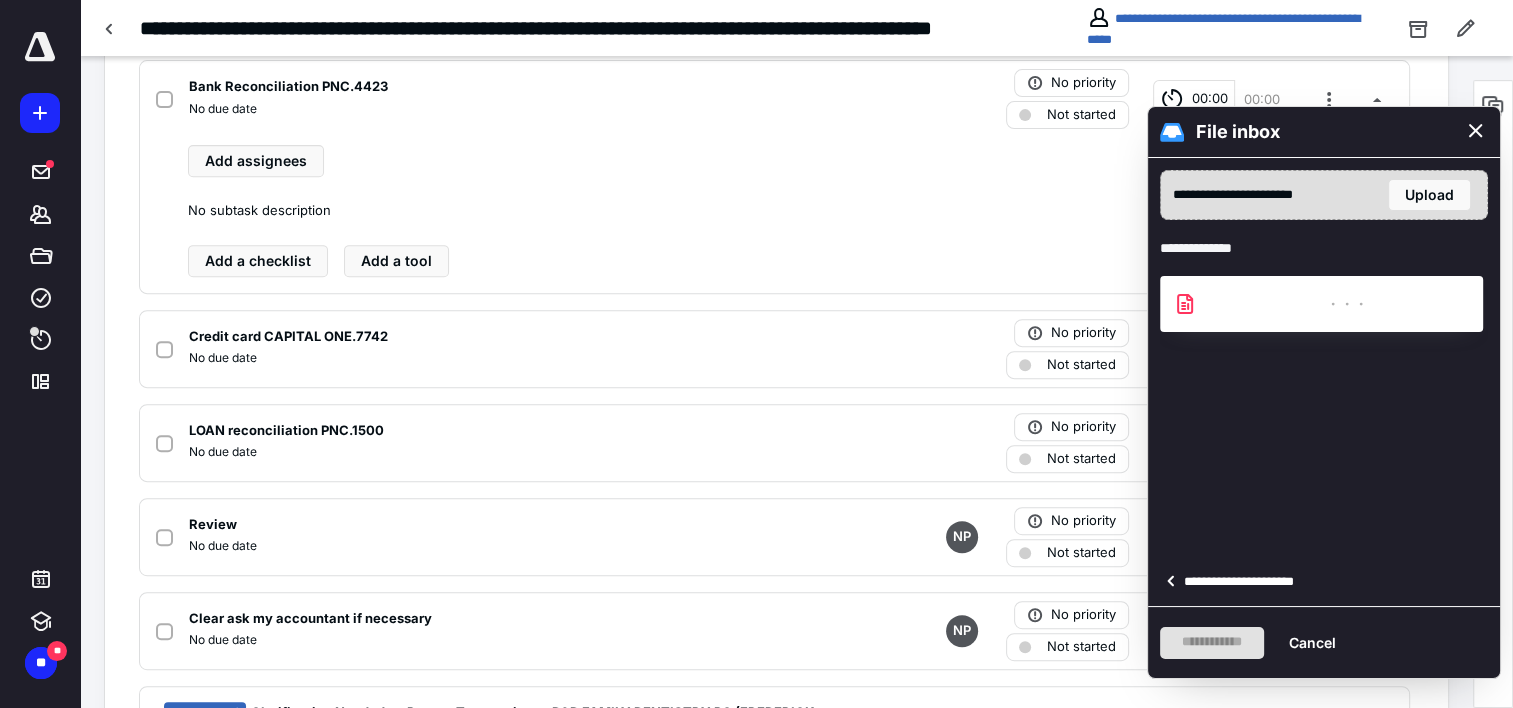 click on "**********" at bounding box center (1245, 582) 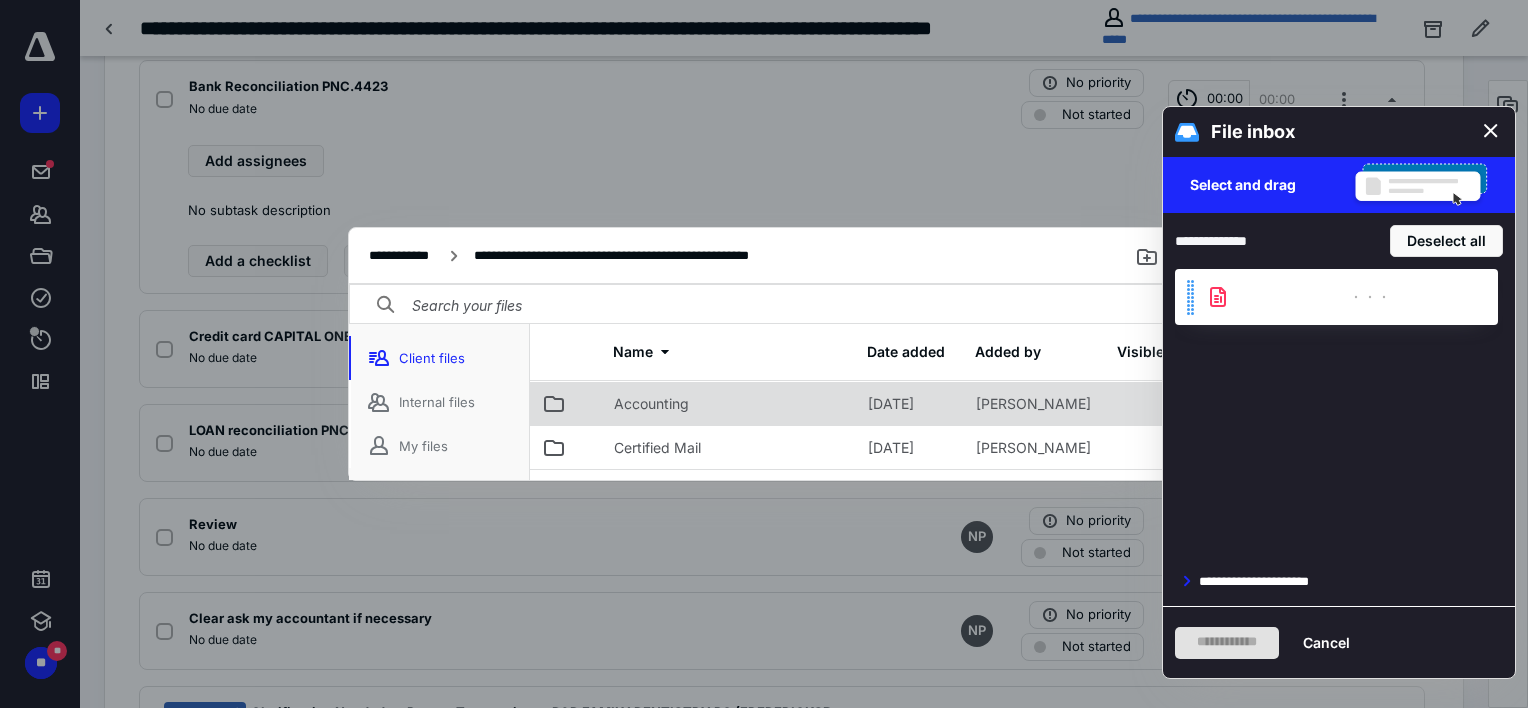 click on "Accounting" at bounding box center [651, 404] 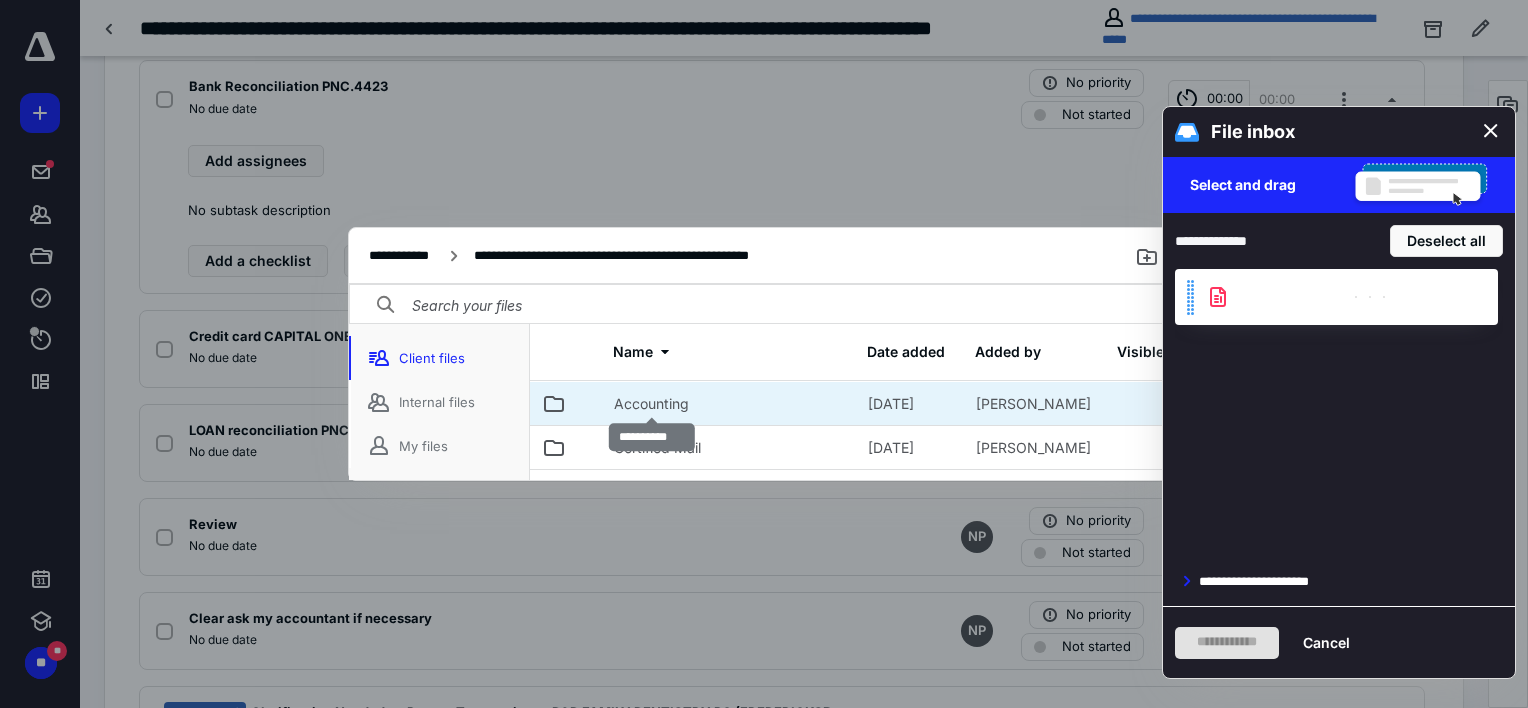 click on "Accounting" at bounding box center (651, 404) 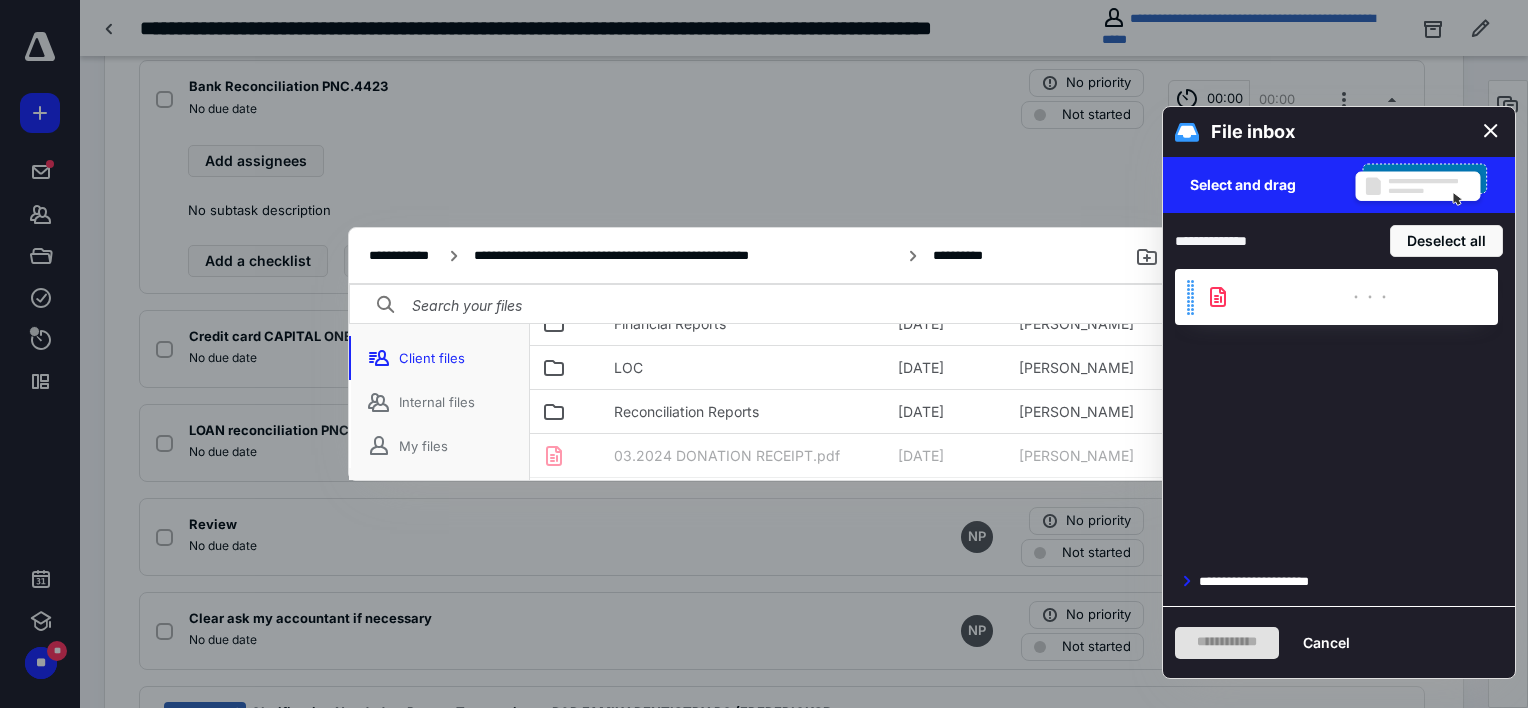 scroll, scrollTop: 356, scrollLeft: 0, axis: vertical 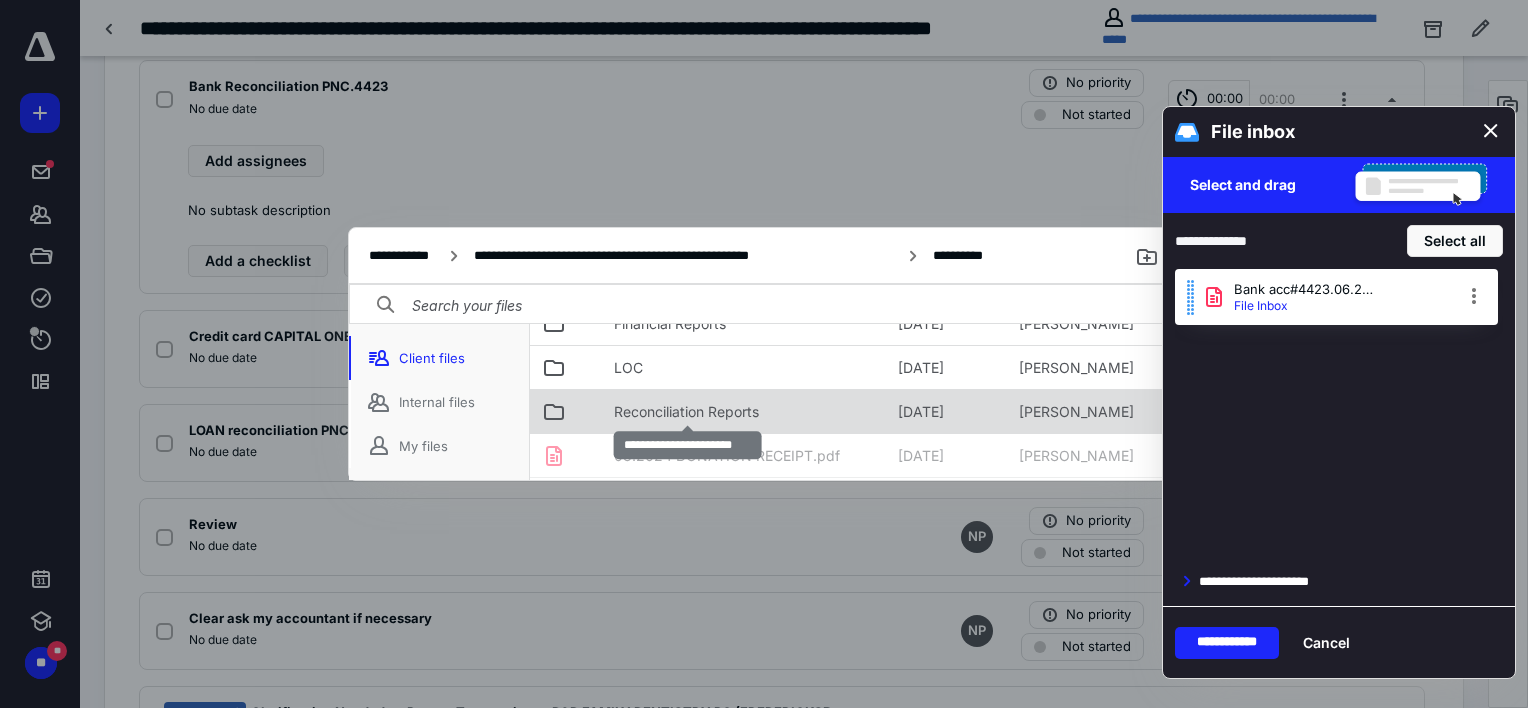 click on "Reconciliation Reports" at bounding box center [686, 412] 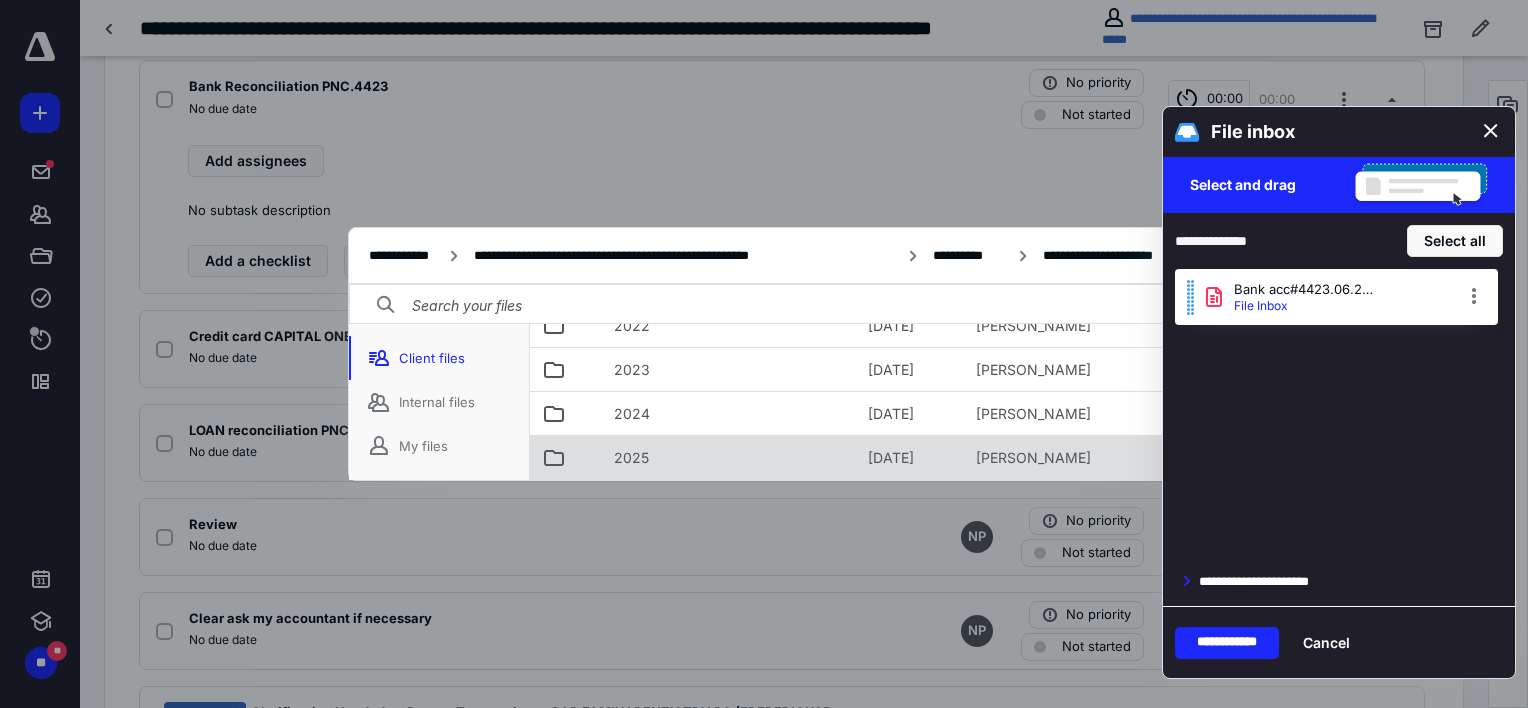 scroll, scrollTop: 136, scrollLeft: 0, axis: vertical 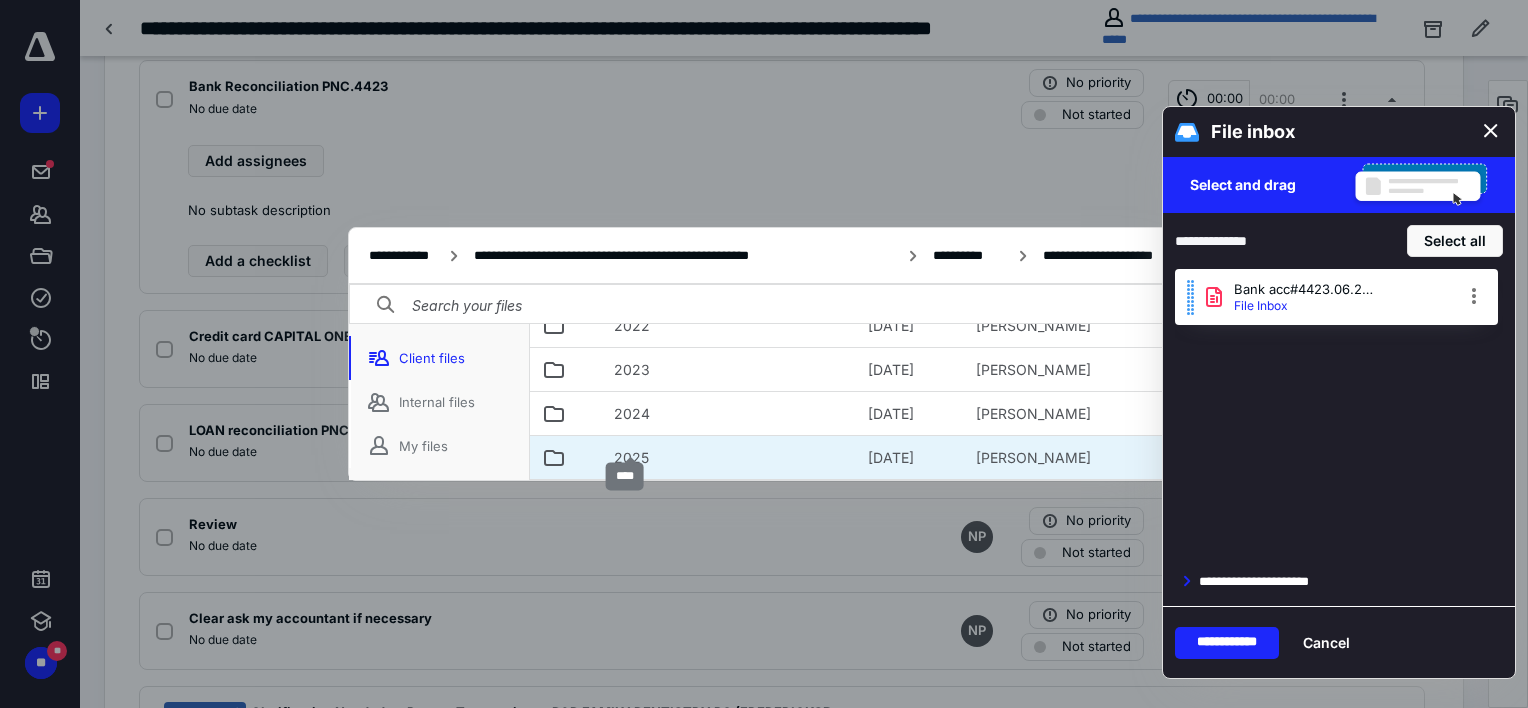 click on "2025" at bounding box center [631, 458] 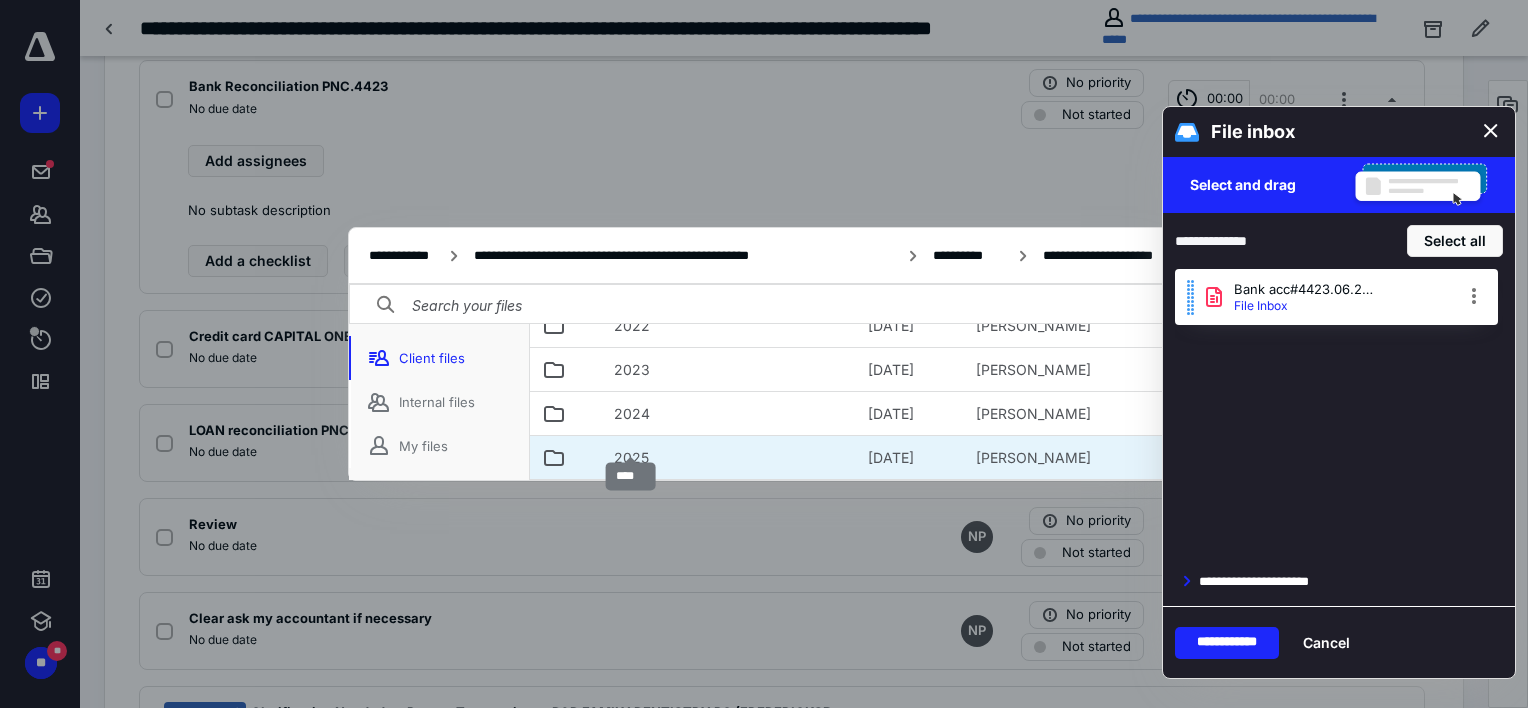 click on "2025" at bounding box center [631, 458] 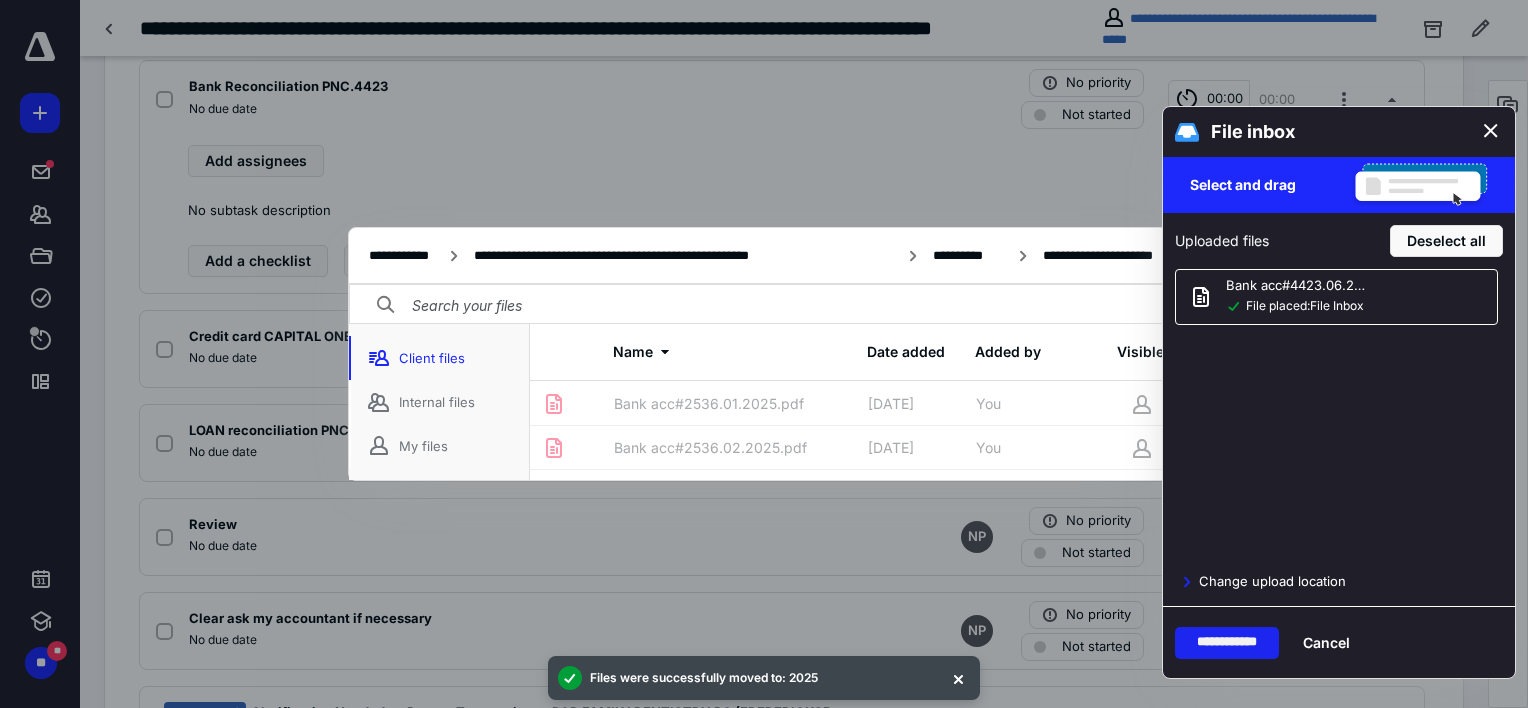 click on "**********" at bounding box center [1227, 643] 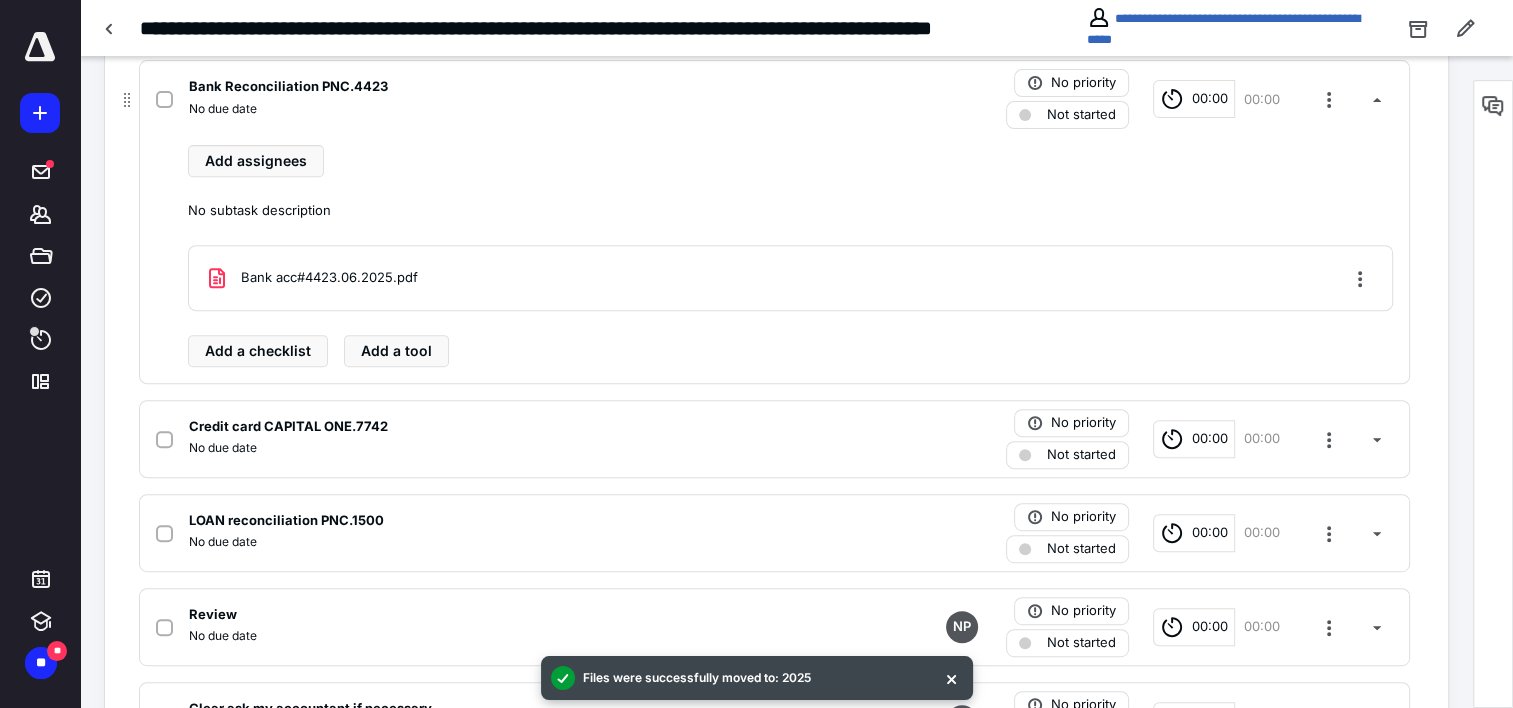 click at bounding box center (164, 100) 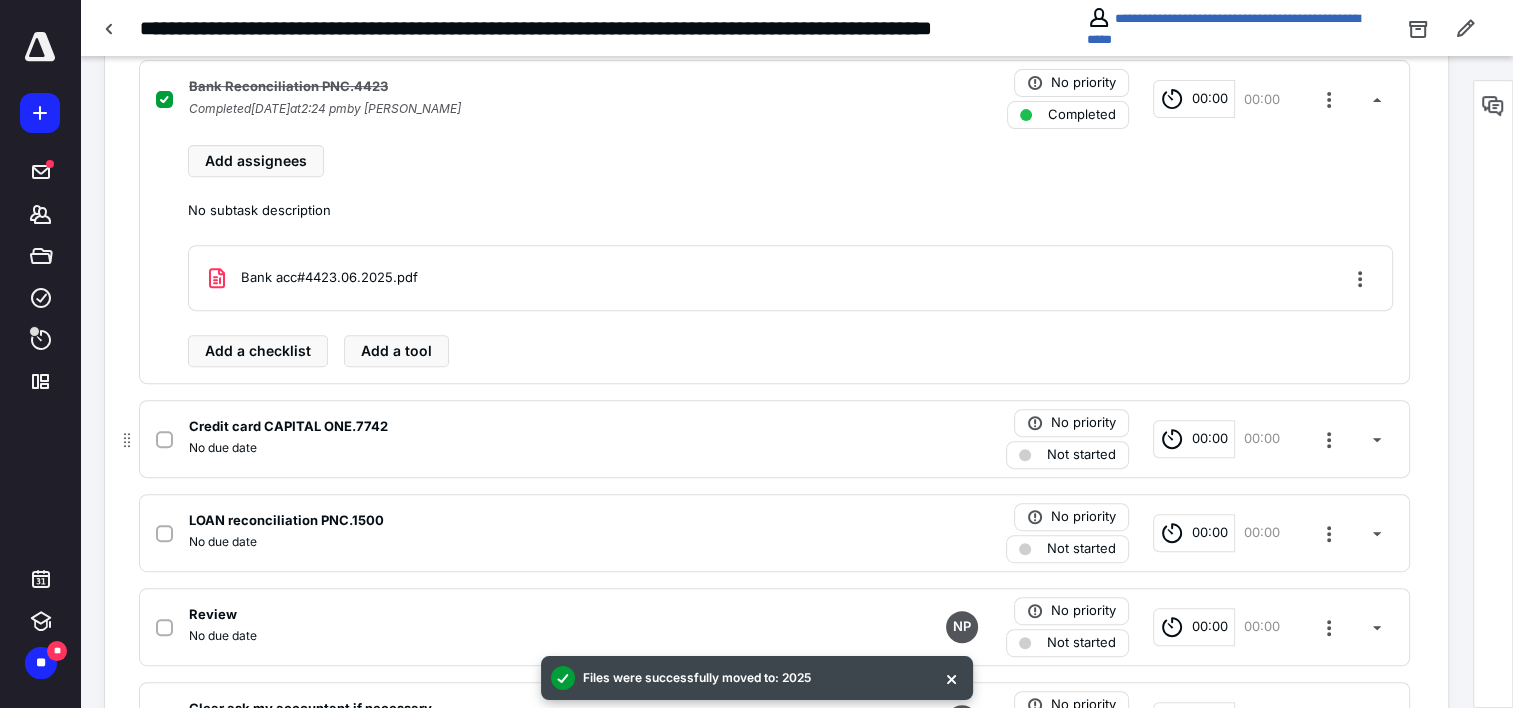 click on "No due date" at bounding box center (512, 448) 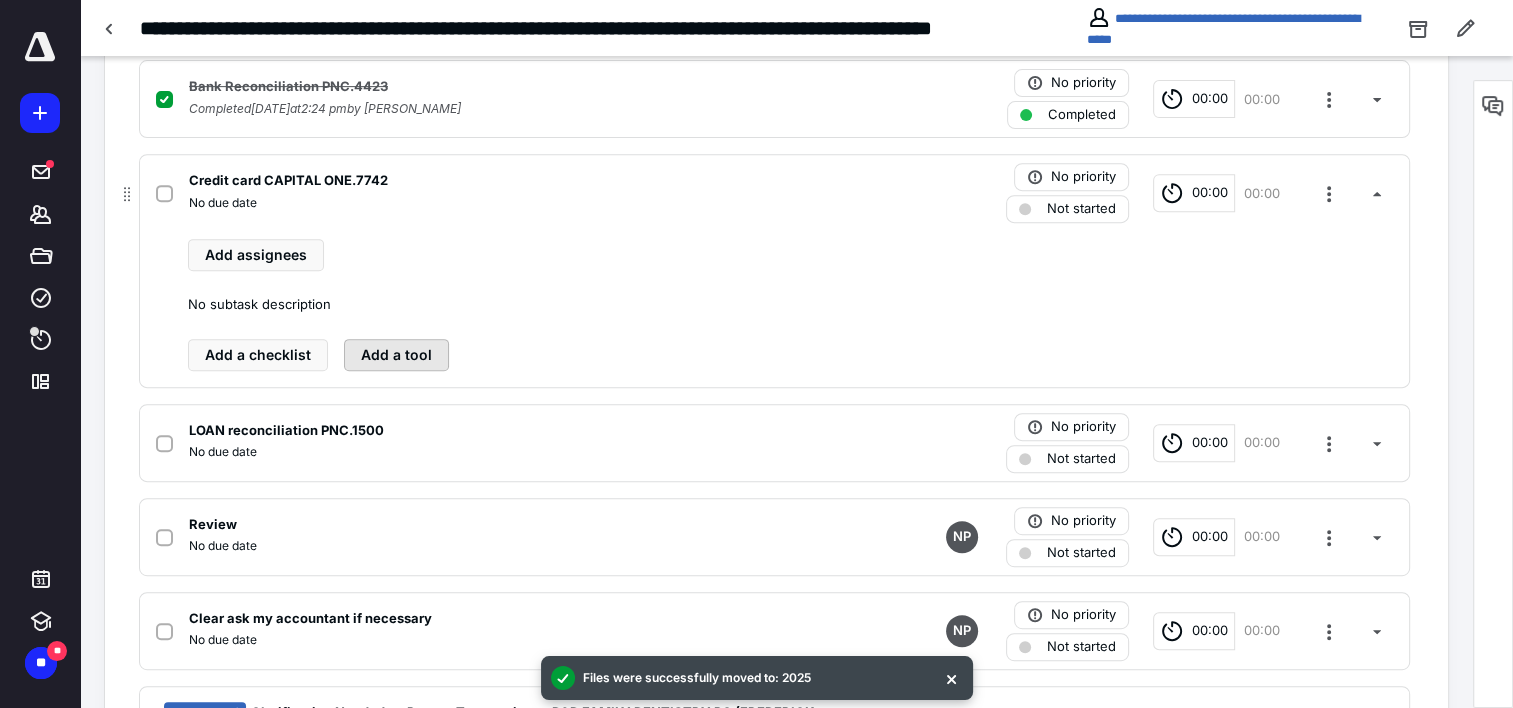 click on "Add a tool" at bounding box center [396, 355] 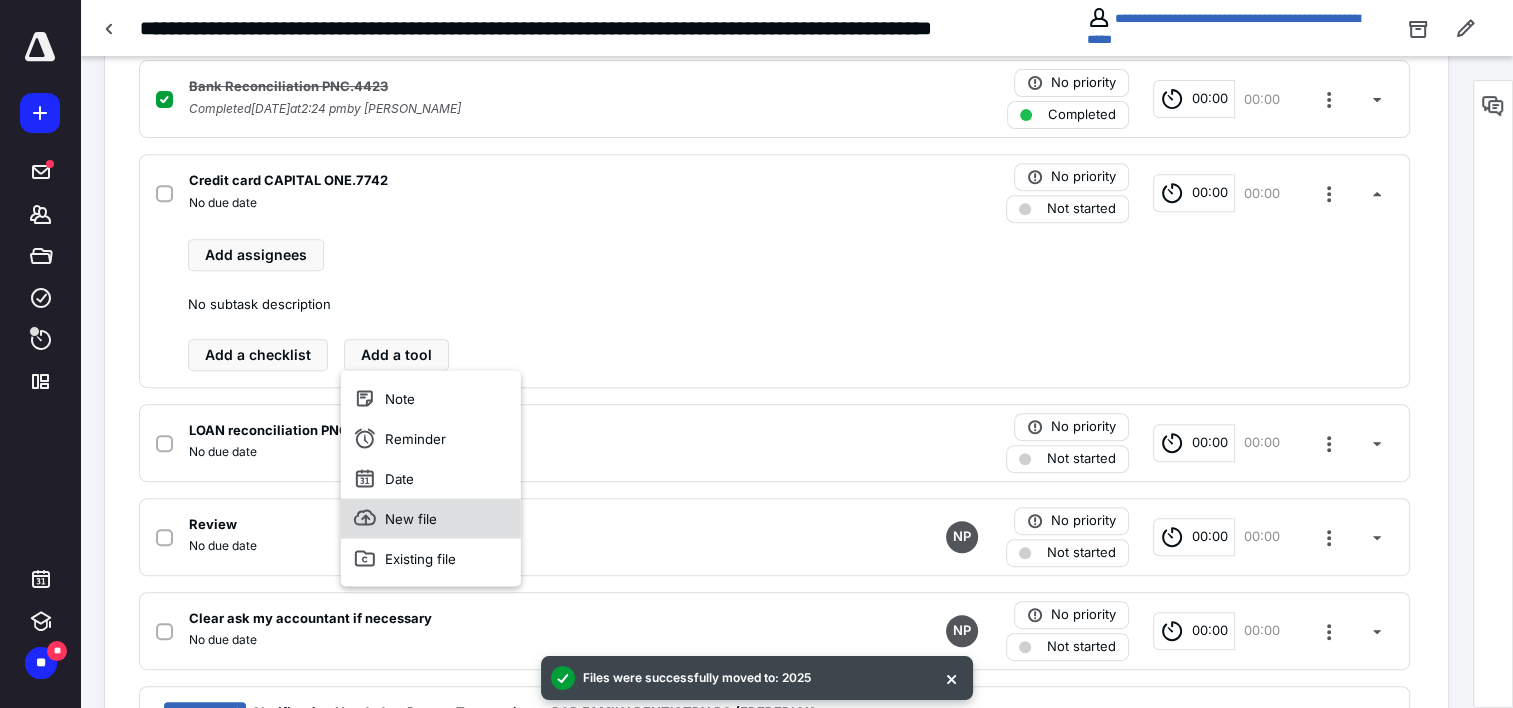 click on "New file" at bounding box center (431, 518) 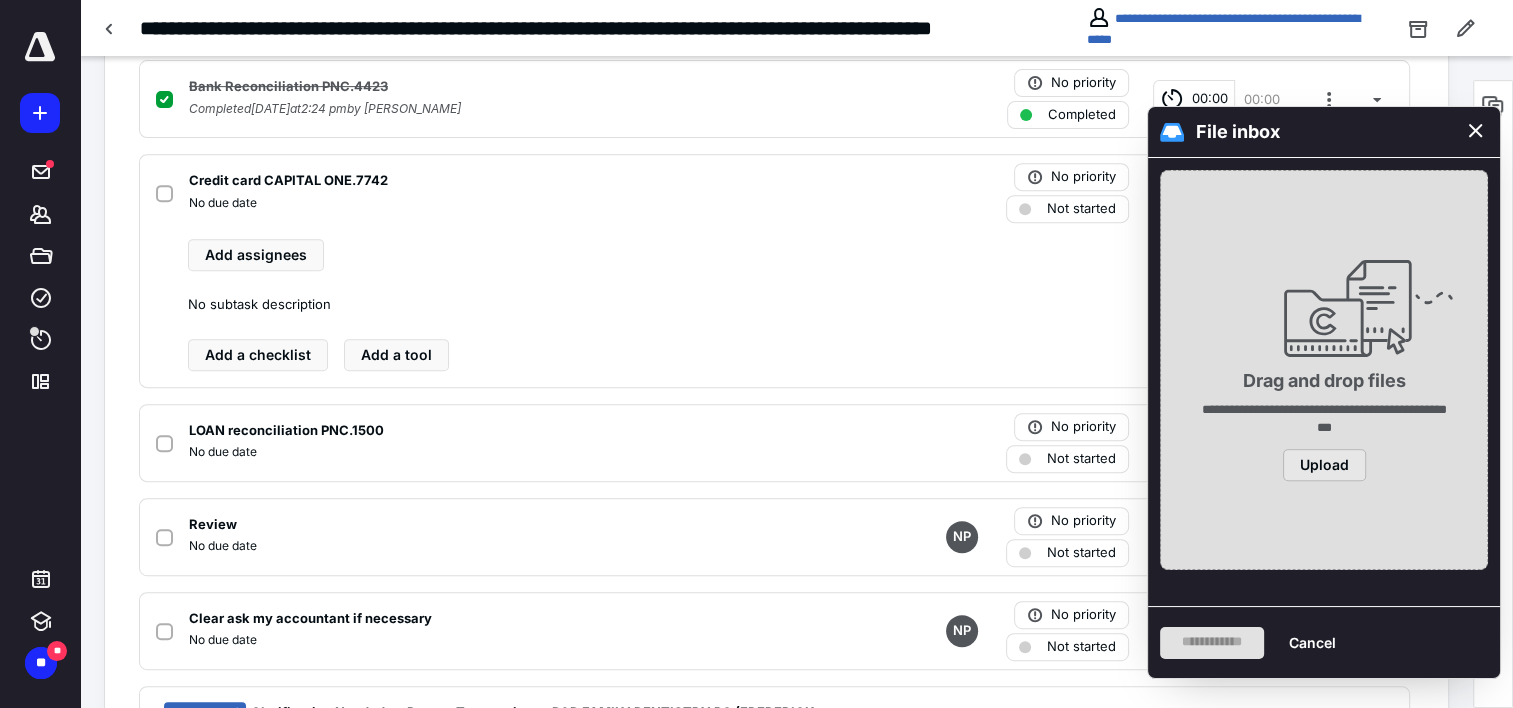 click on "Upload" at bounding box center [1324, 465] 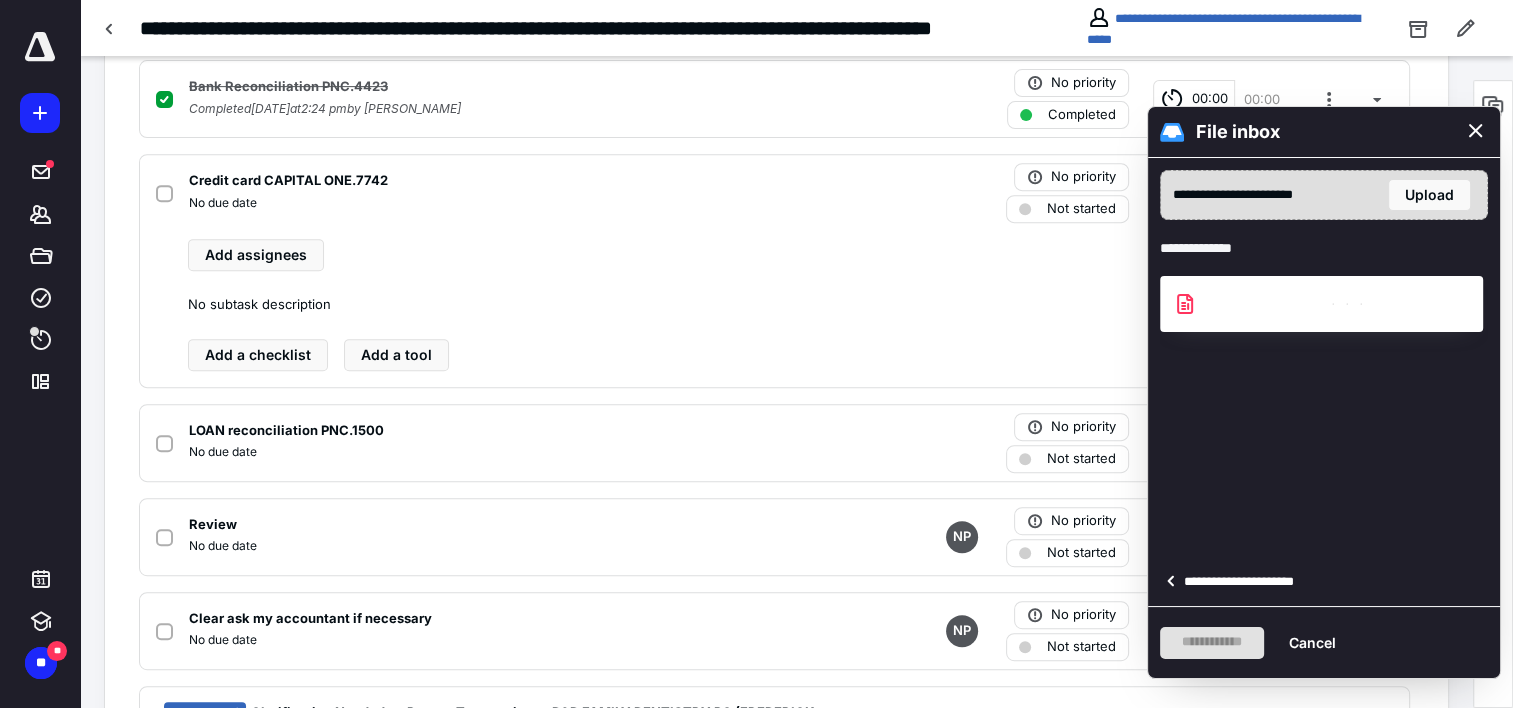 click on "**********" at bounding box center (1245, 582) 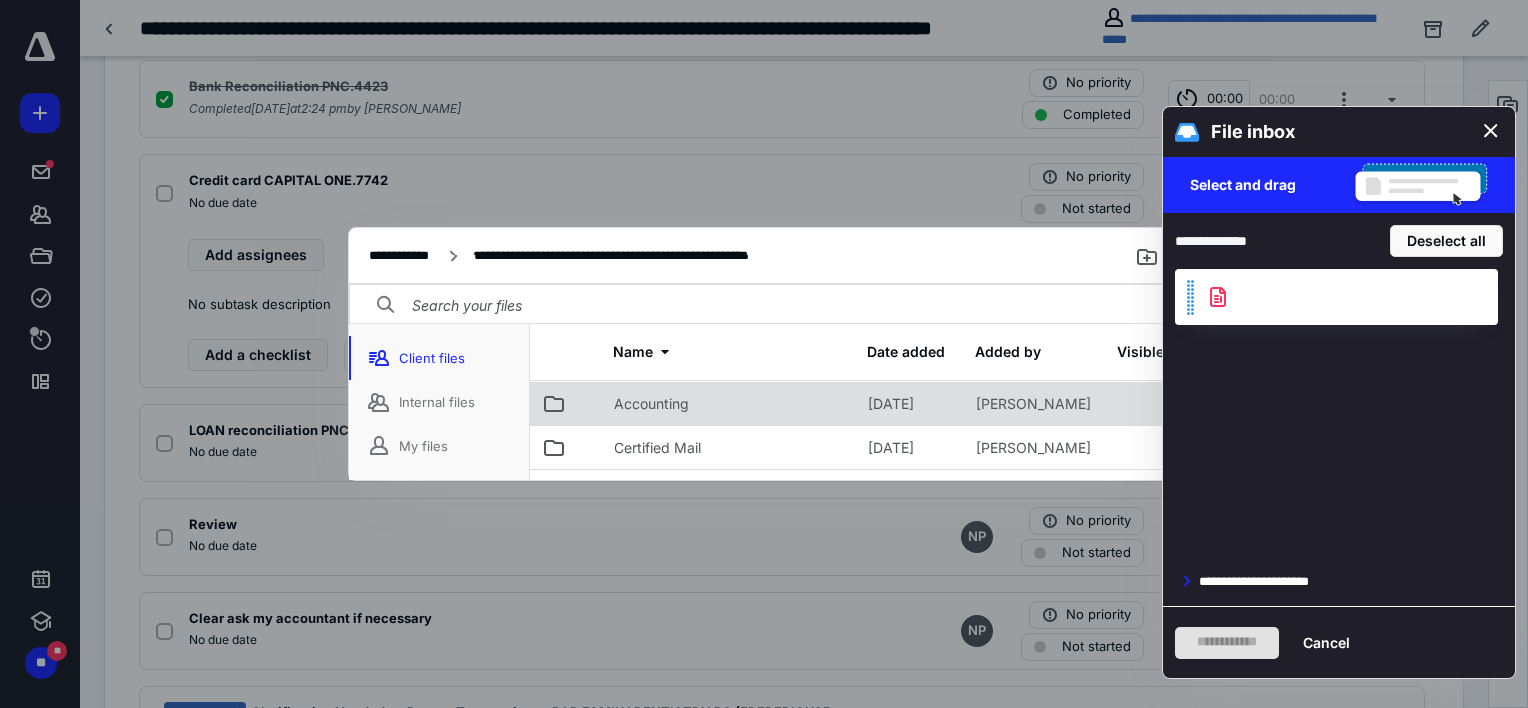 click on "Accounting" at bounding box center [651, 404] 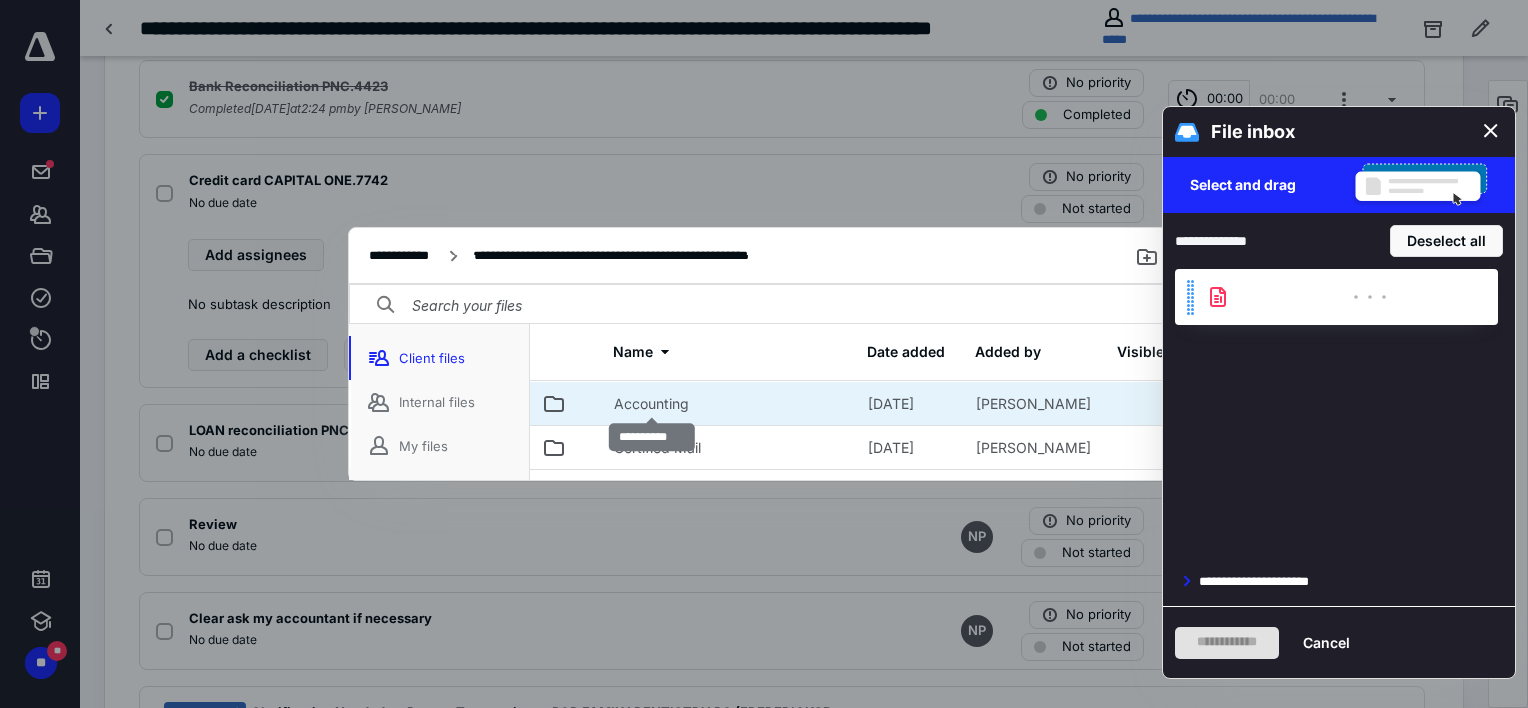 click on "Accounting" at bounding box center [651, 404] 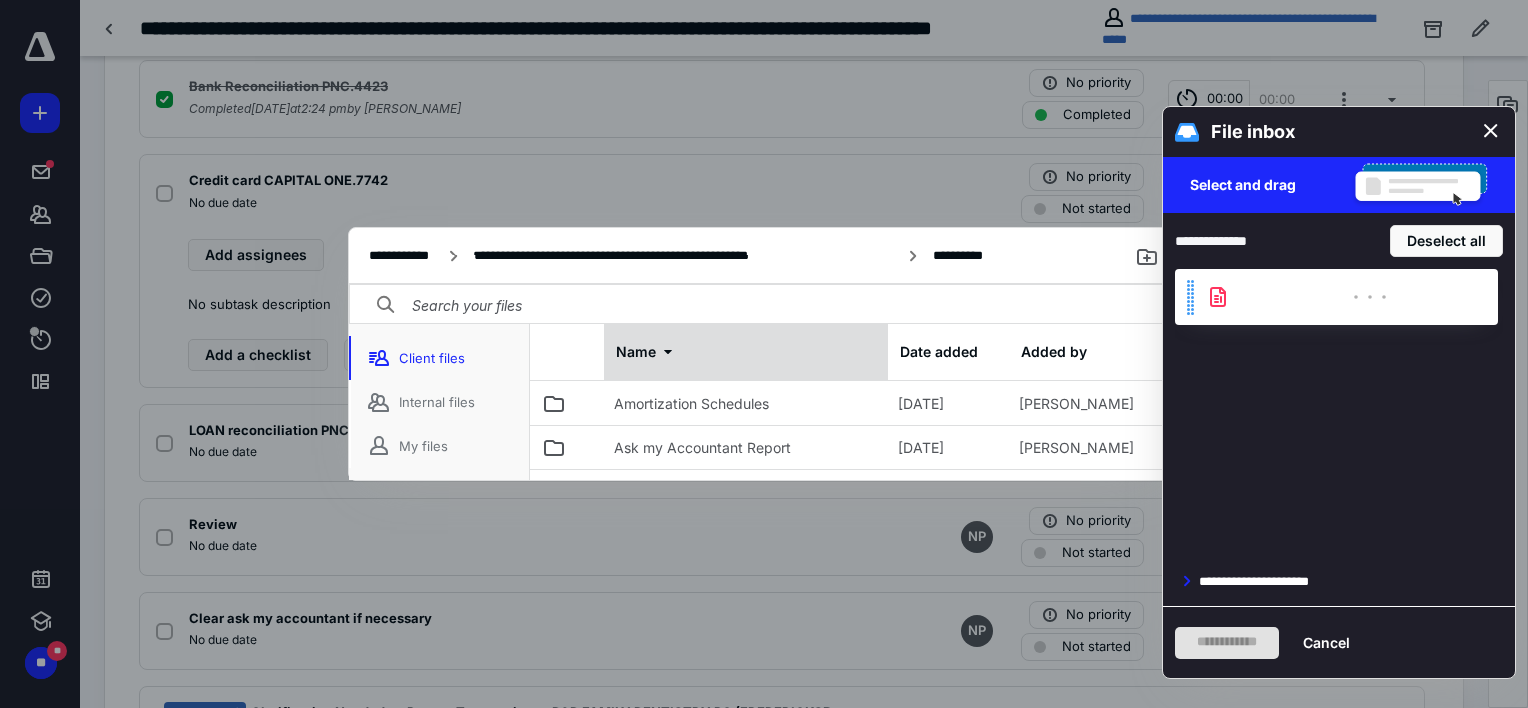 scroll, scrollTop: 0, scrollLeft: 0, axis: both 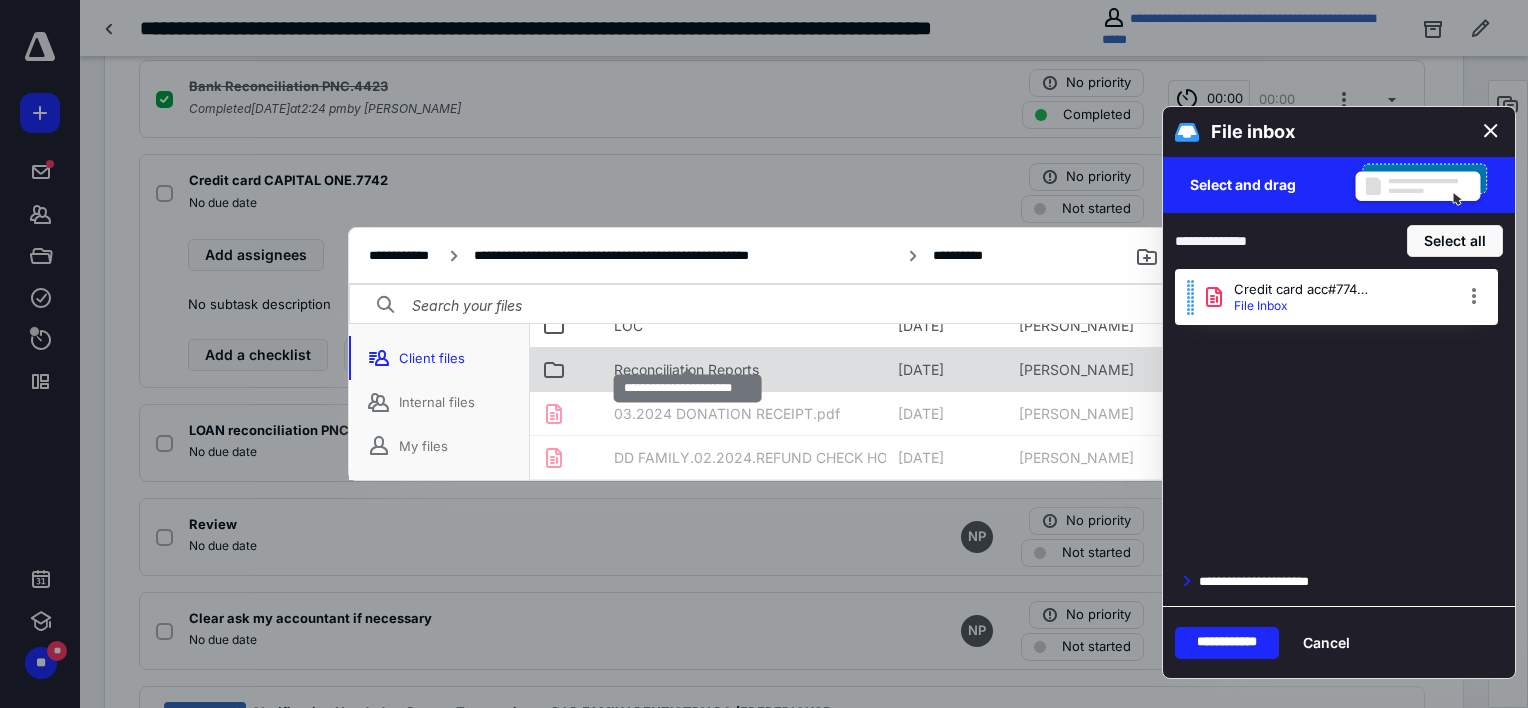 click on "Reconciliation Reports" at bounding box center (686, 370) 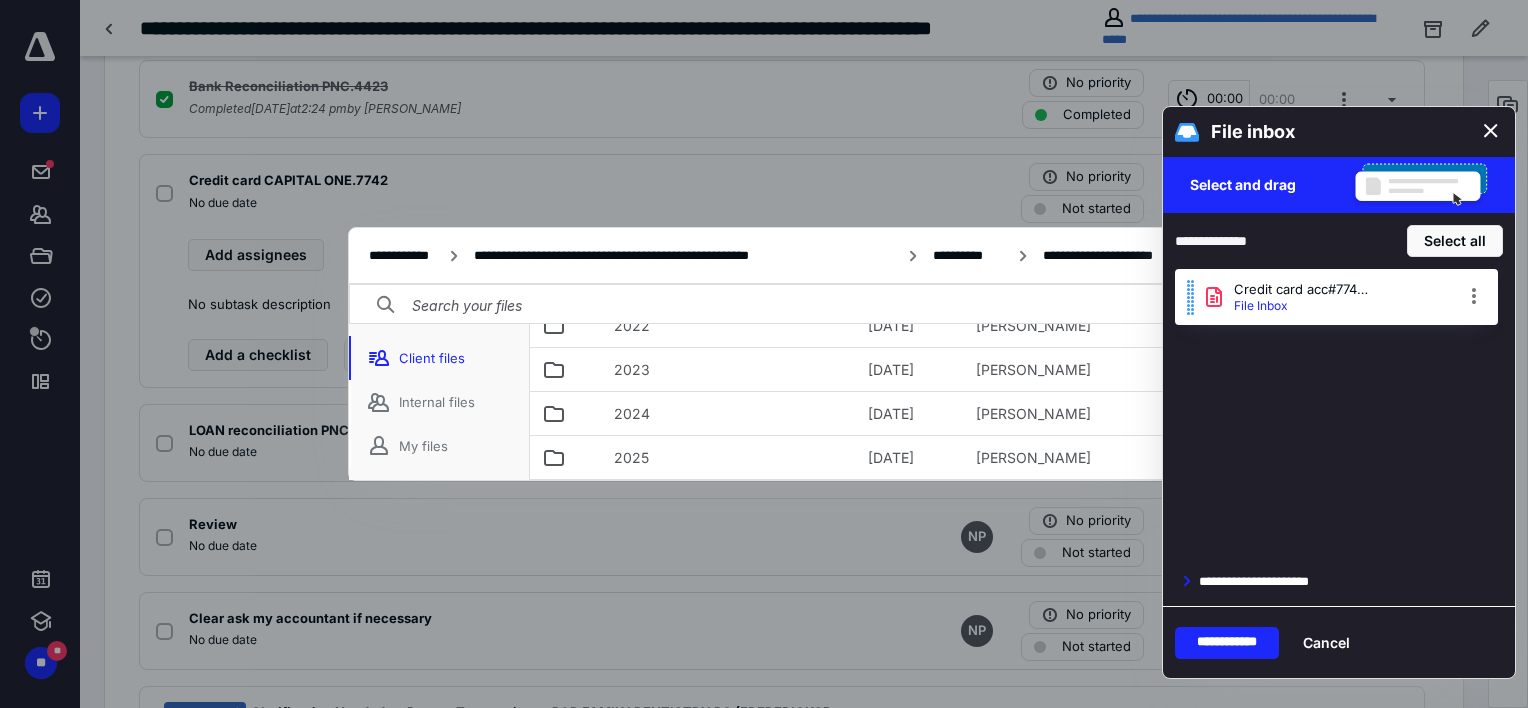 scroll, scrollTop: 136, scrollLeft: 0, axis: vertical 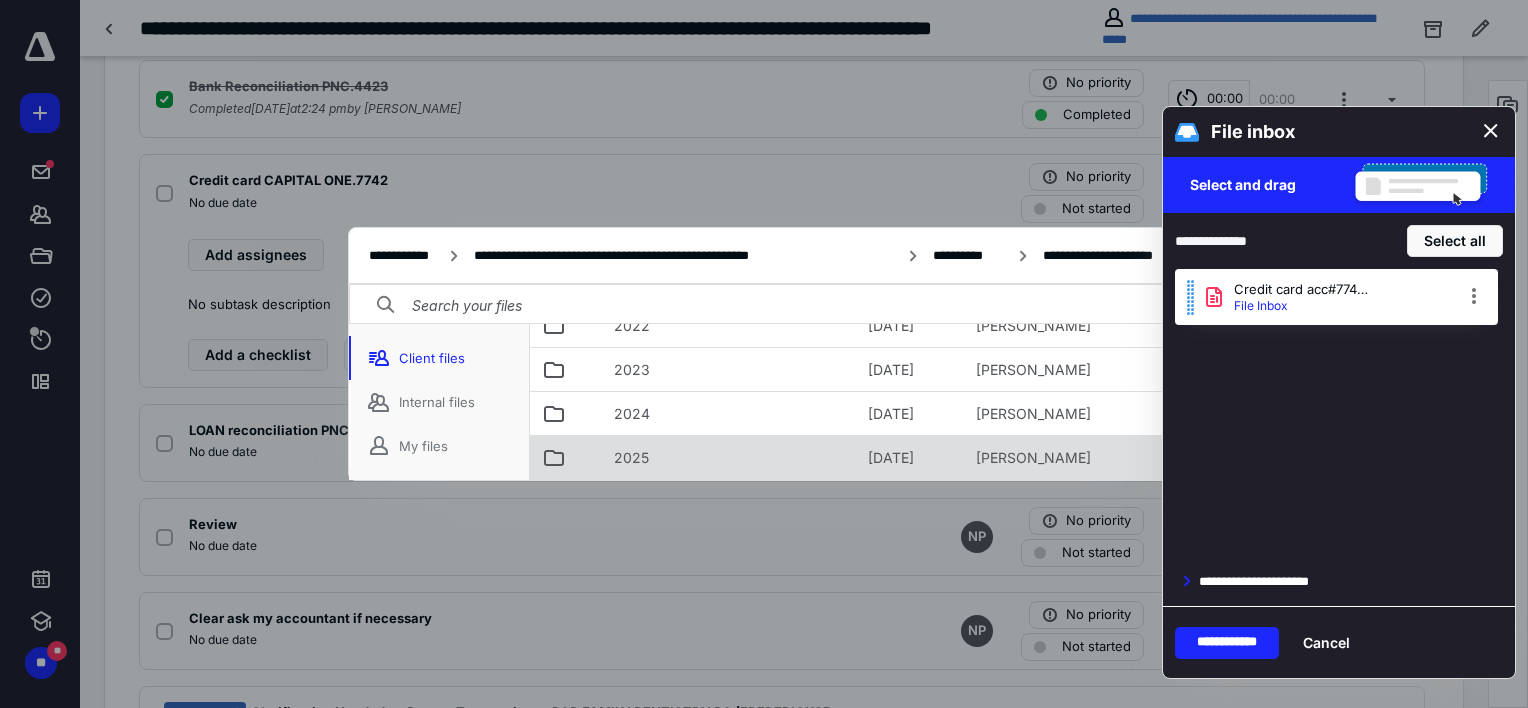 click on "2025" at bounding box center (729, 457) 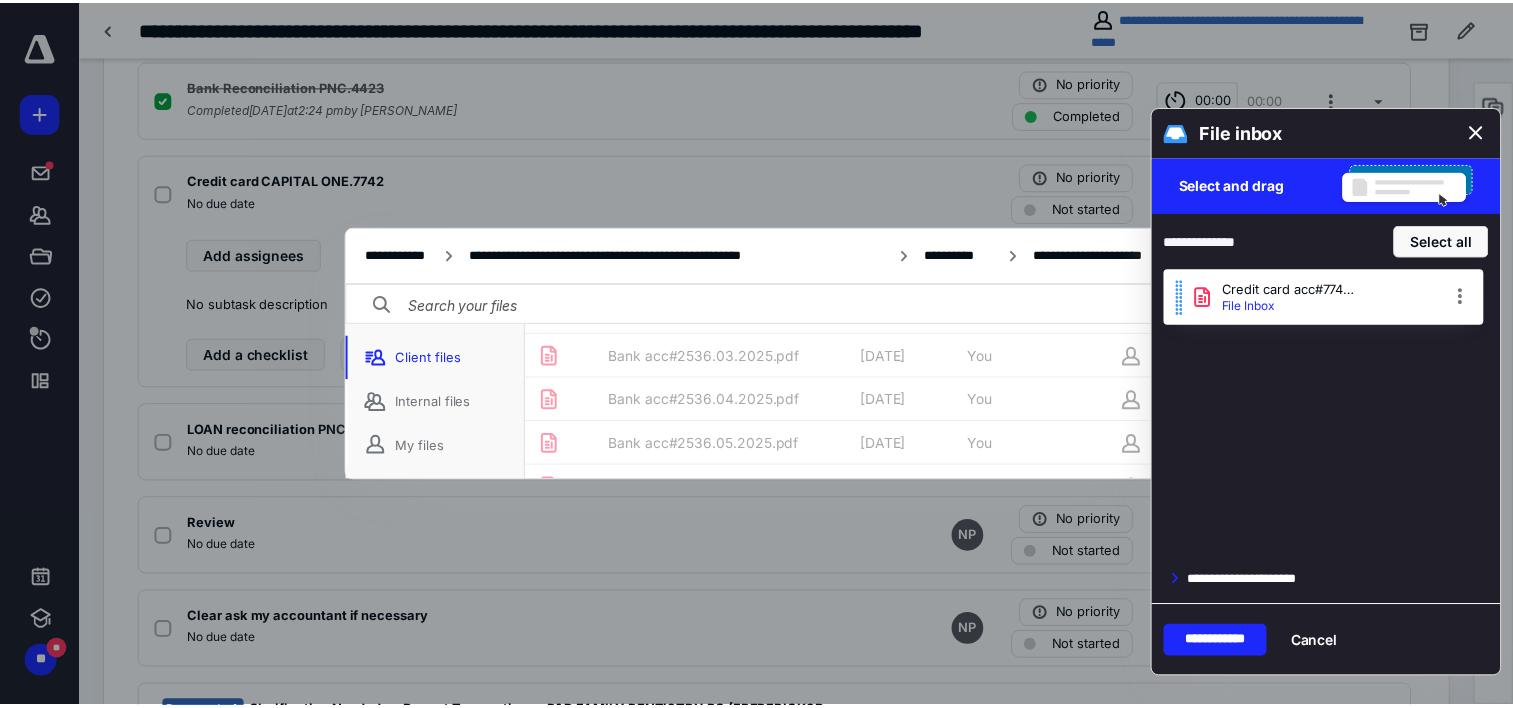 scroll, scrollTop: 236, scrollLeft: 0, axis: vertical 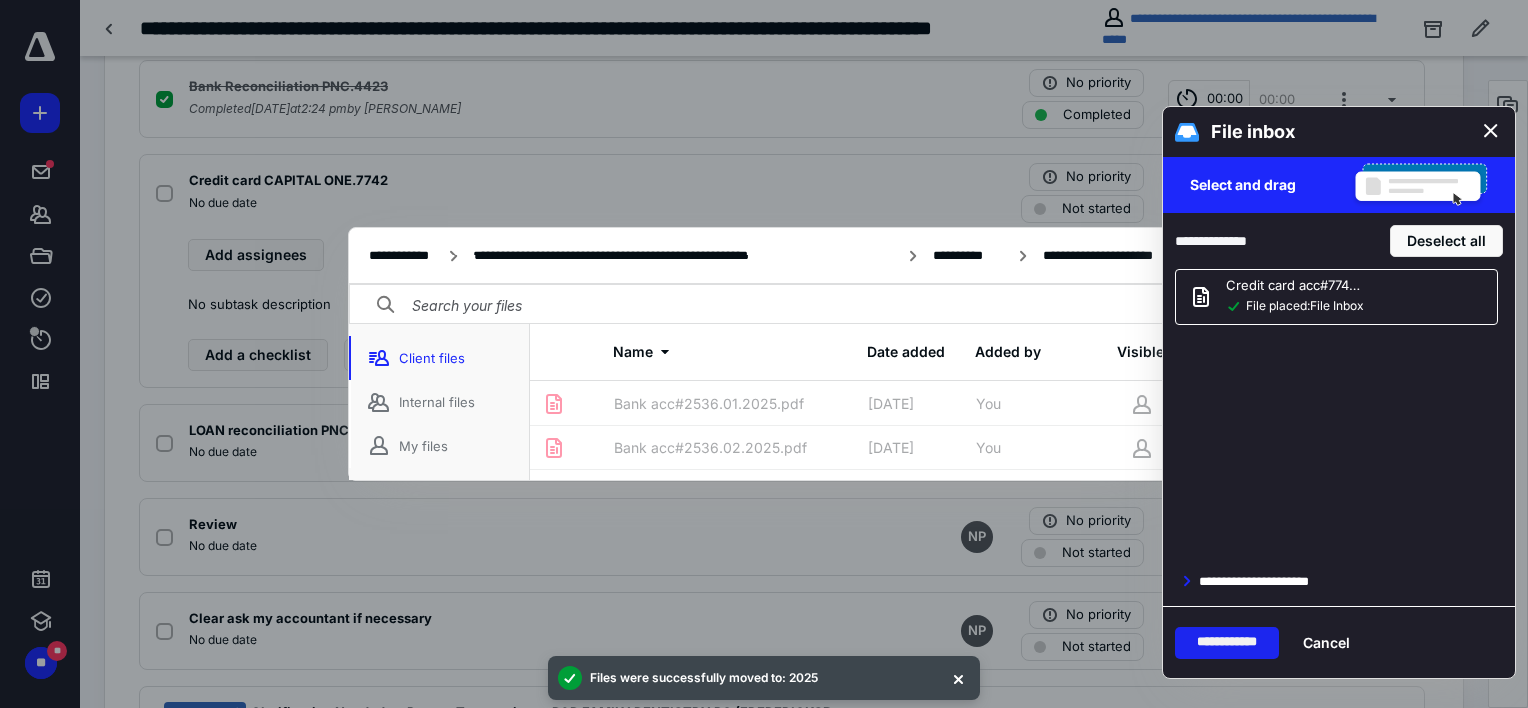 click on "**********" at bounding box center (1227, 643) 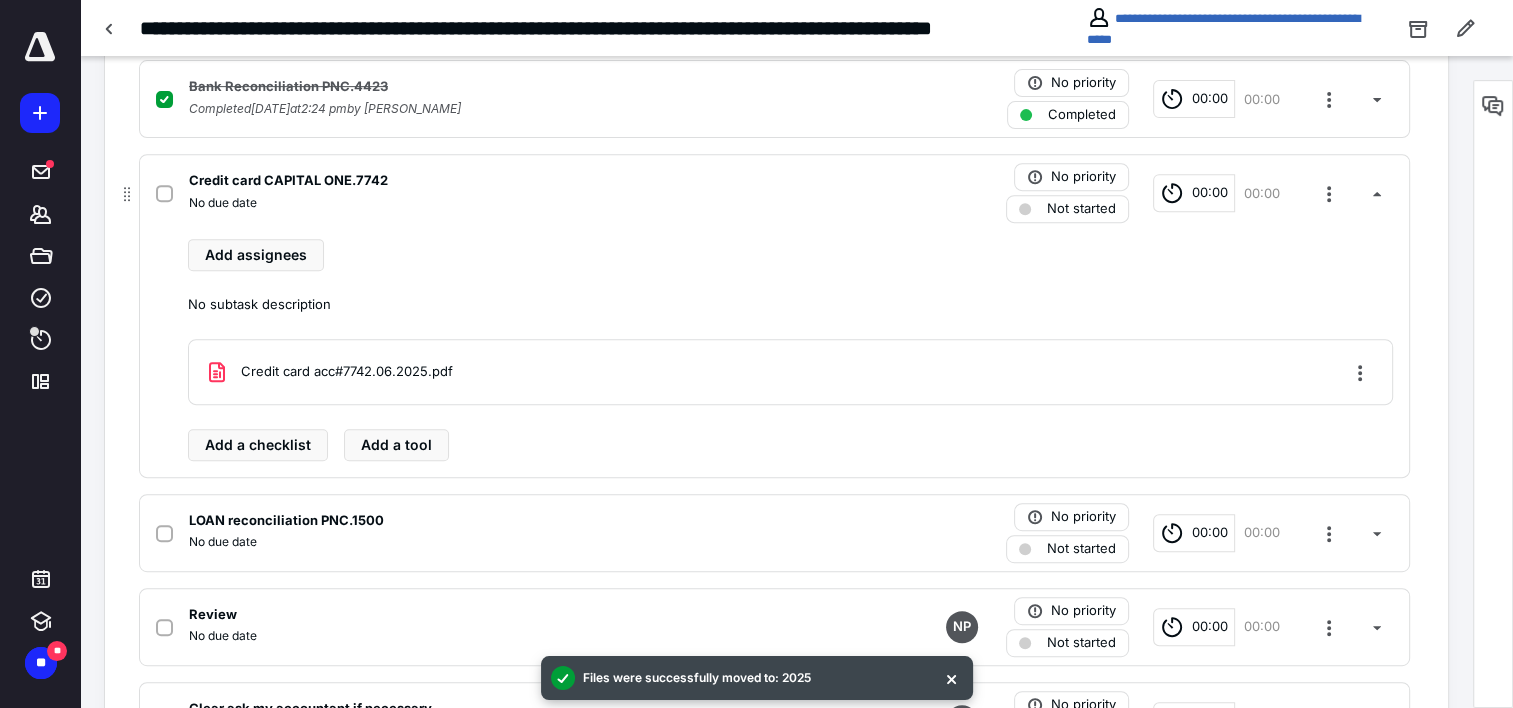 click 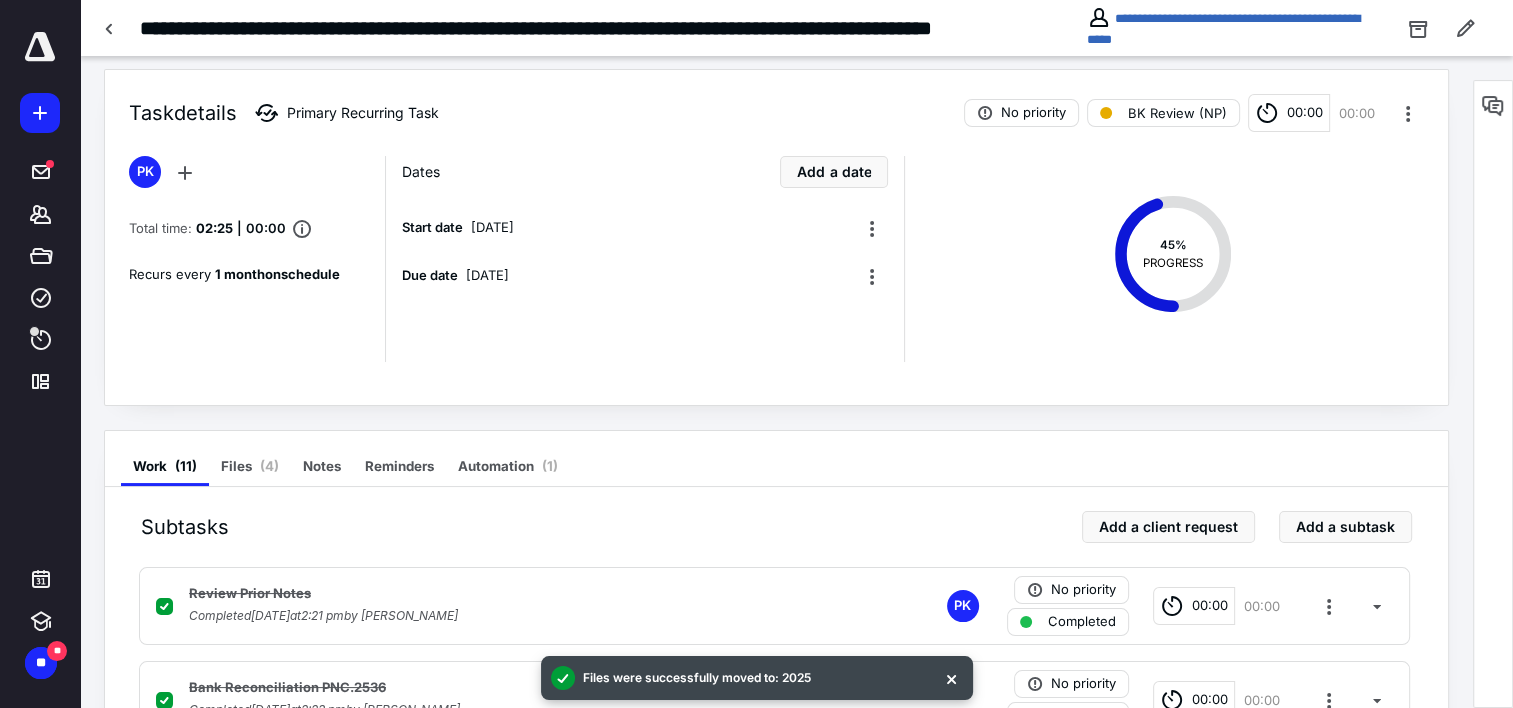 scroll, scrollTop: 0, scrollLeft: 0, axis: both 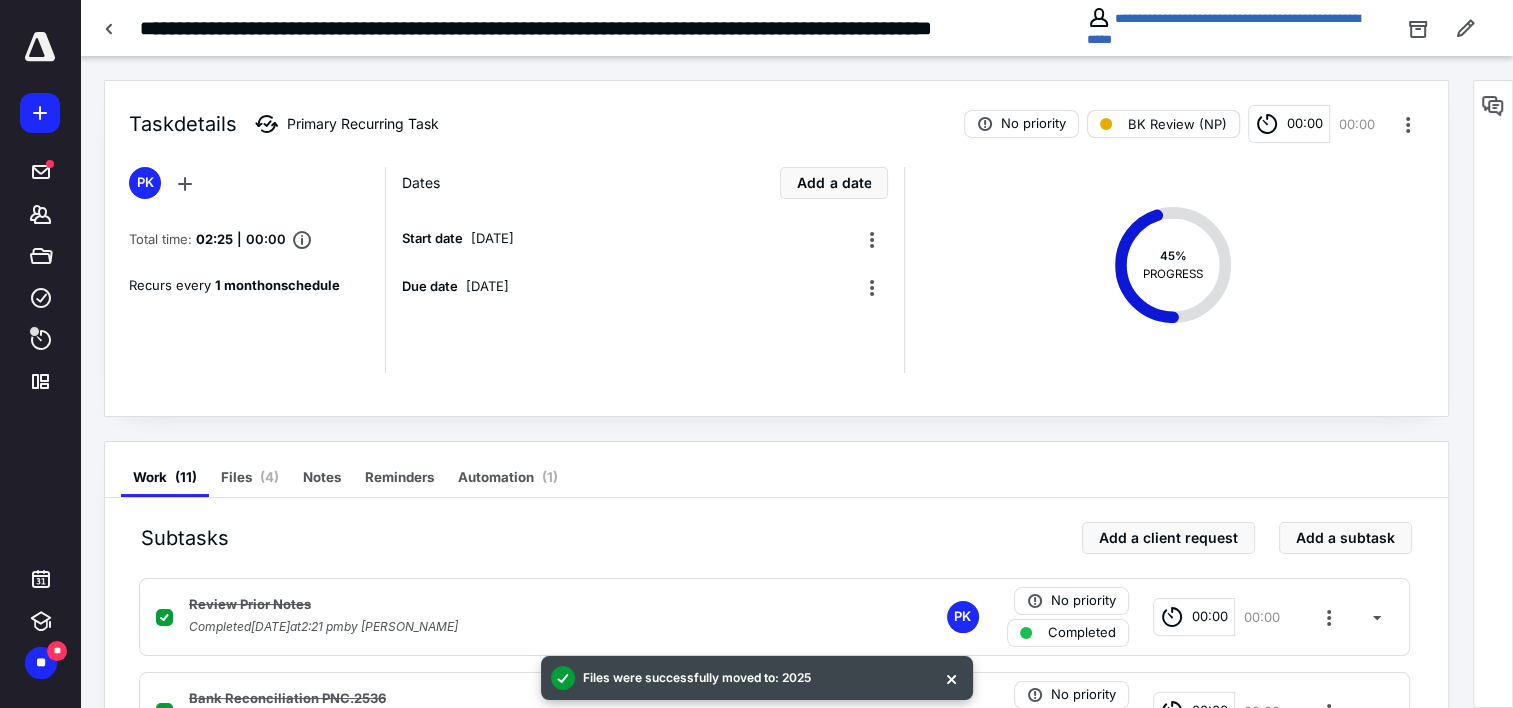 click on "BK Review (NP)" at bounding box center (1177, 124) 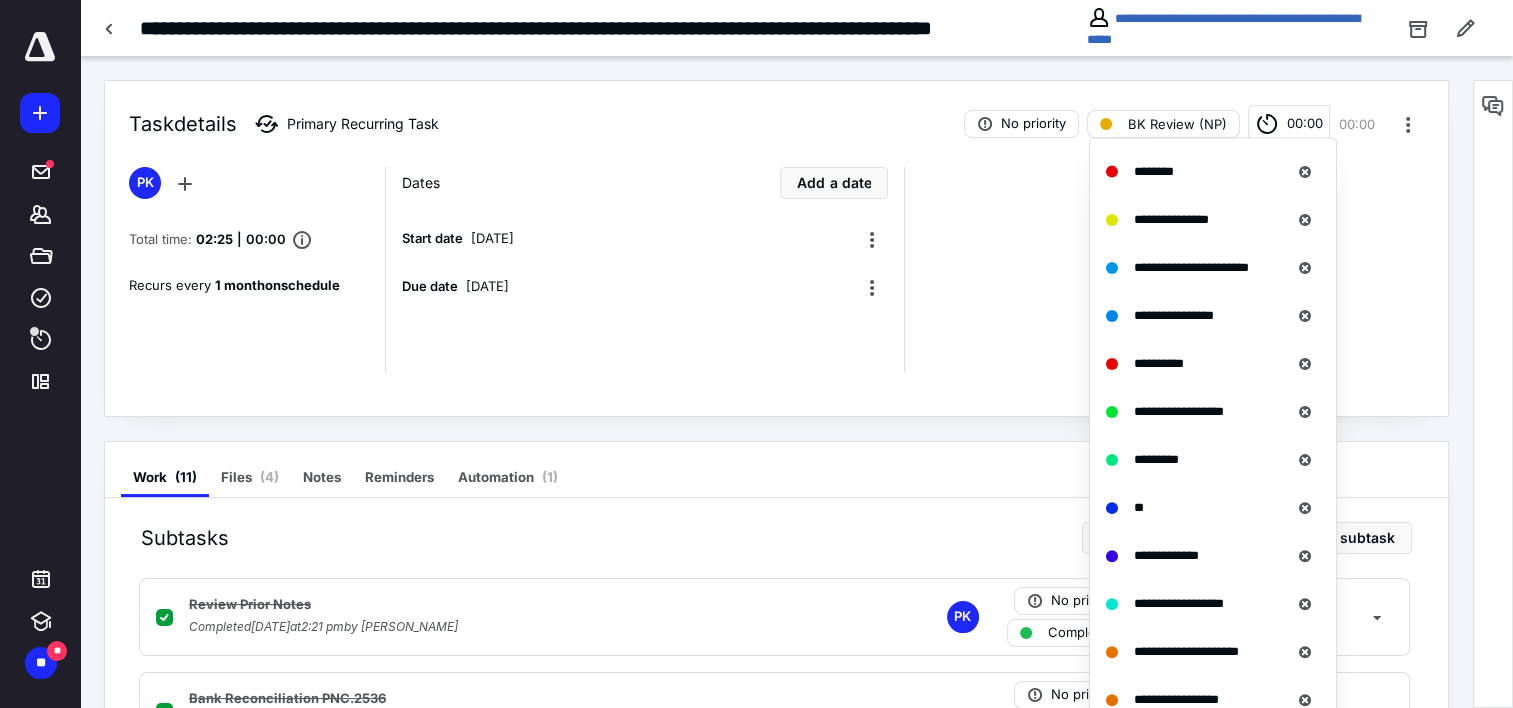 scroll, scrollTop: 700, scrollLeft: 0, axis: vertical 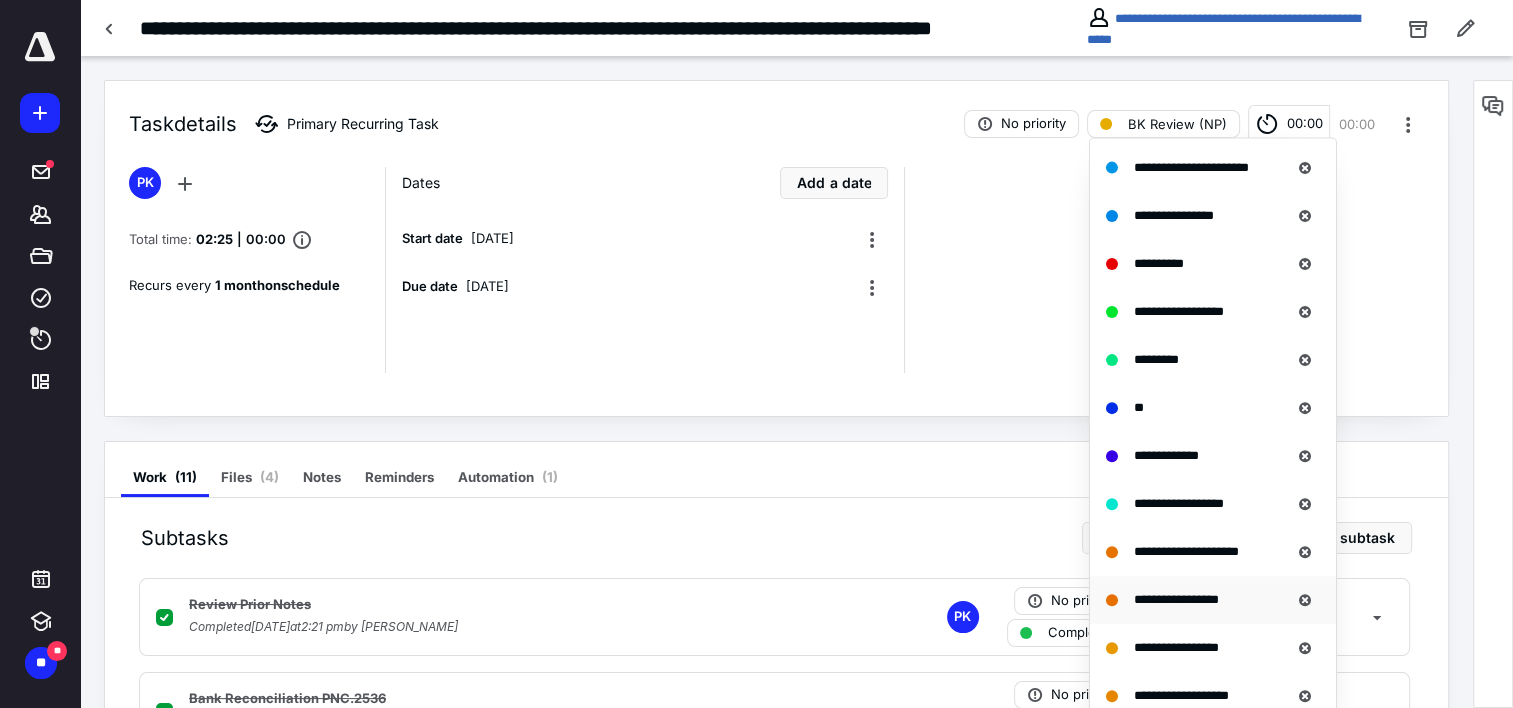 click on "**********" at bounding box center [1176, 599] 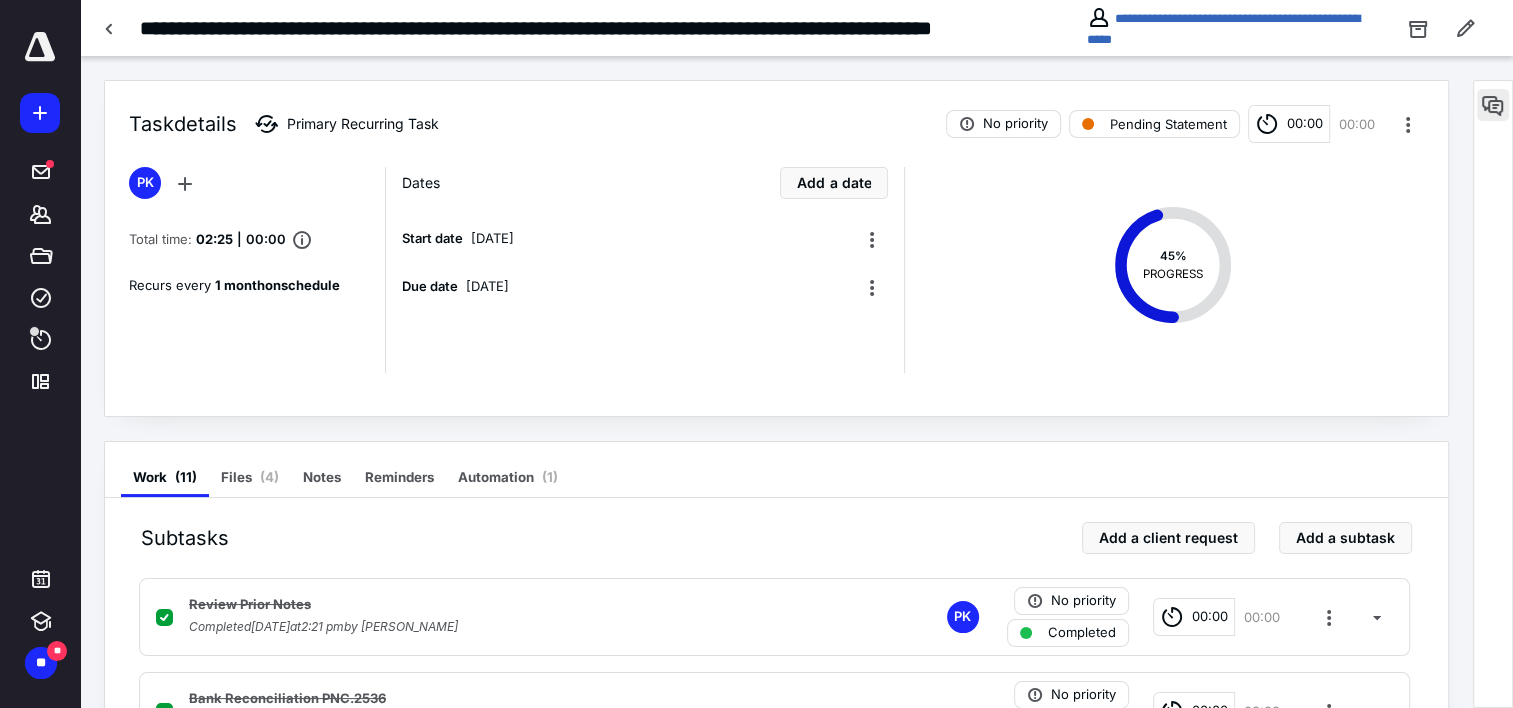 click at bounding box center (1493, 105) 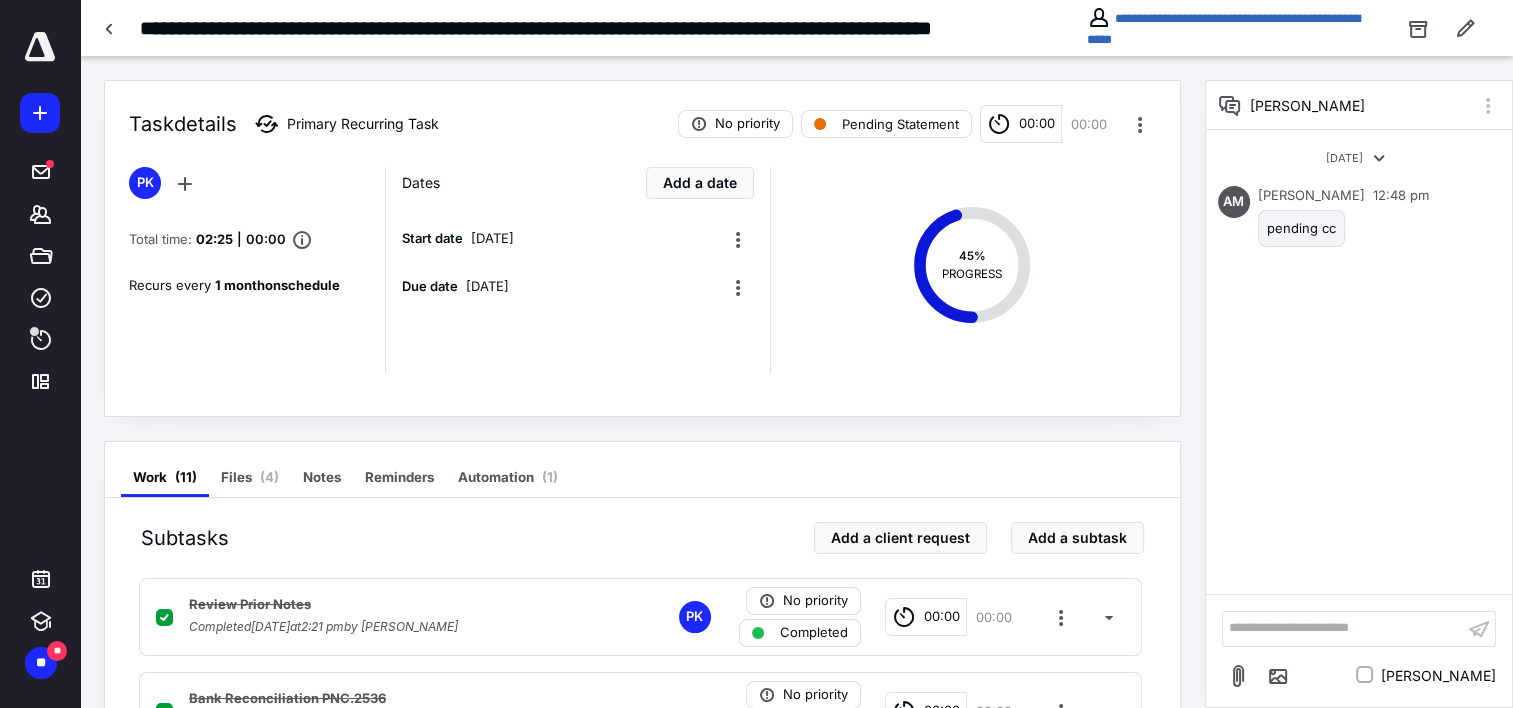 click on "**********" at bounding box center [1343, 628] 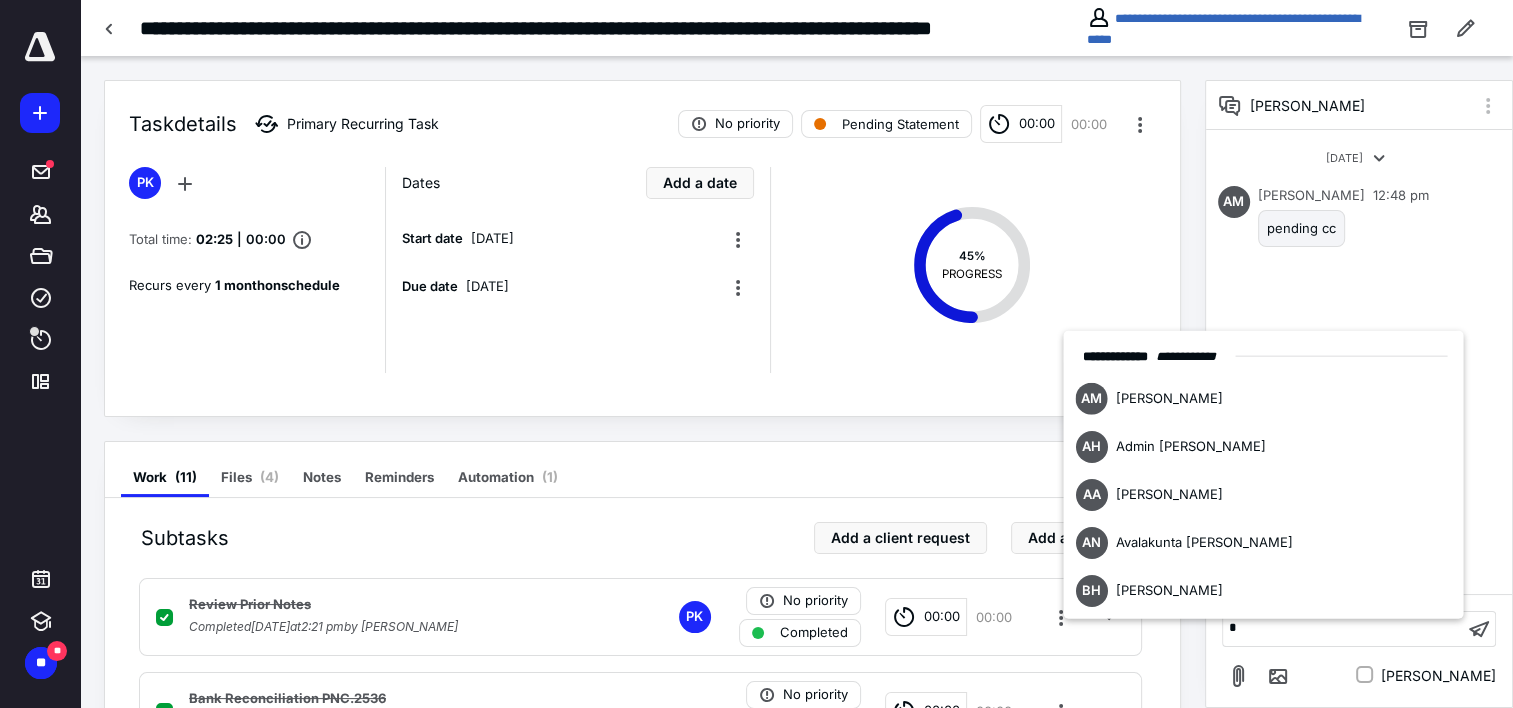 type 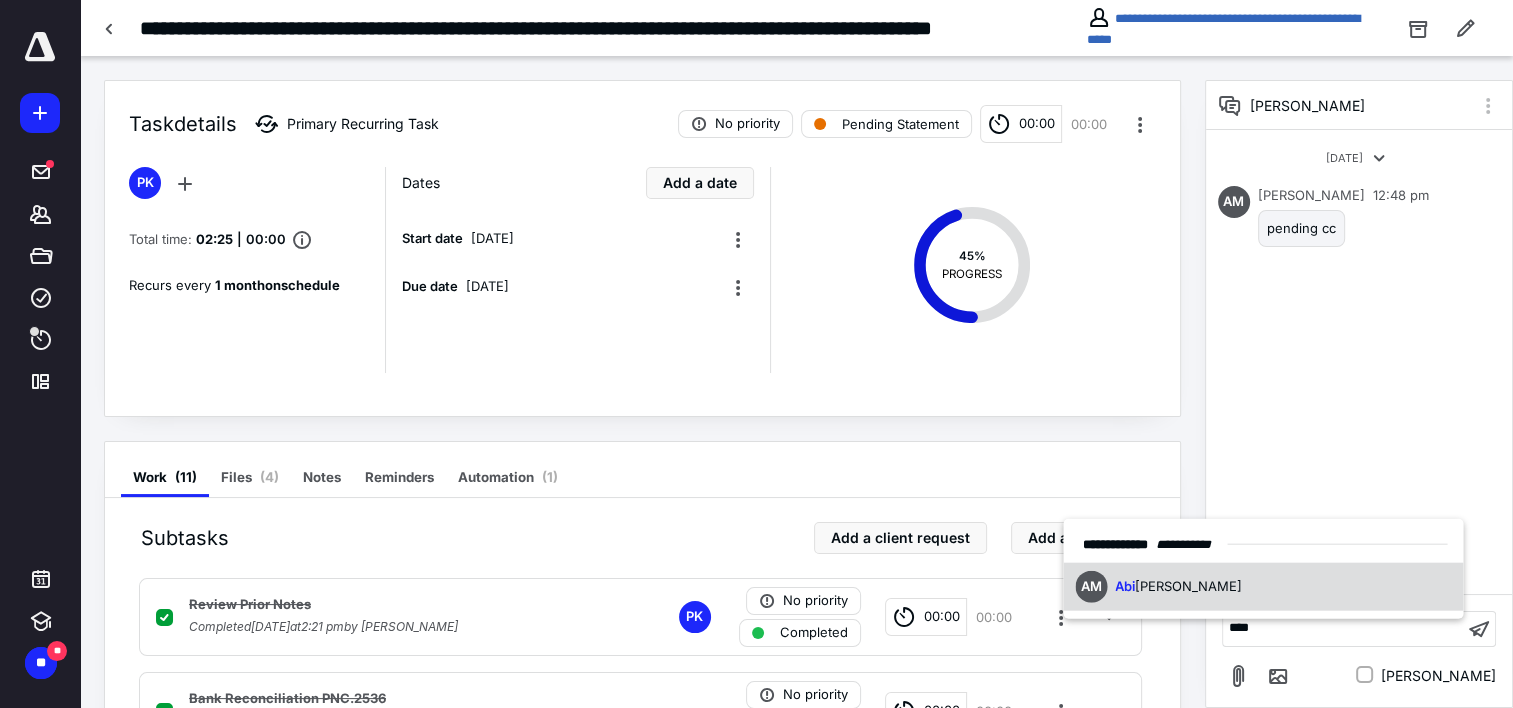 click on "gail Montesclaros" at bounding box center (1188, 586) 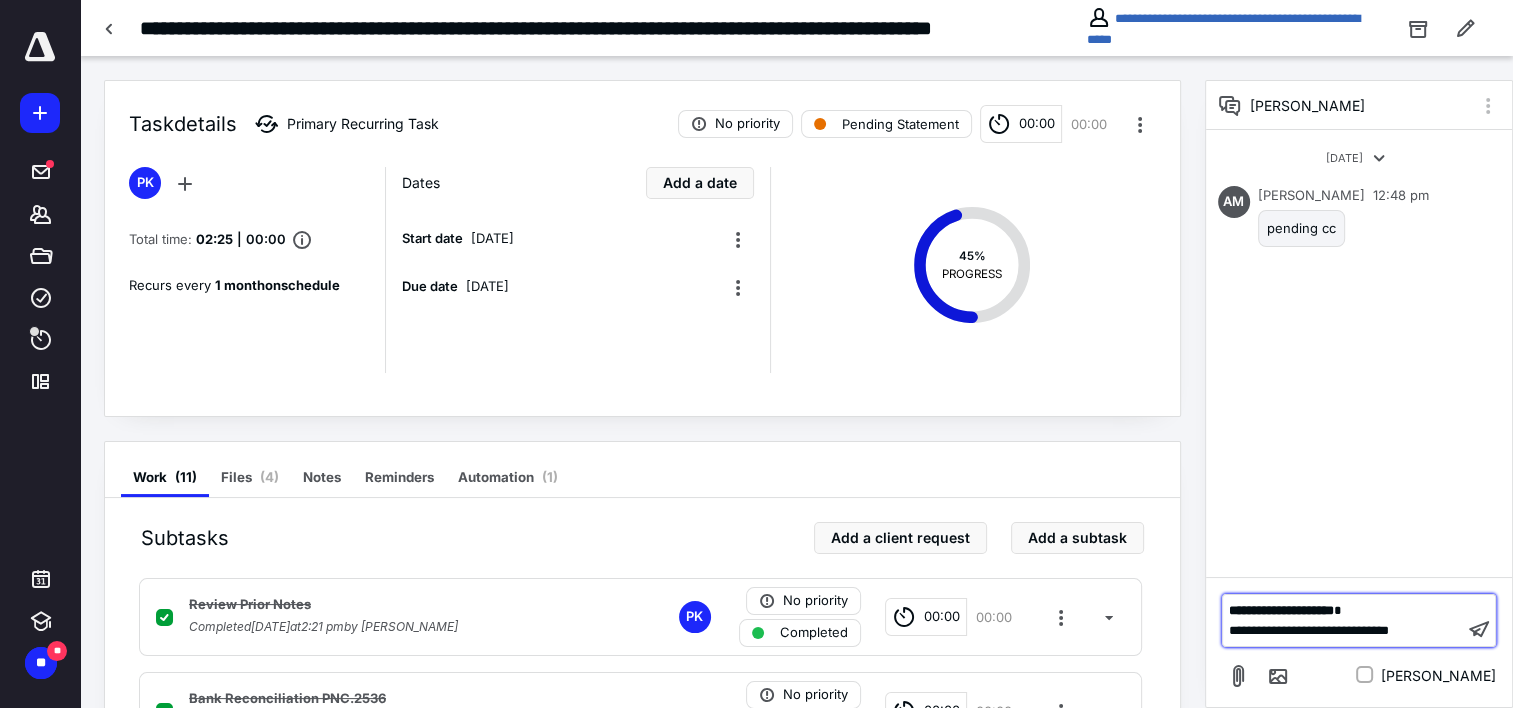 click on "**********" at bounding box center (1343, 631) 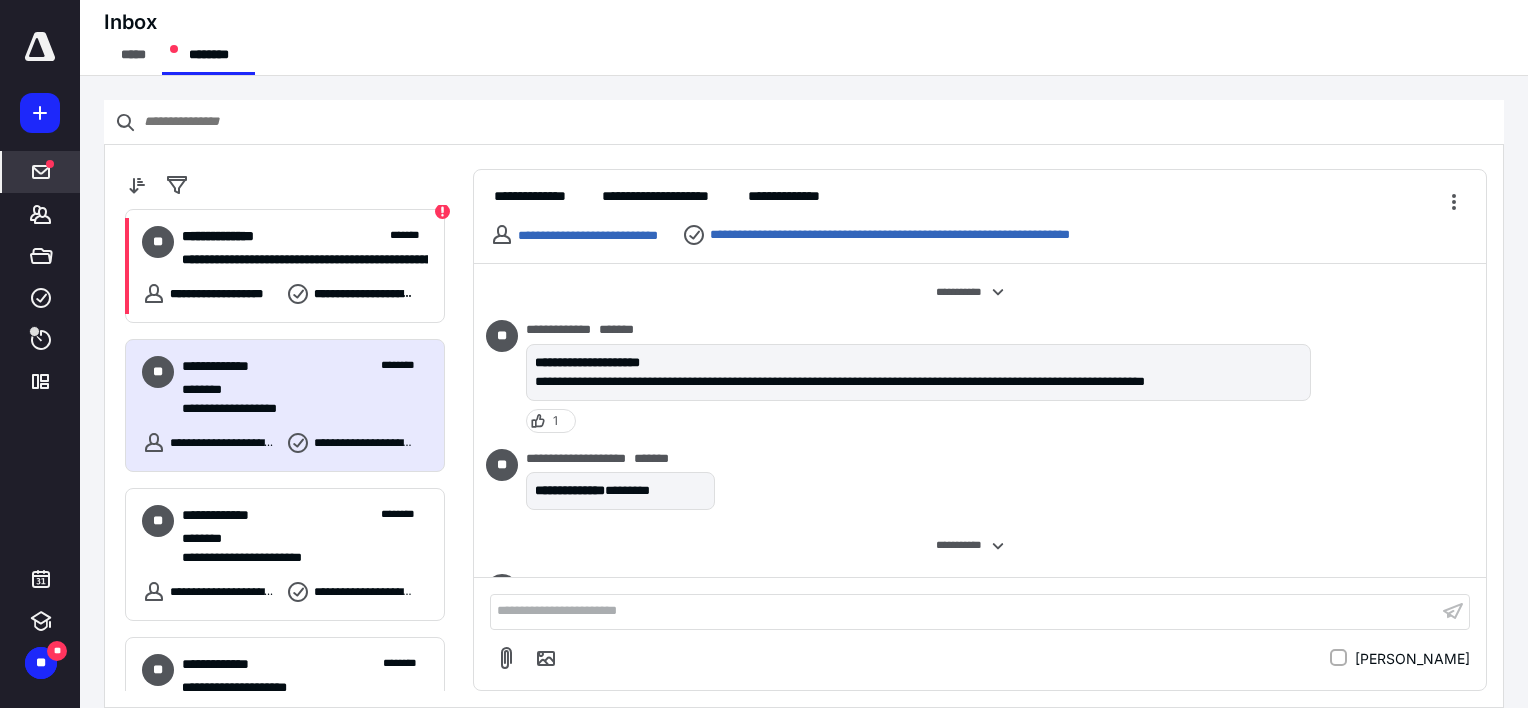 scroll, scrollTop: 0, scrollLeft: 0, axis: both 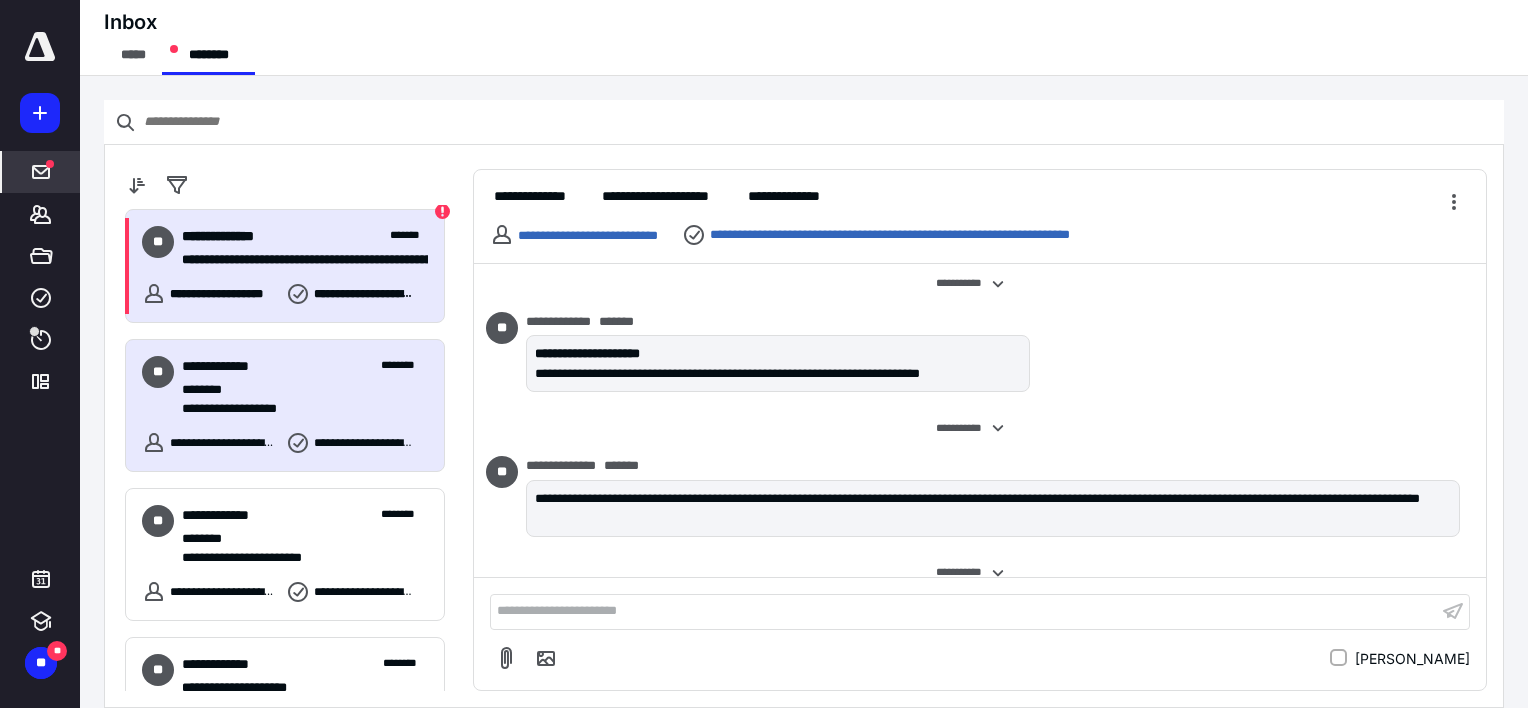 click on "**********" at bounding box center [297, 260] 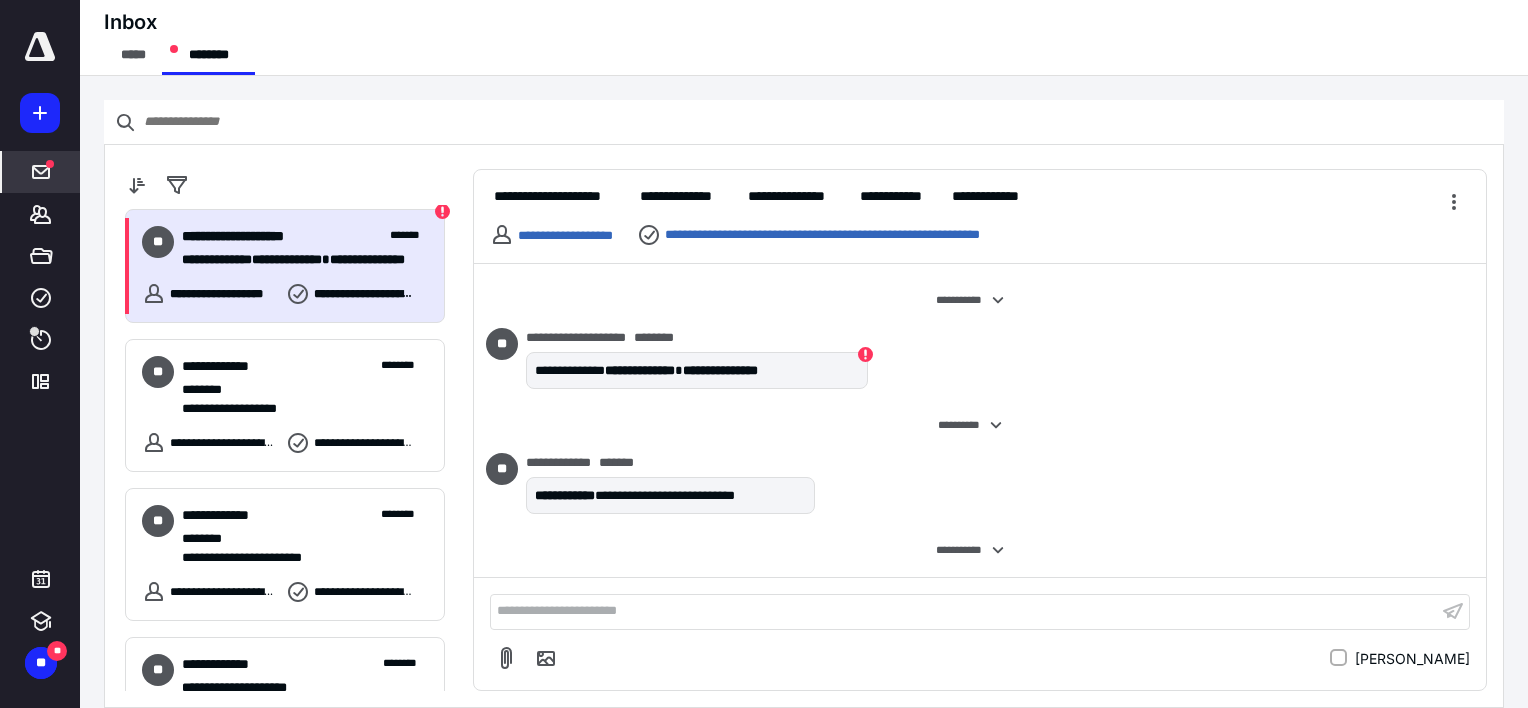 scroll, scrollTop: 400, scrollLeft: 0, axis: vertical 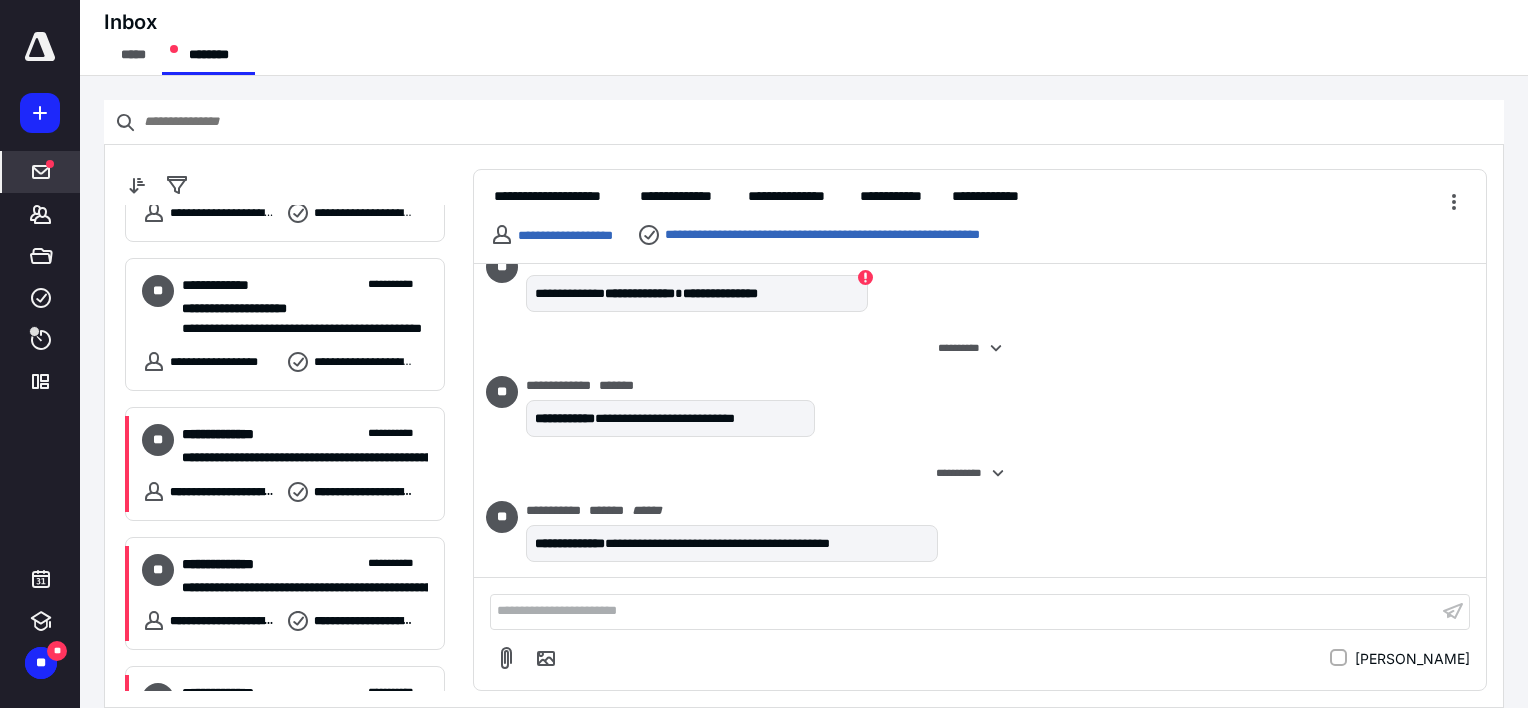 click on "**********" at bounding box center (285, 464) 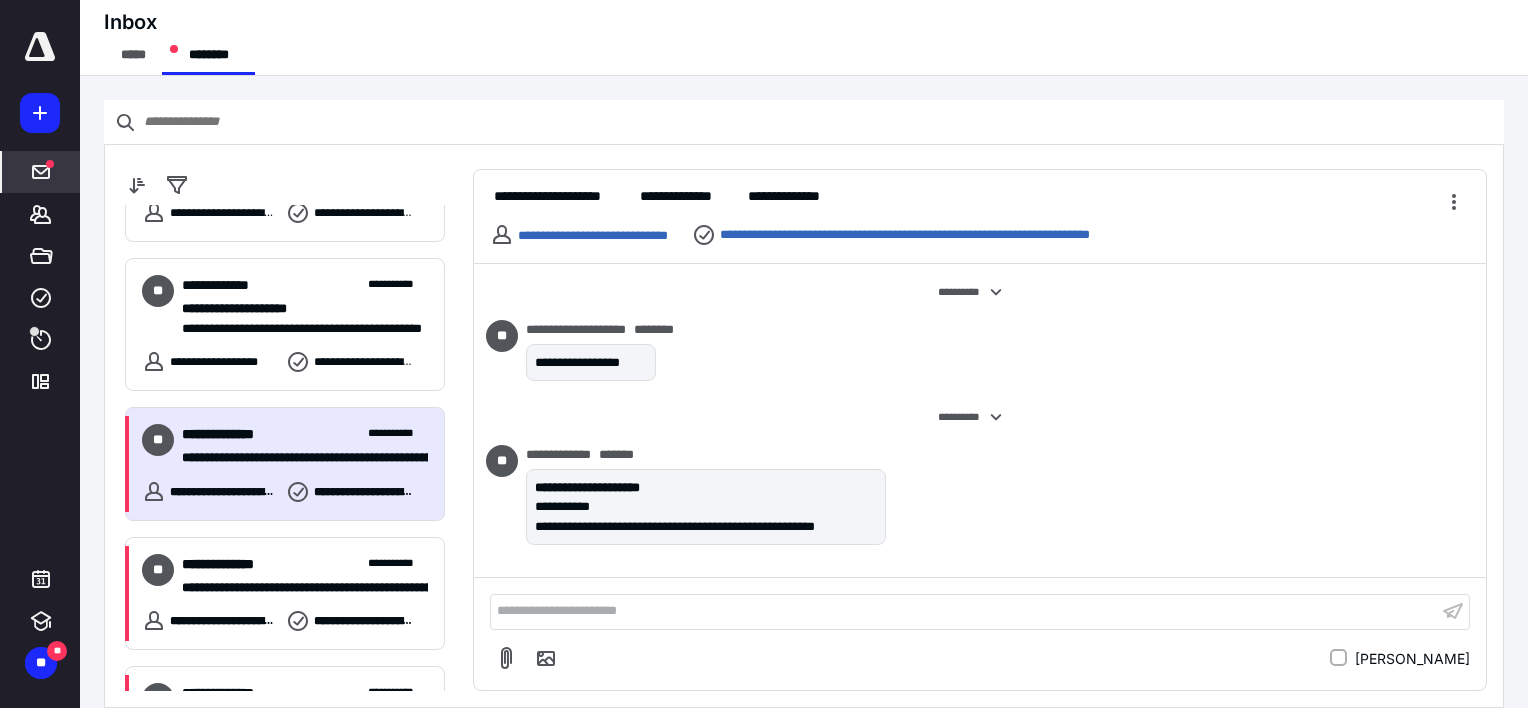 scroll, scrollTop: 211, scrollLeft: 0, axis: vertical 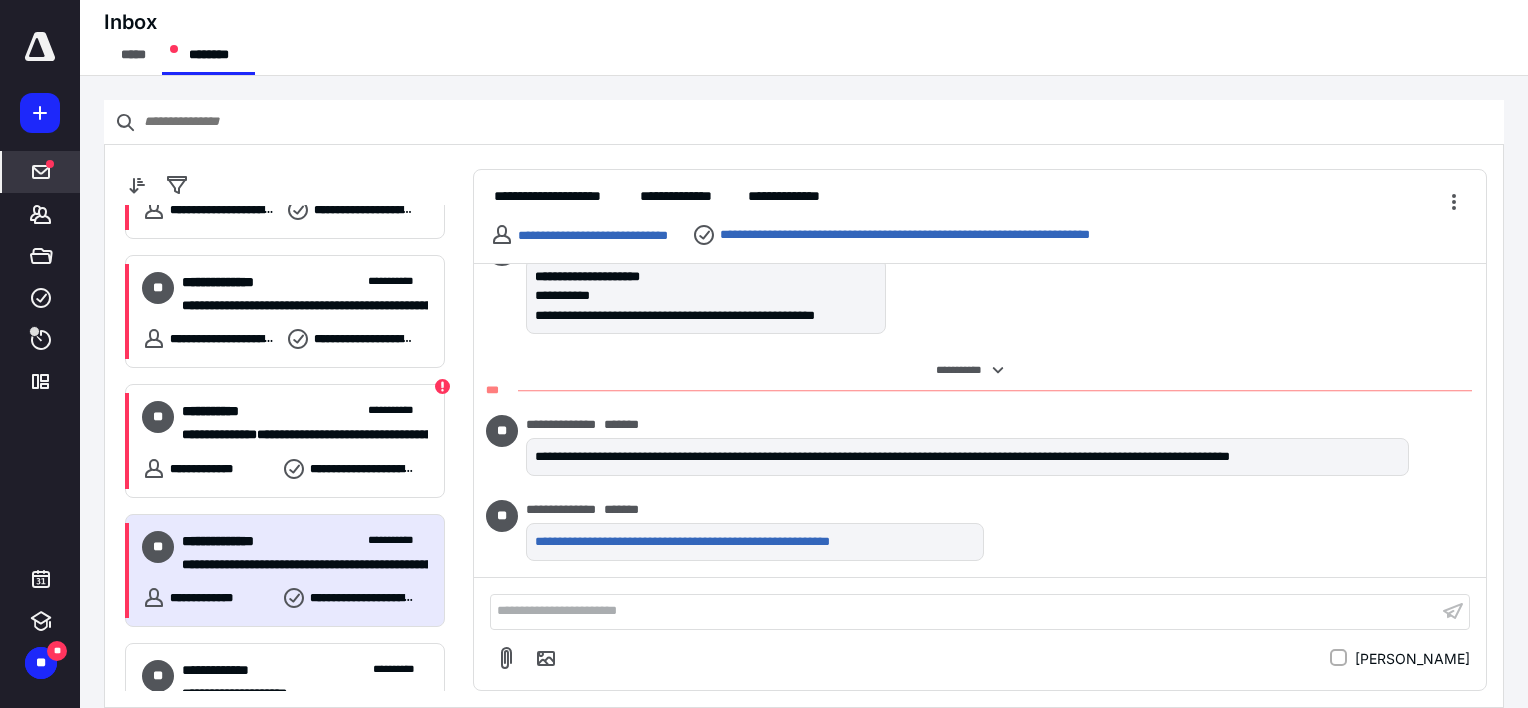 click on "**********" at bounding box center (235, 541) 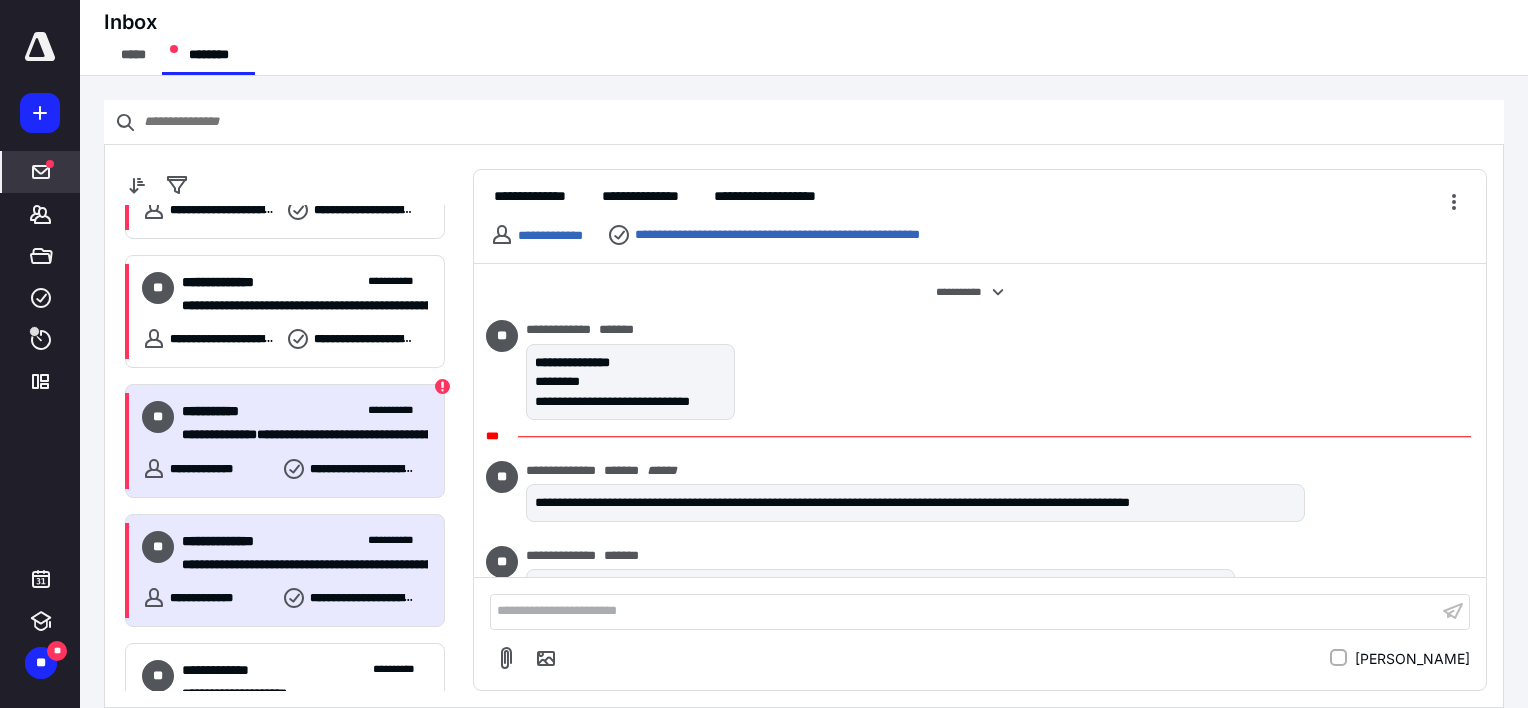 scroll, scrollTop: 164, scrollLeft: 0, axis: vertical 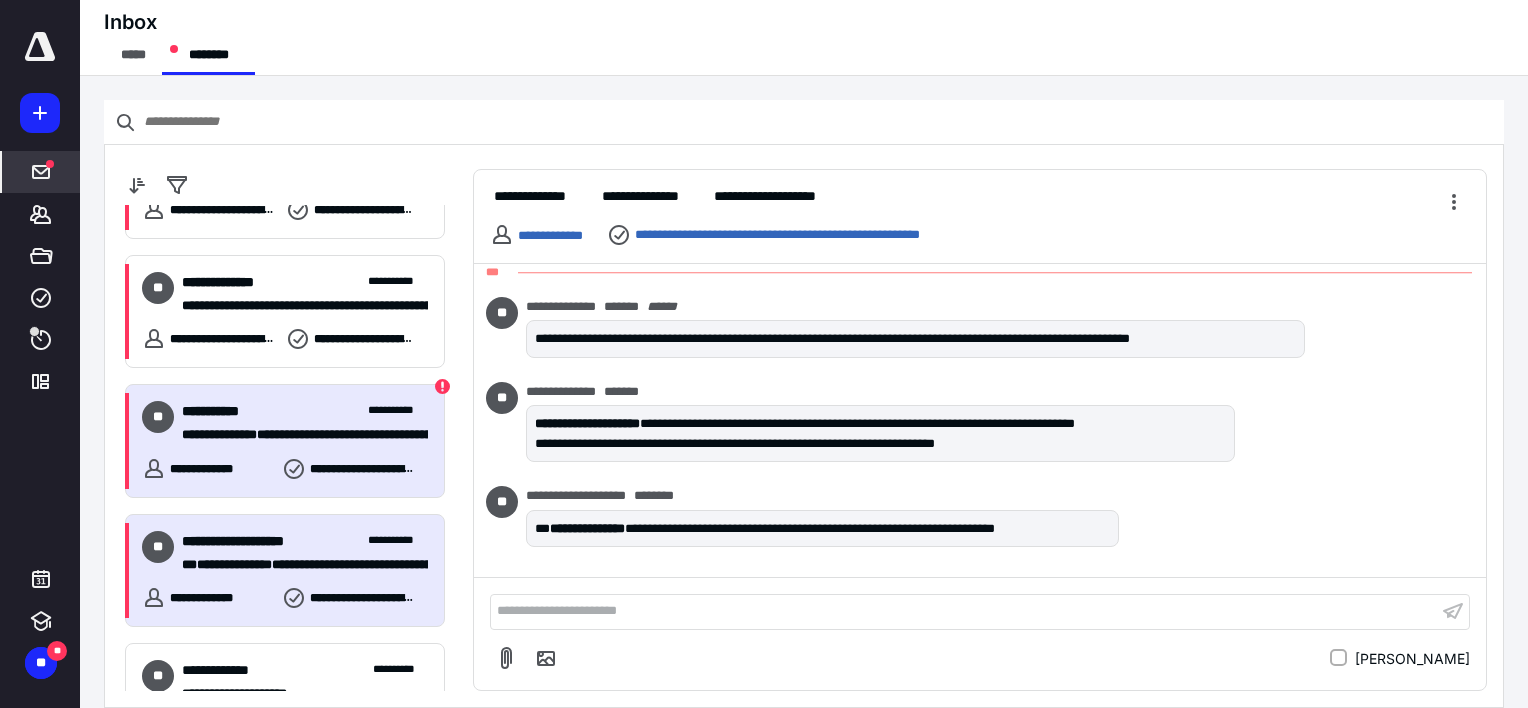 click on "**********" at bounding box center (305, 411) 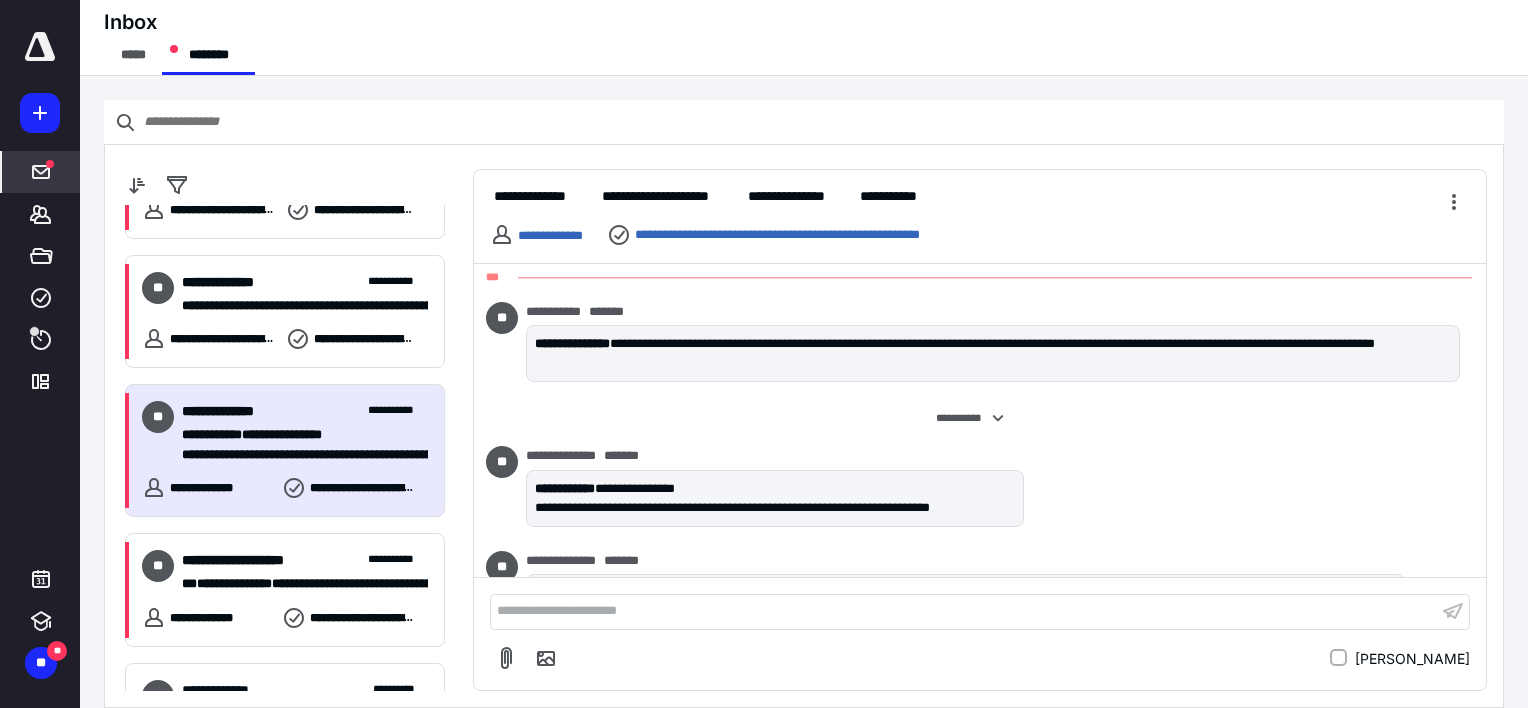 scroll, scrollTop: 1083, scrollLeft: 0, axis: vertical 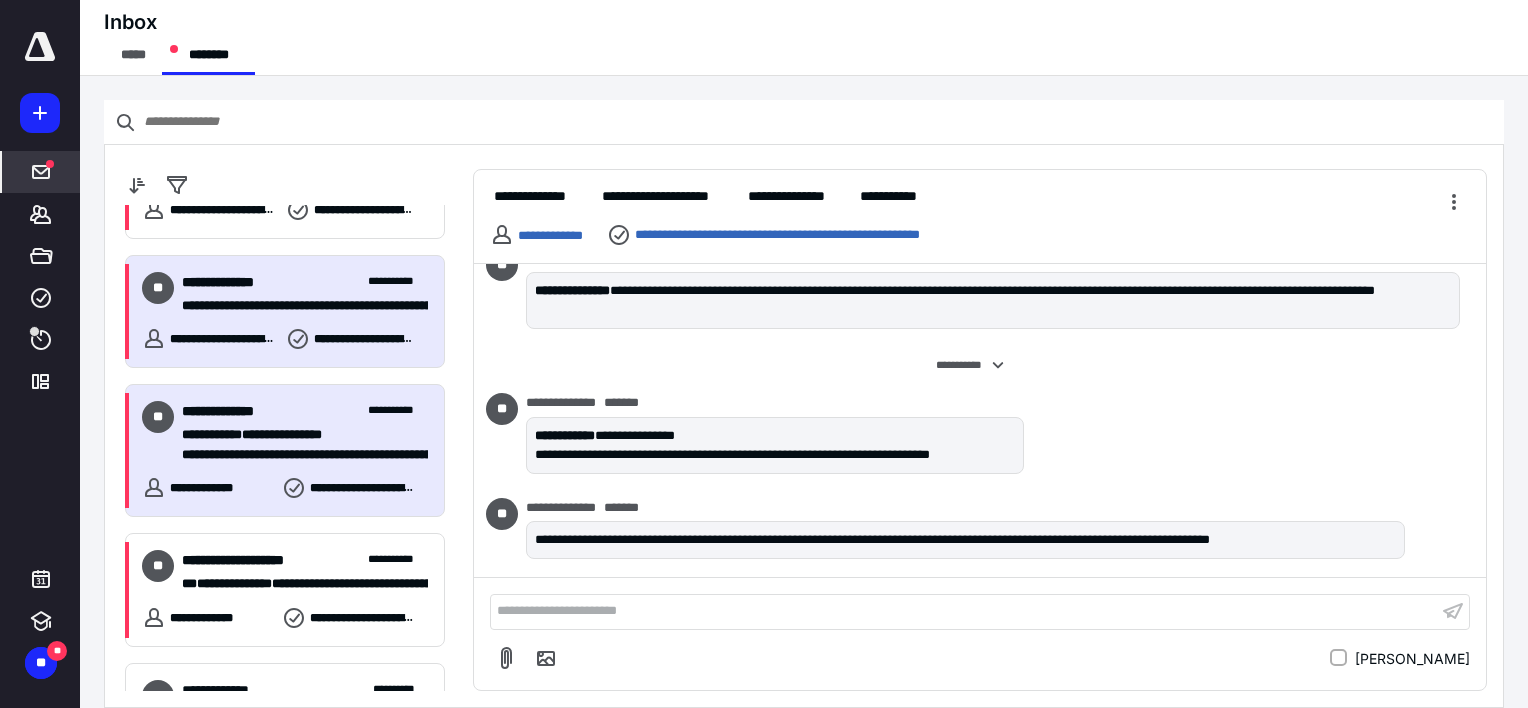 click on "**********" at bounding box center [297, 306] 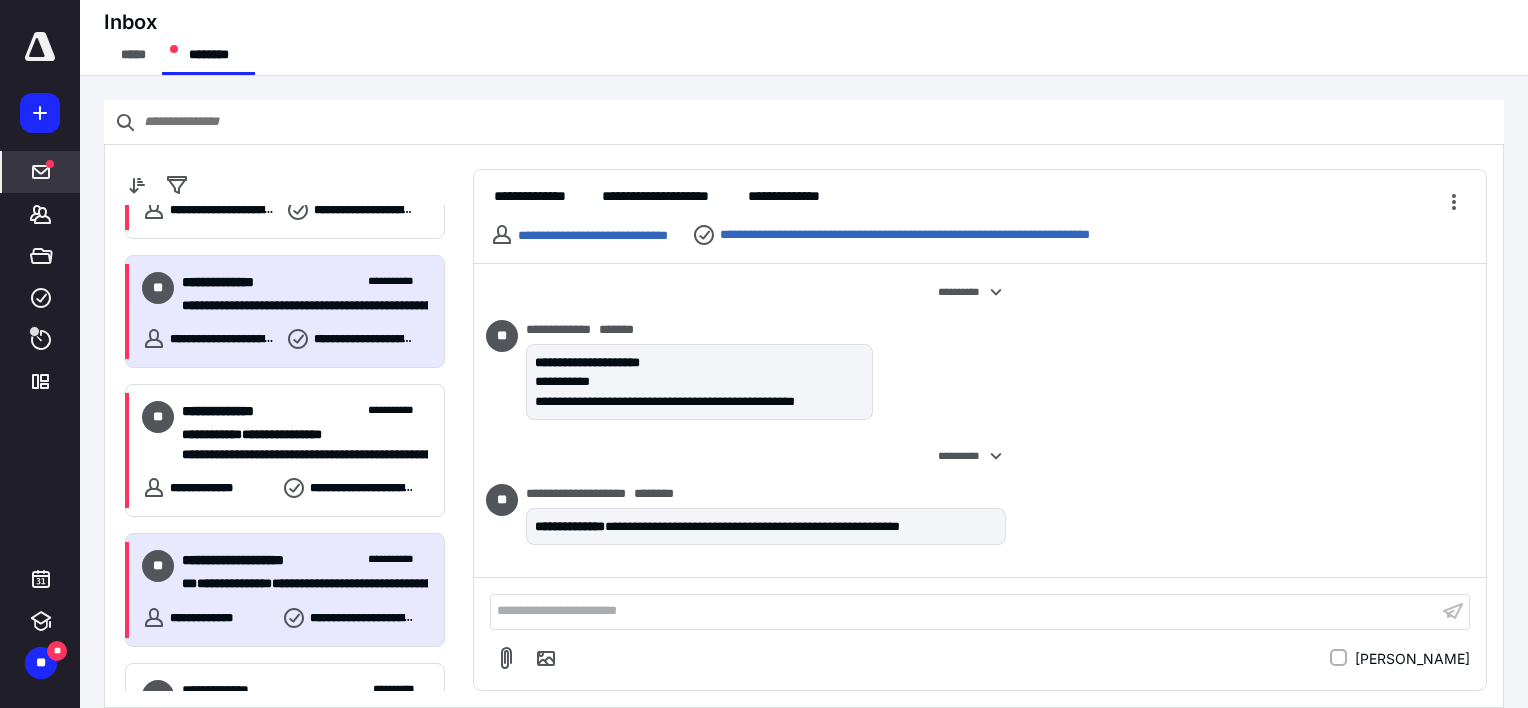 scroll, scrollTop: 492, scrollLeft: 0, axis: vertical 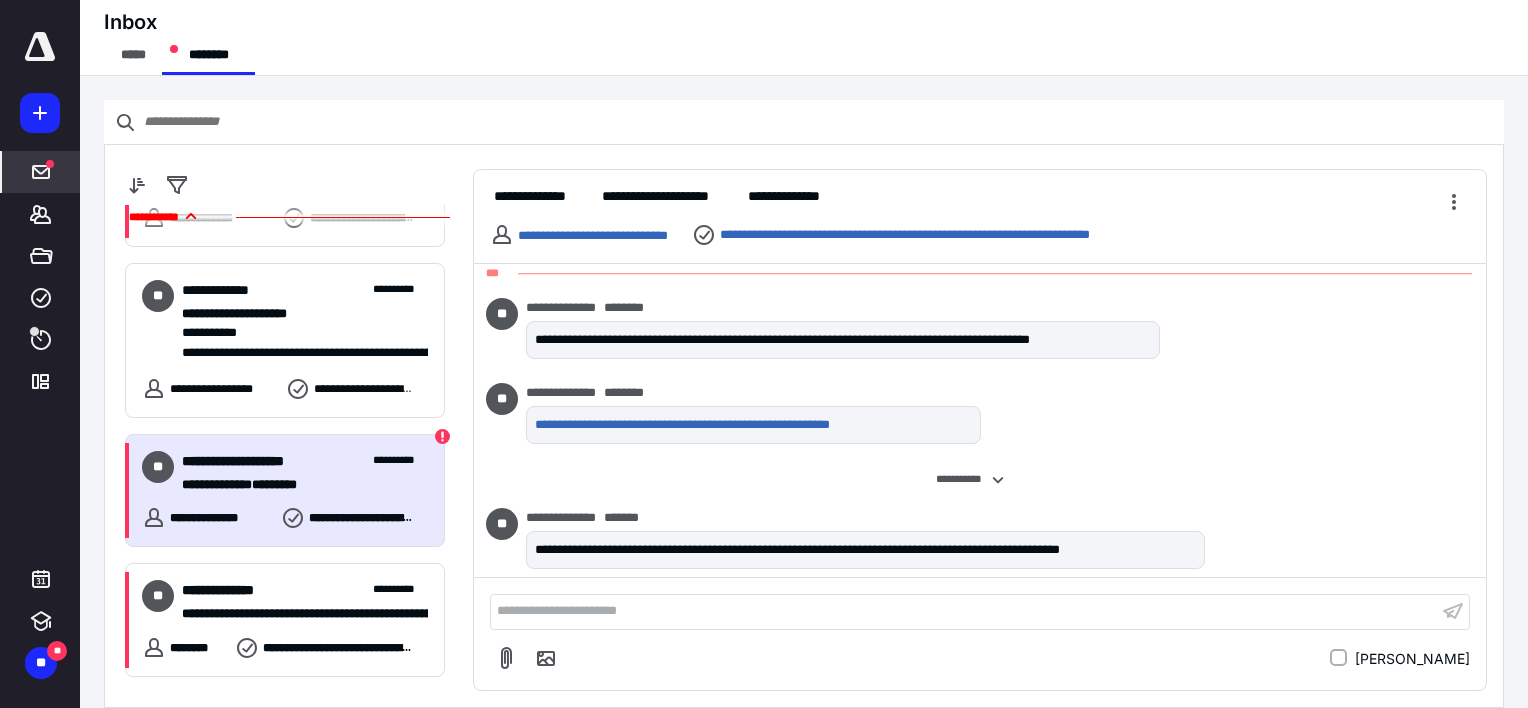 click on "**********" at bounding box center [297, 485] 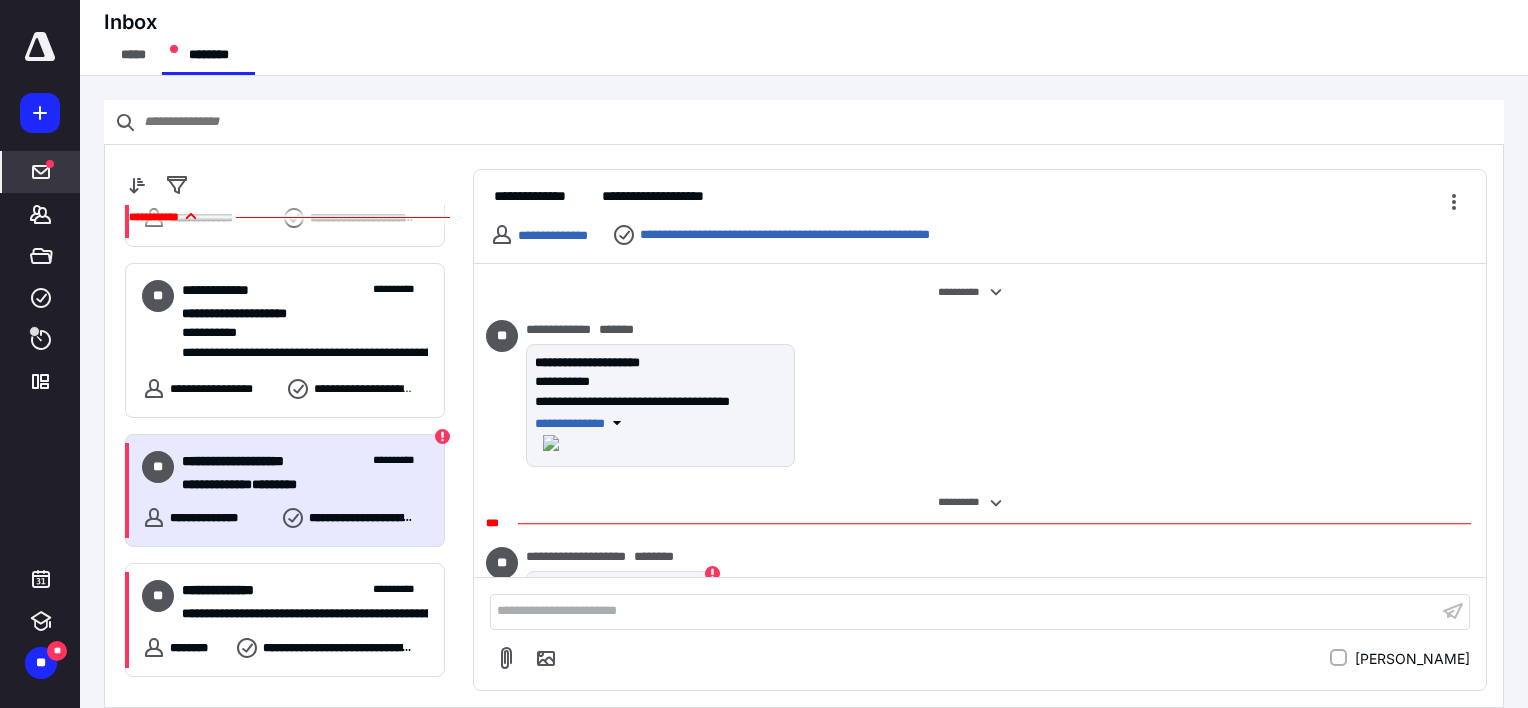 scroll, scrollTop: 45, scrollLeft: 0, axis: vertical 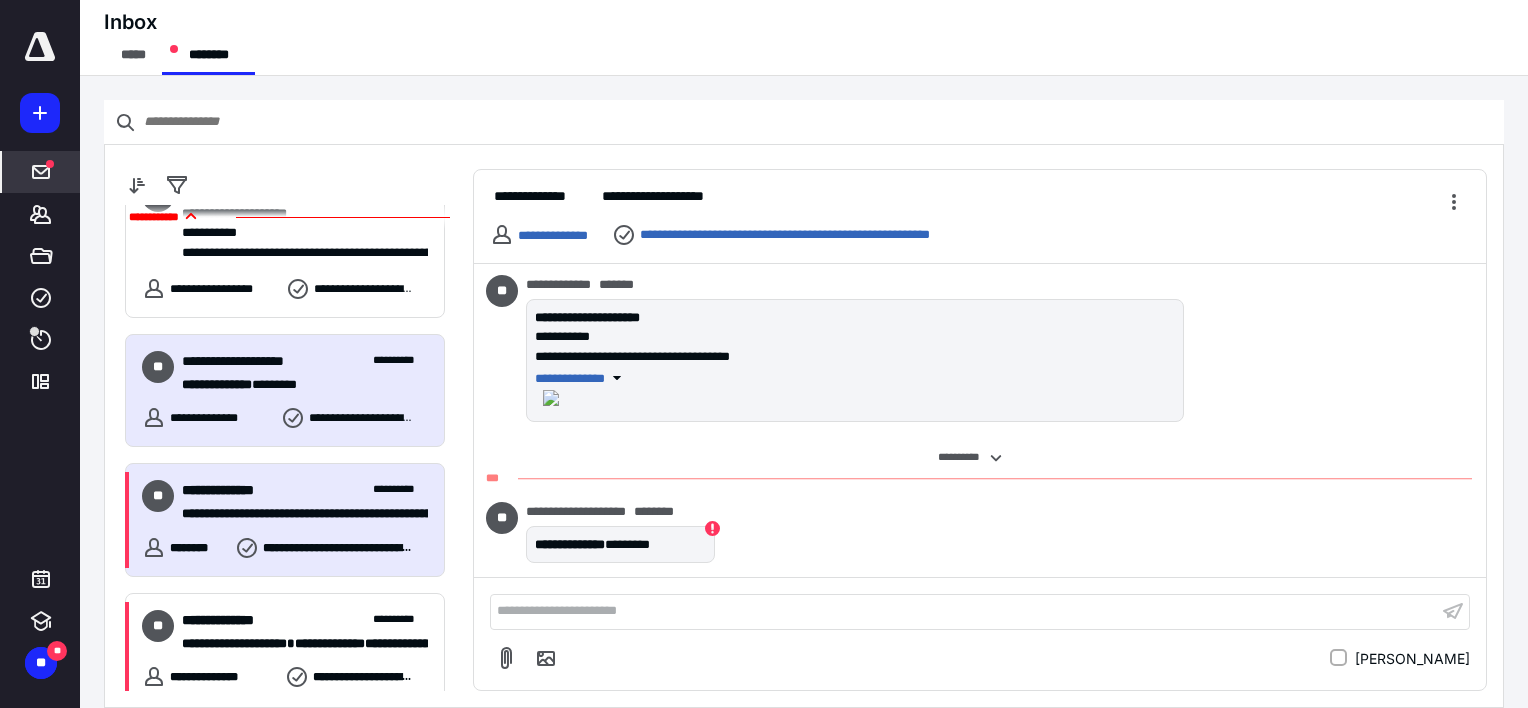 click on "**********" at bounding box center (305, 490) 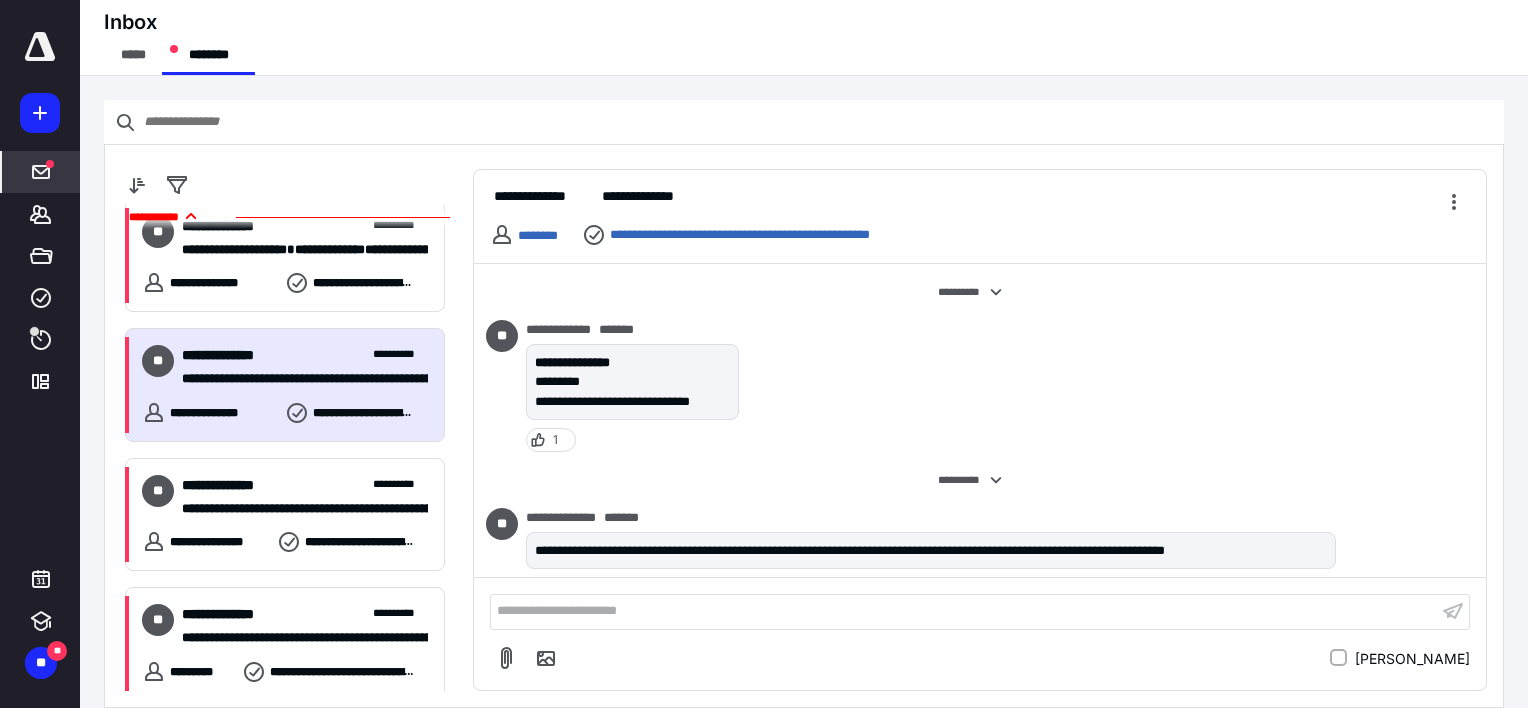 scroll, scrollTop: 3100, scrollLeft: 0, axis: vertical 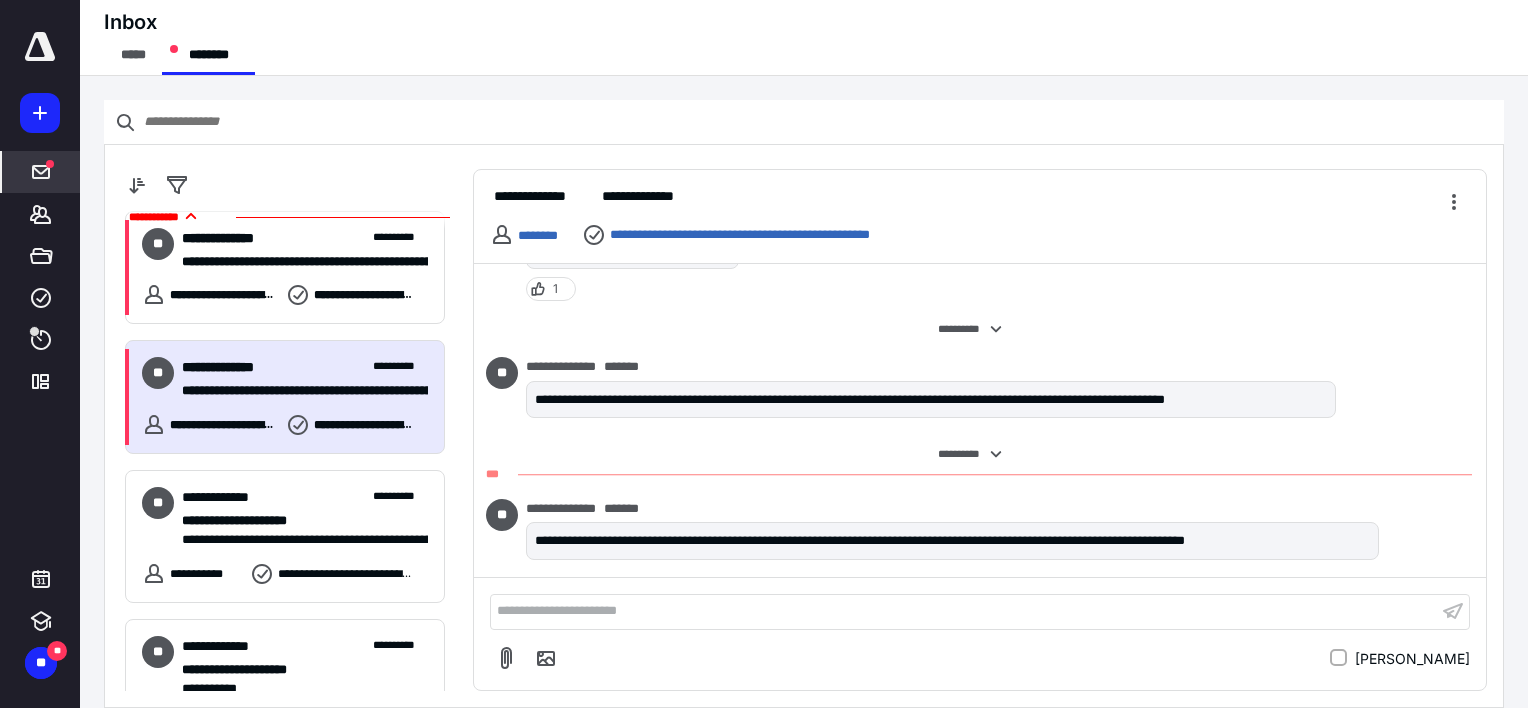 click on "**********" at bounding box center [305, 367] 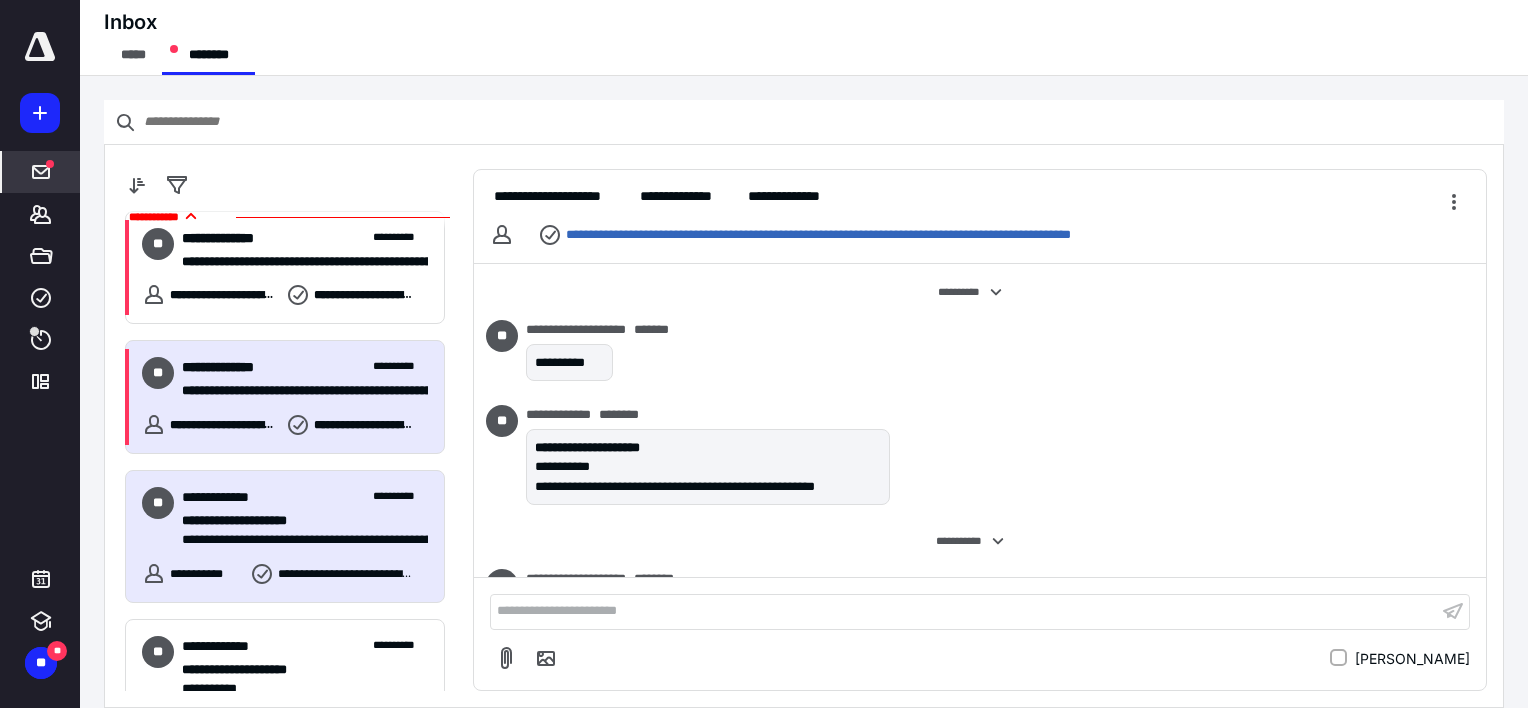 scroll, scrollTop: 399, scrollLeft: 0, axis: vertical 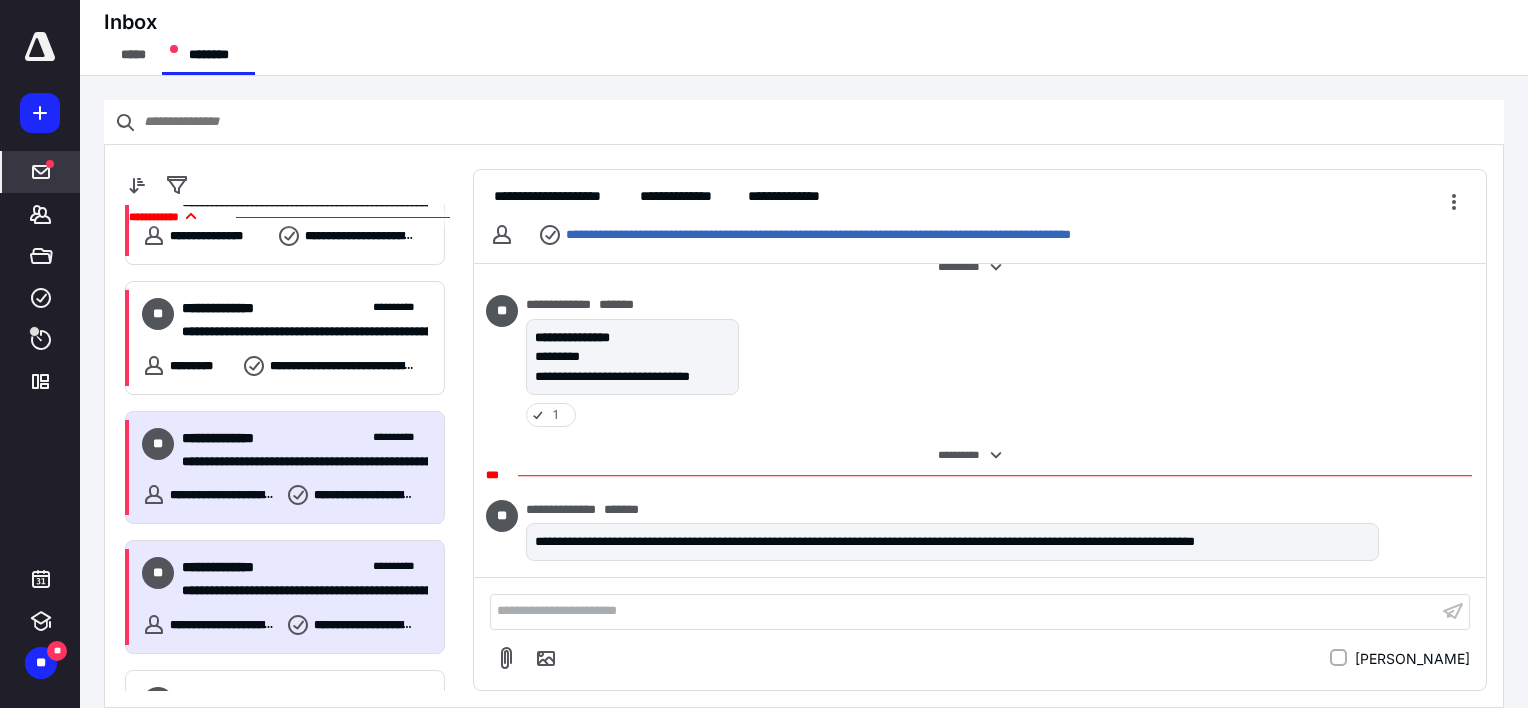 click on "**********" at bounding box center [305, 438] 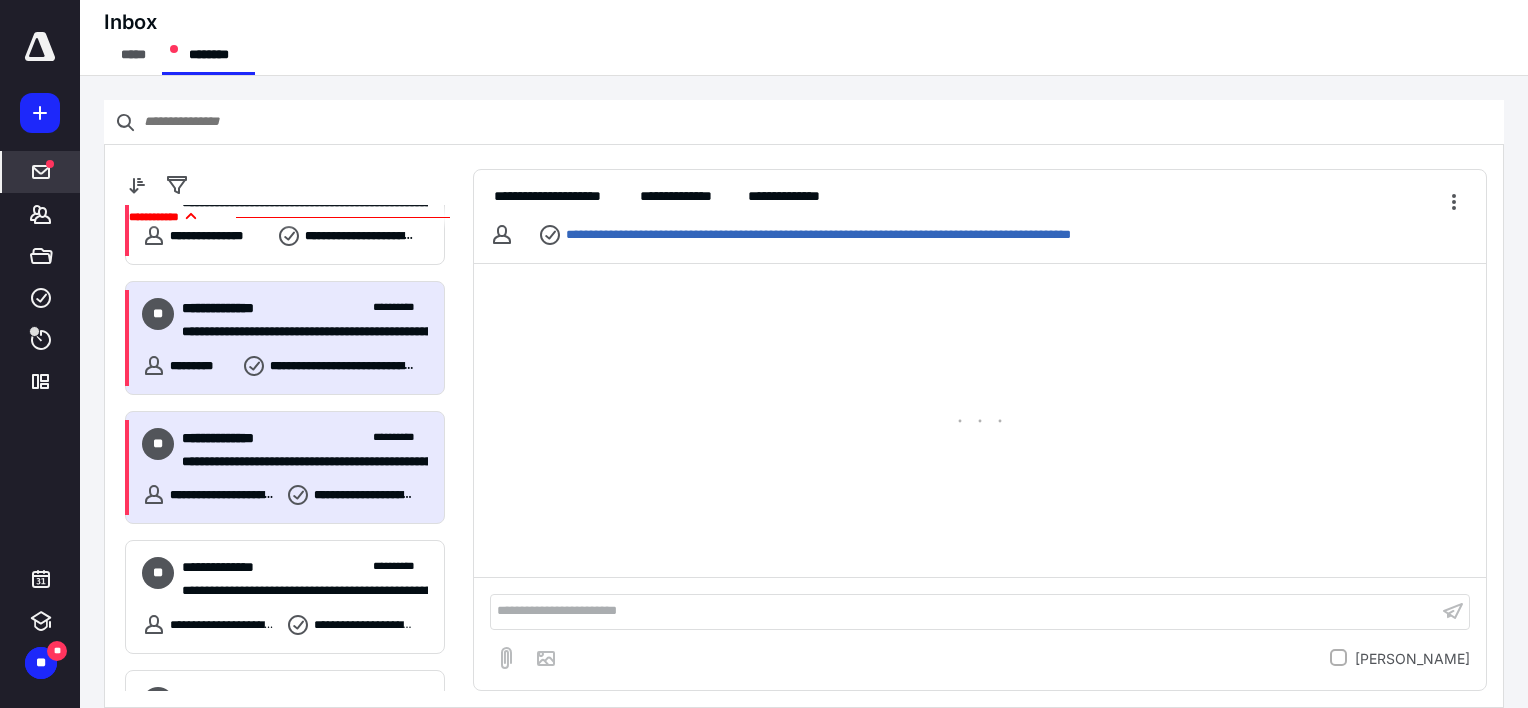 click on "**********" at bounding box center [297, 332] 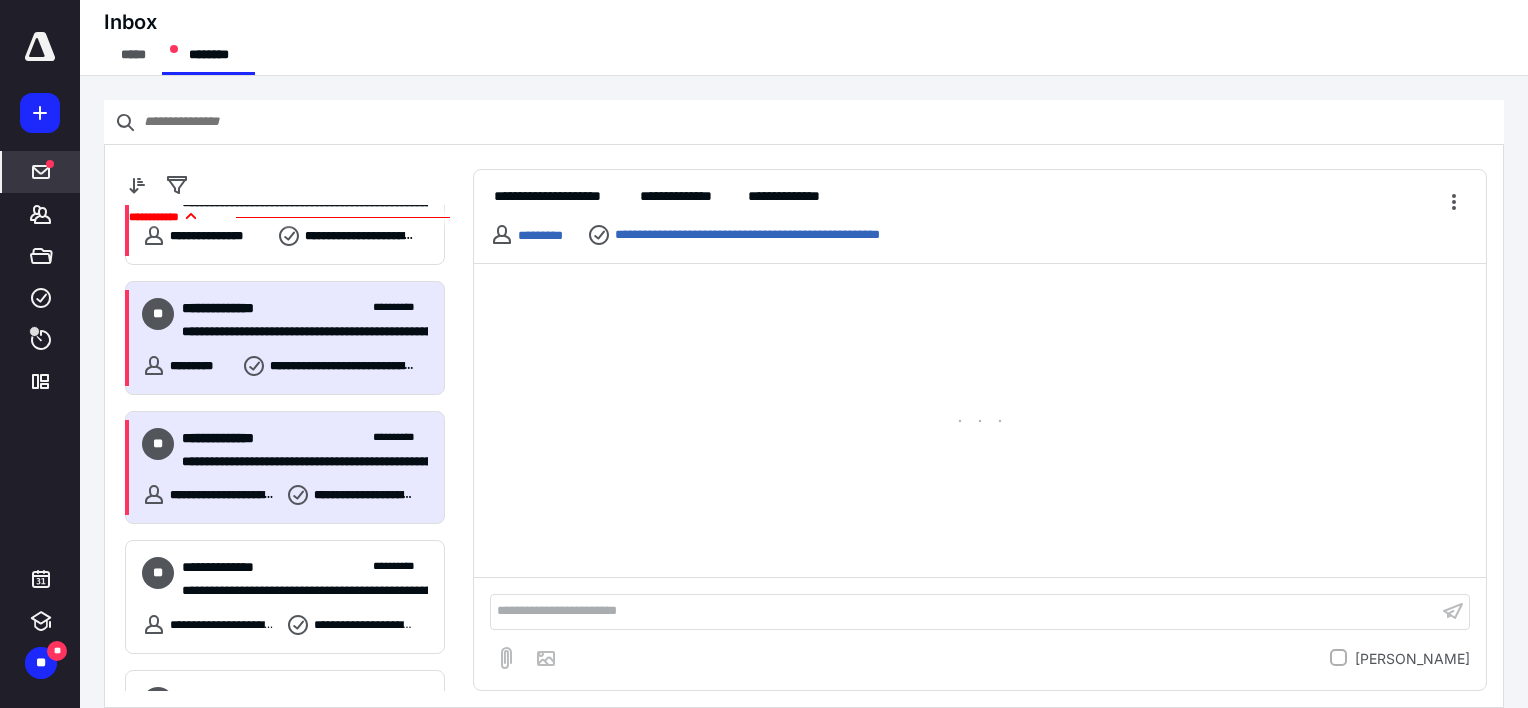 scroll, scrollTop: 3200, scrollLeft: 0, axis: vertical 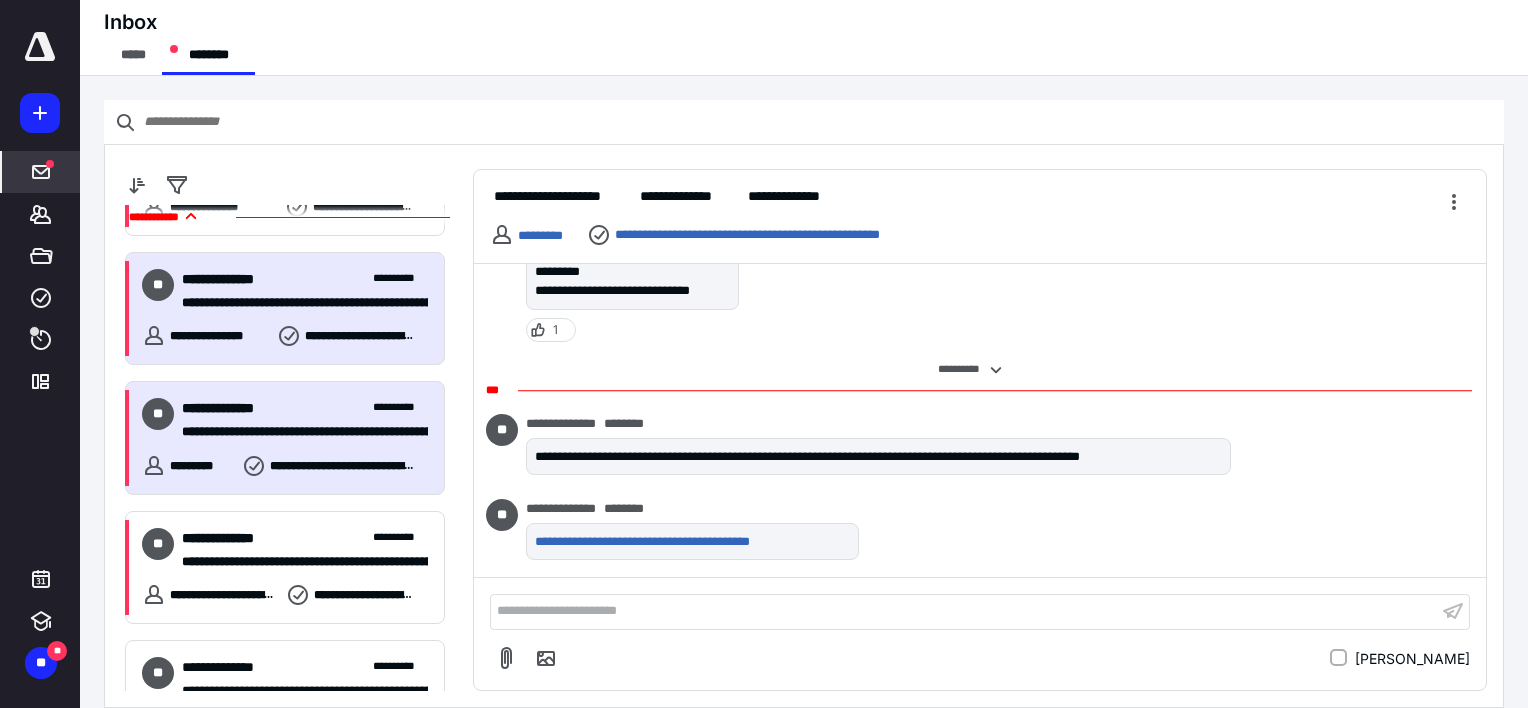 click on "**********" at bounding box center [297, 303] 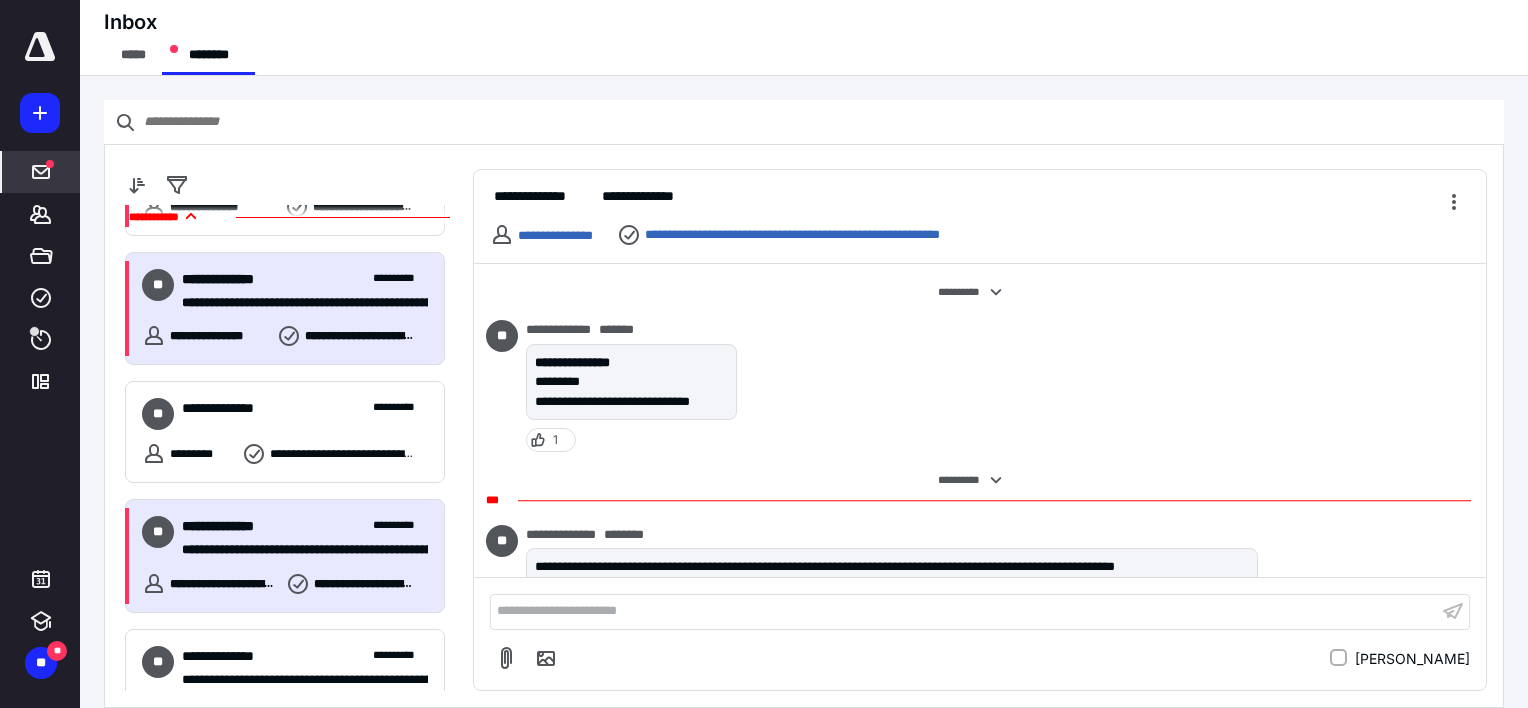 scroll, scrollTop: 26, scrollLeft: 0, axis: vertical 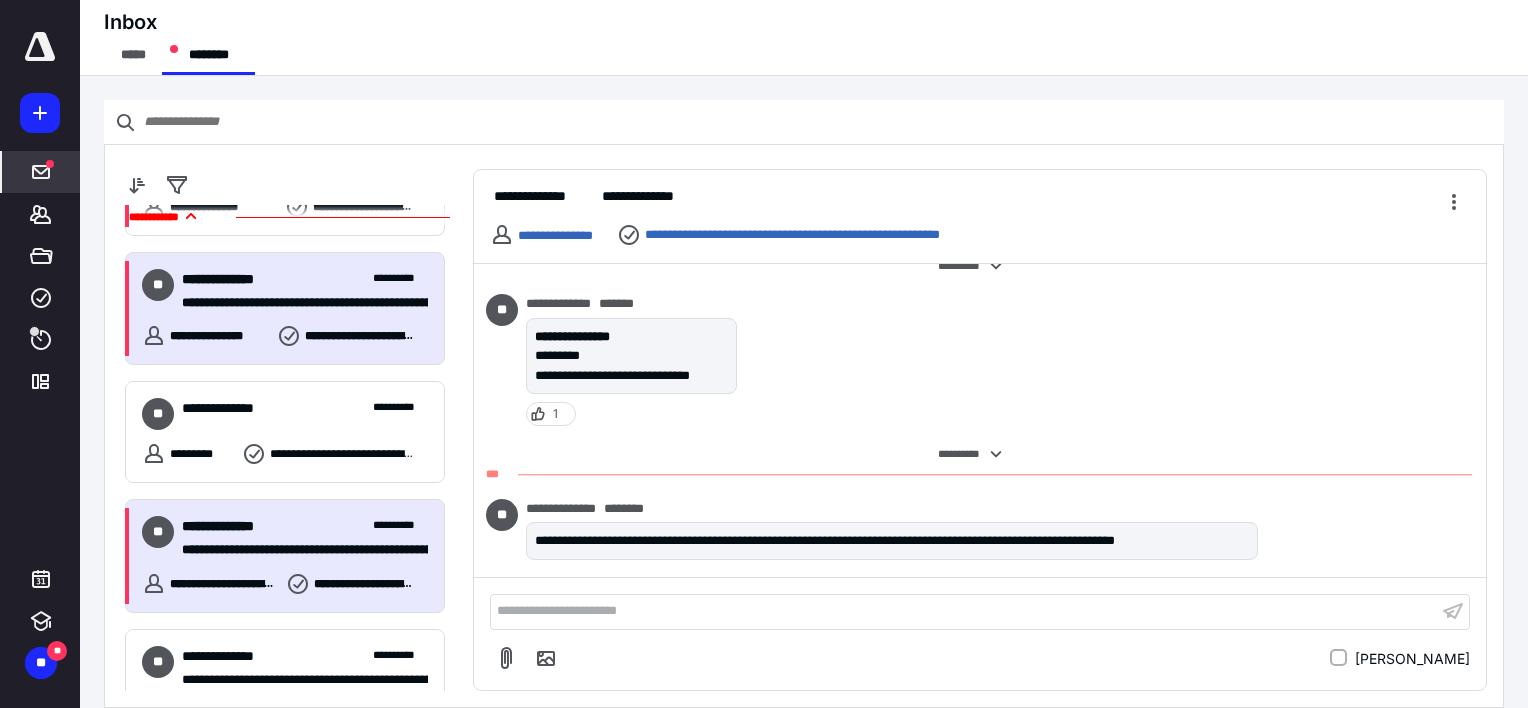 click on "**********" at bounding box center (305, 526) 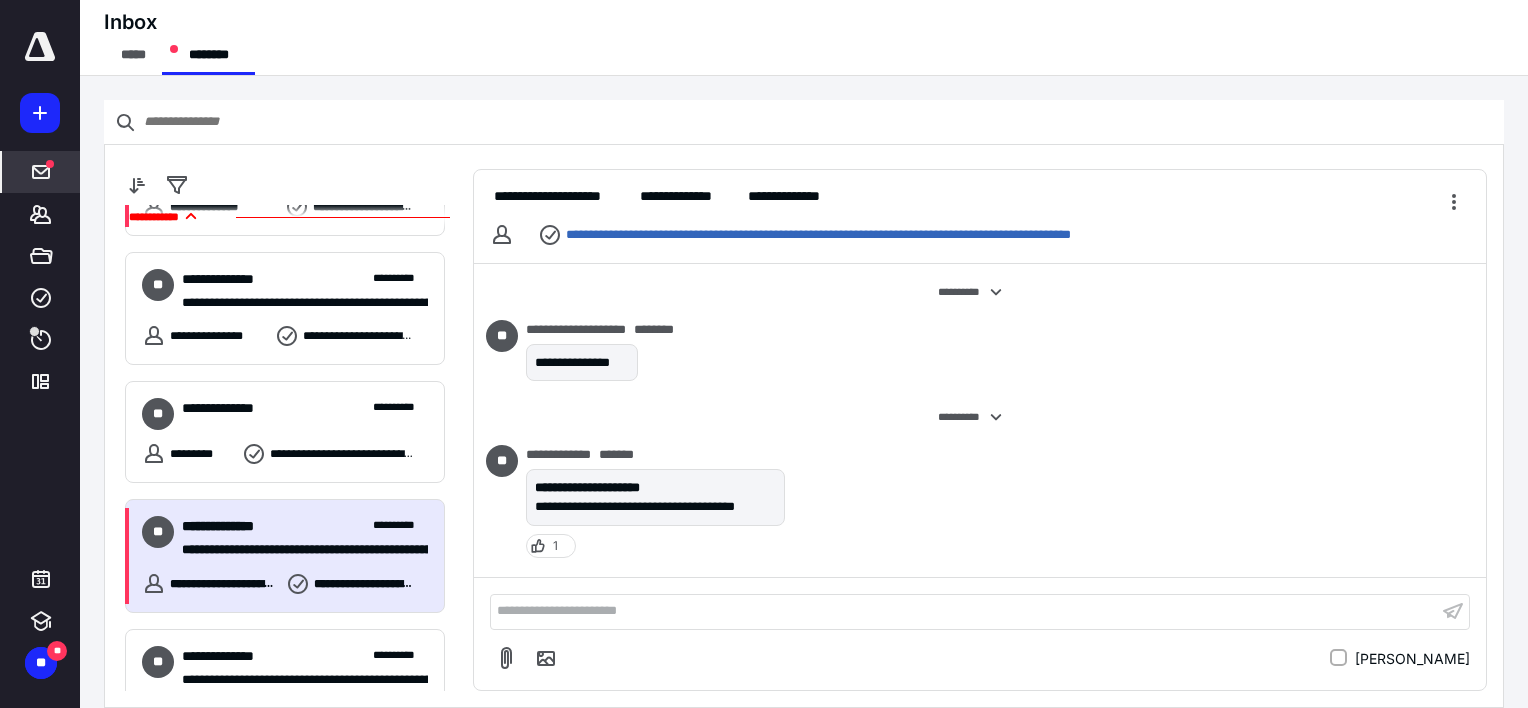 scroll, scrollTop: 151, scrollLeft: 0, axis: vertical 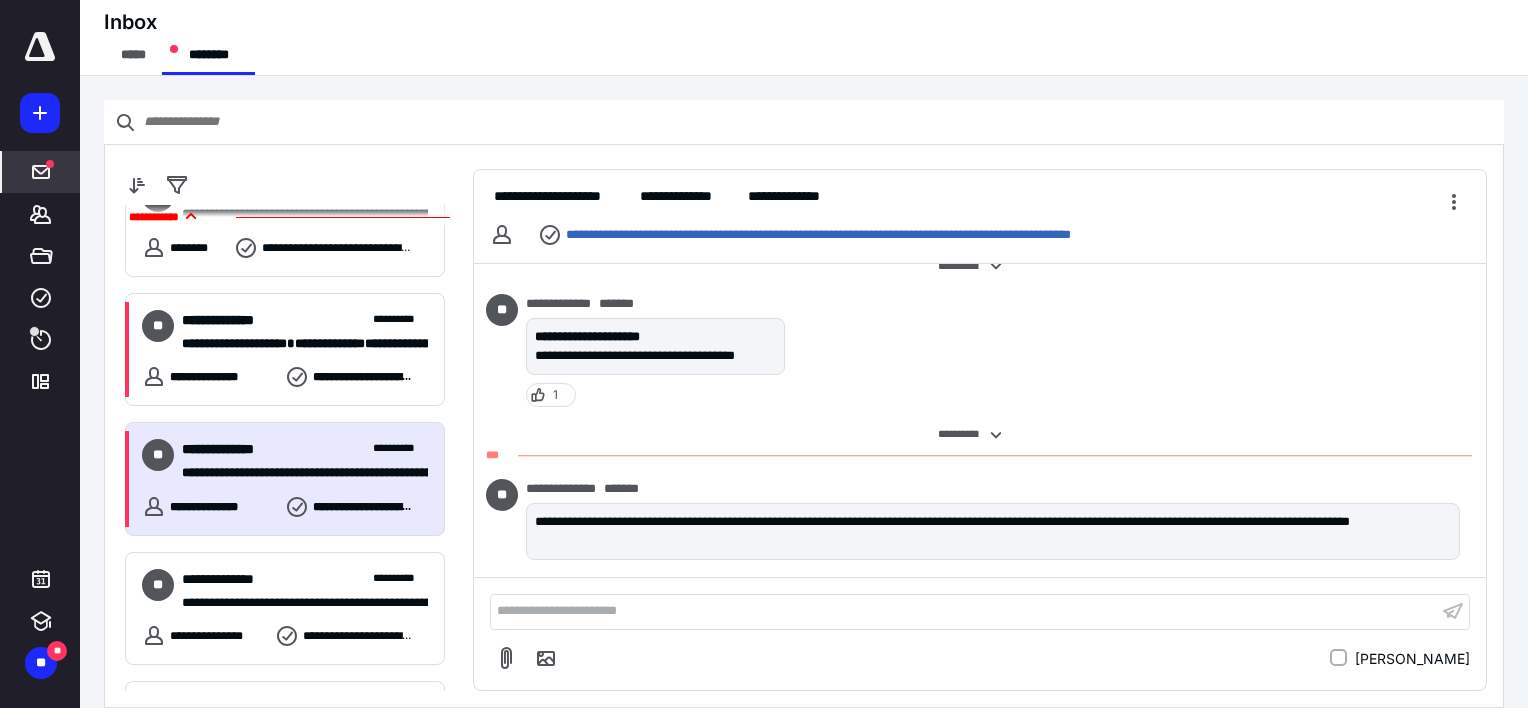click on "**********" at bounding box center [297, 473] 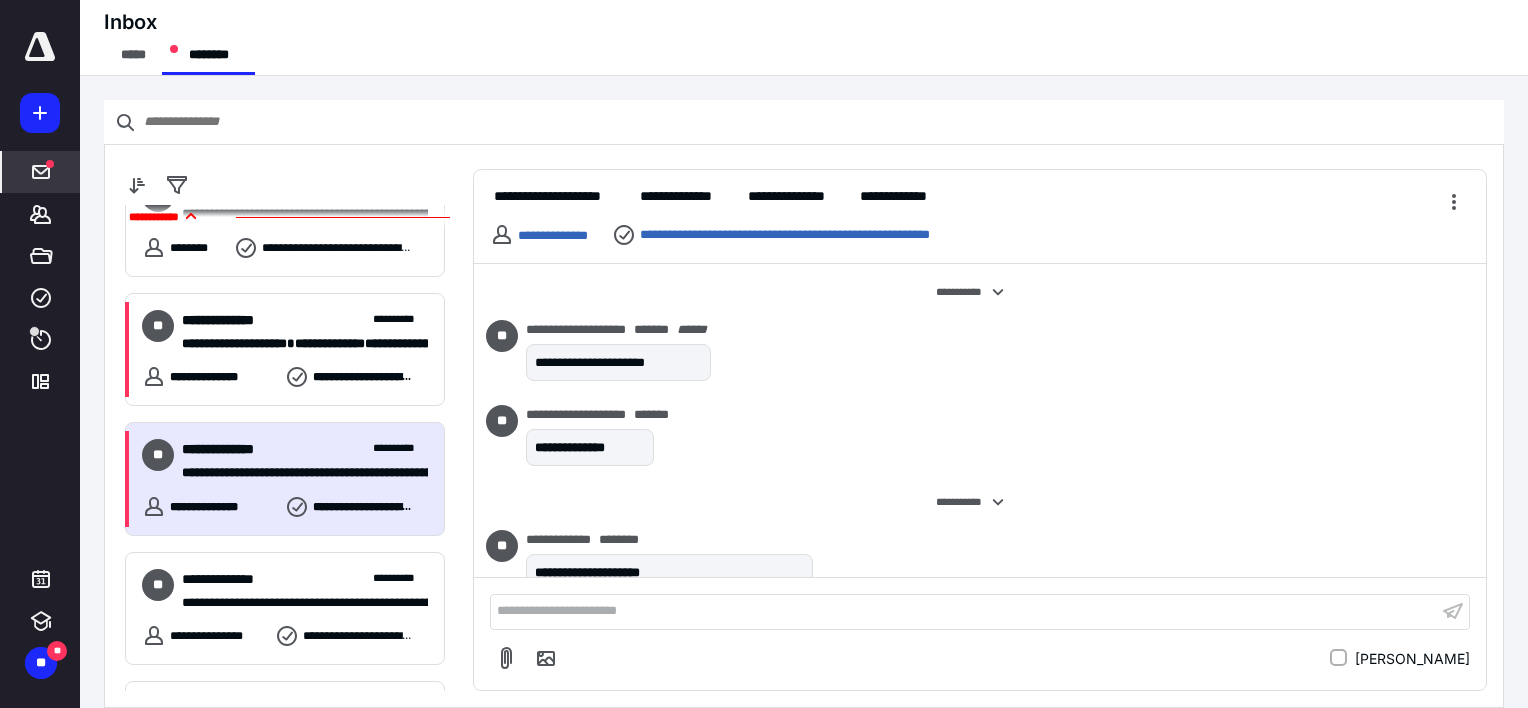 scroll, scrollTop: 960, scrollLeft: 0, axis: vertical 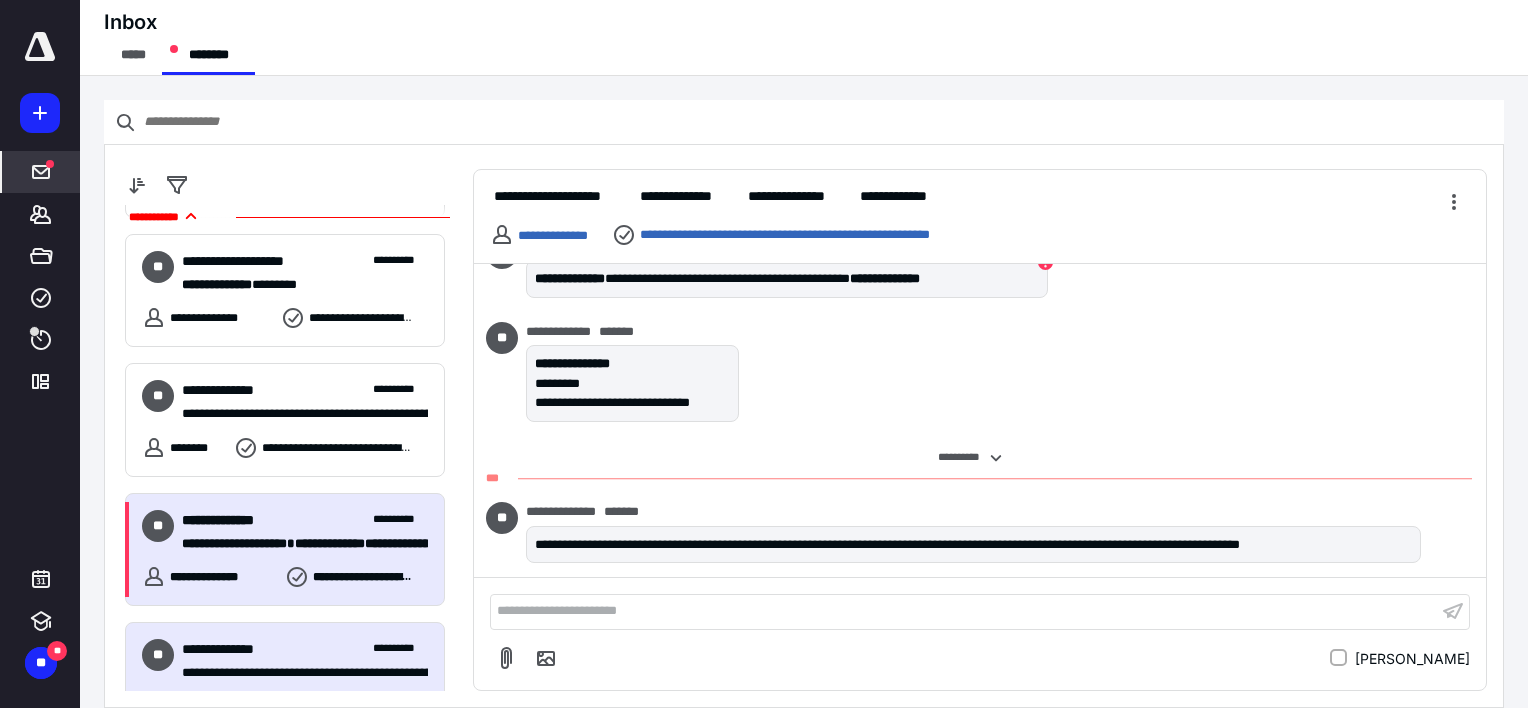 click on "**********" at bounding box center (234, 543) 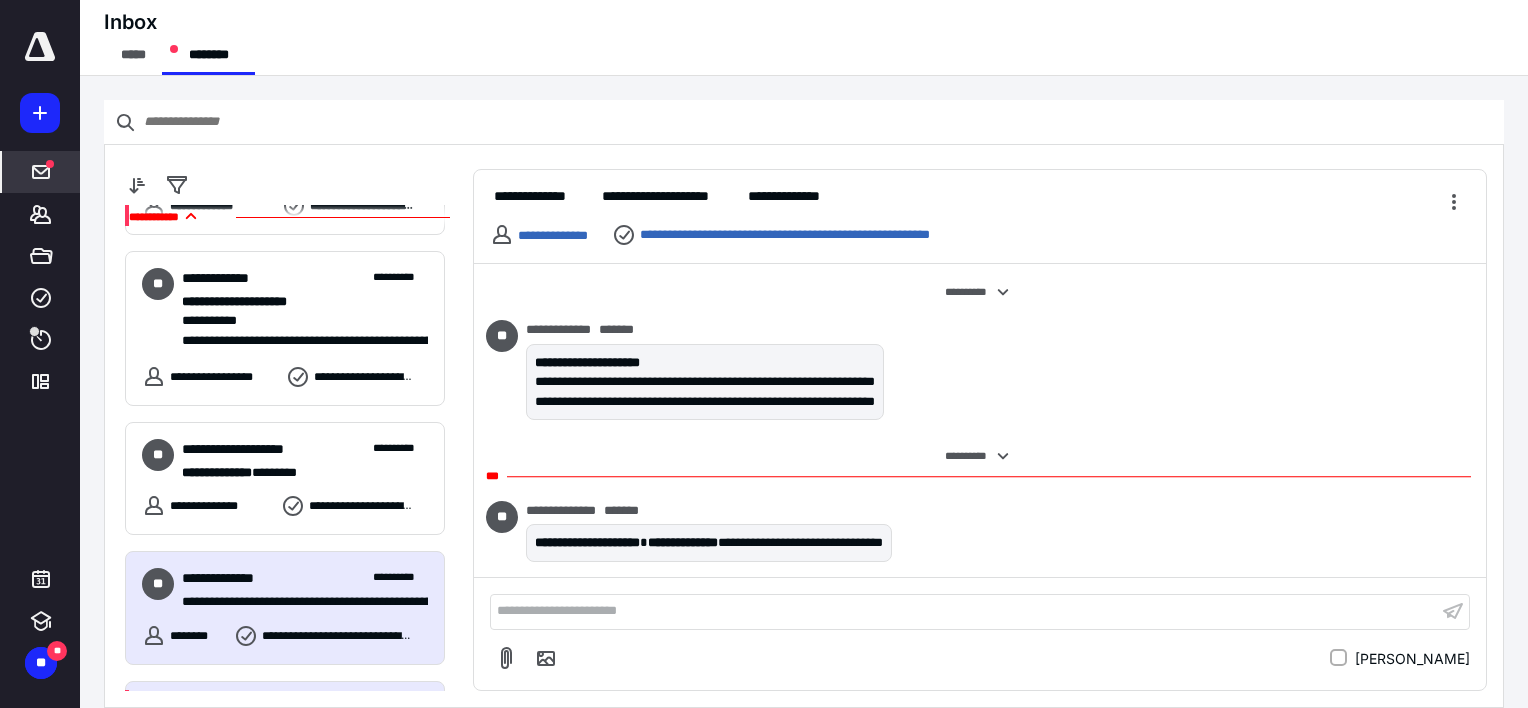 scroll, scrollTop: 2500, scrollLeft: 0, axis: vertical 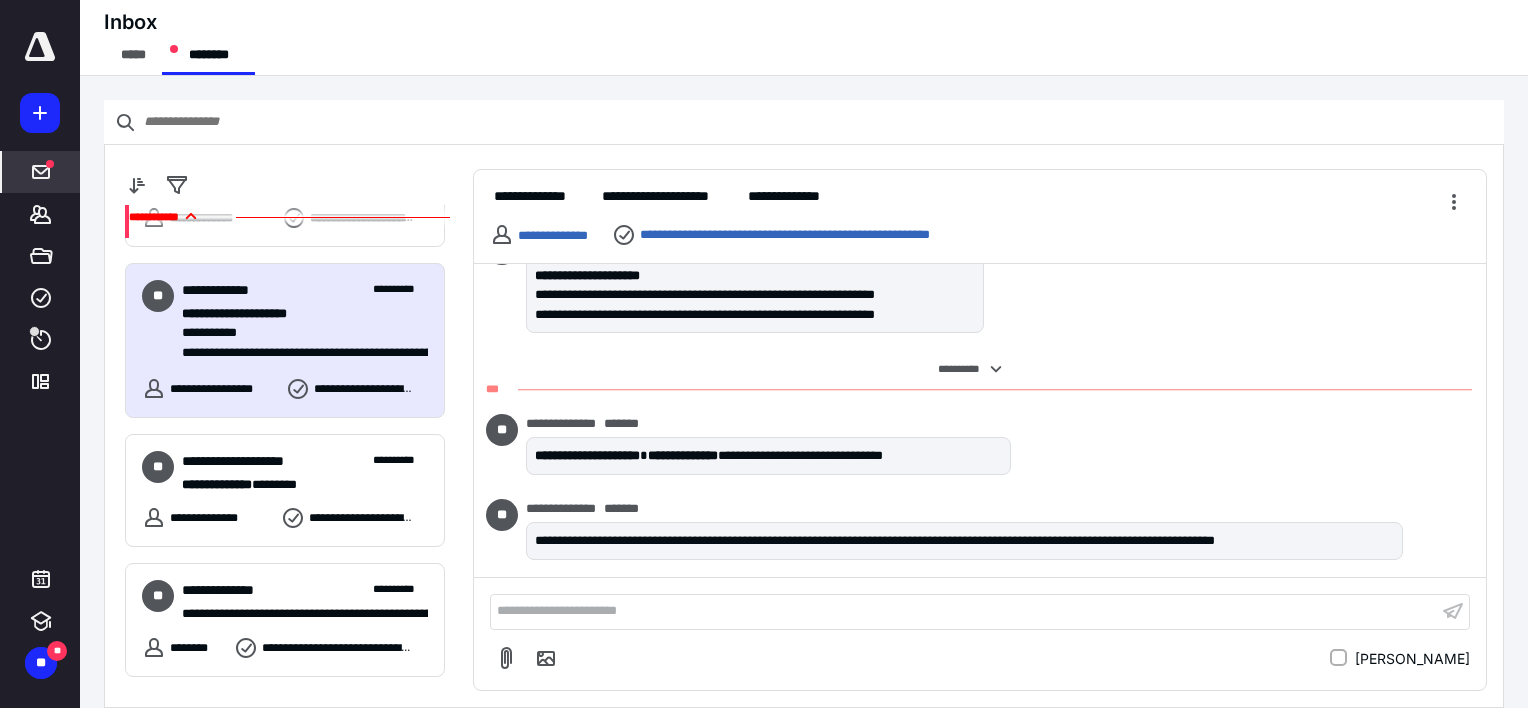 click on "**********" at bounding box center (297, 333) 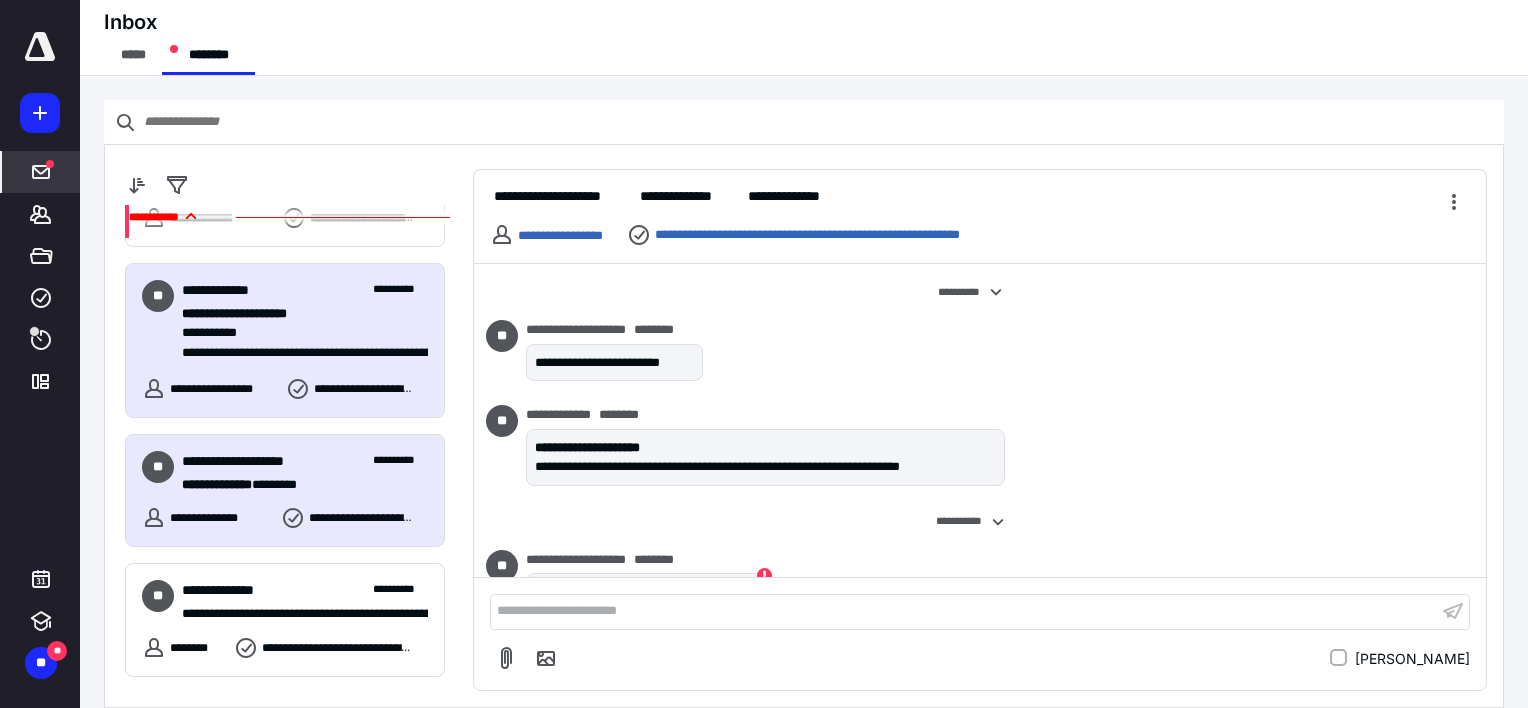 scroll 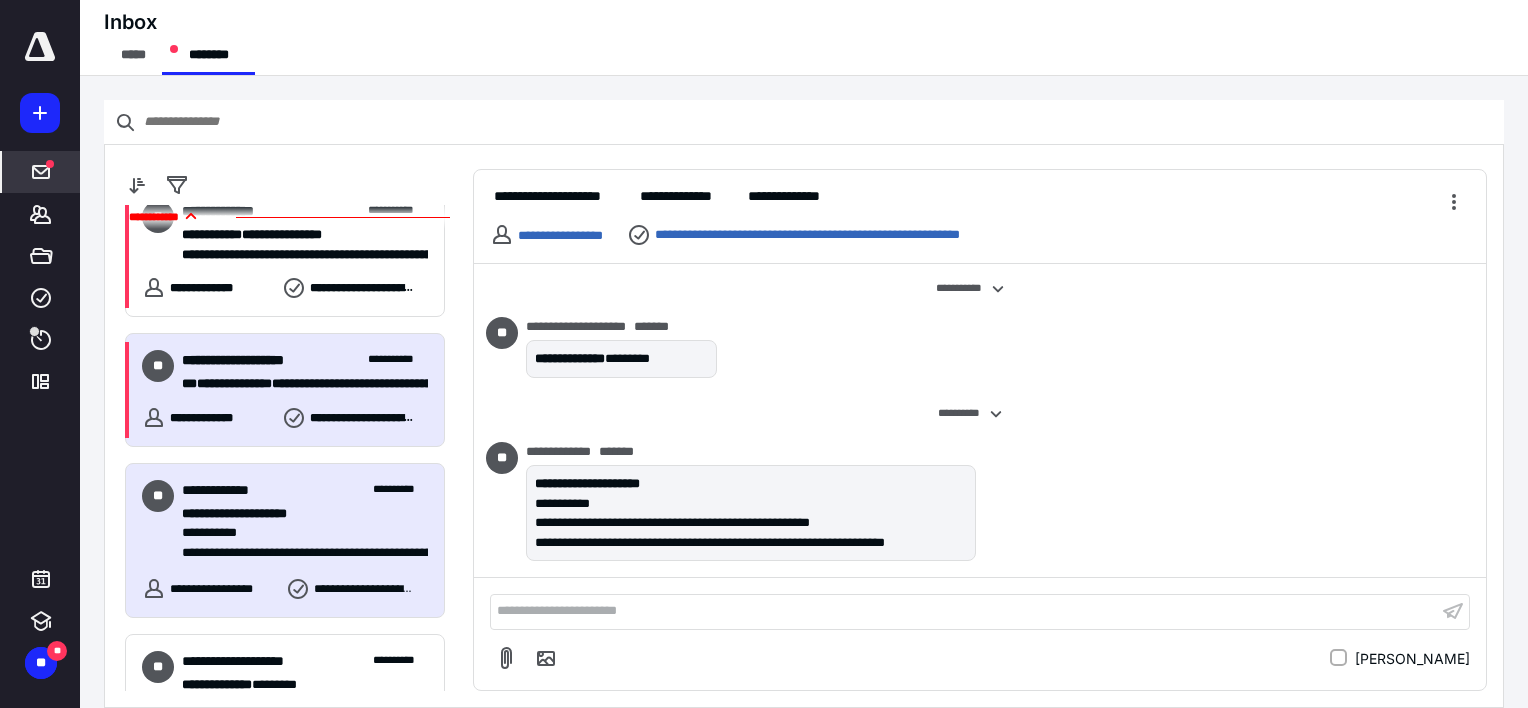 click on "**********" at bounding box center (305, 372) 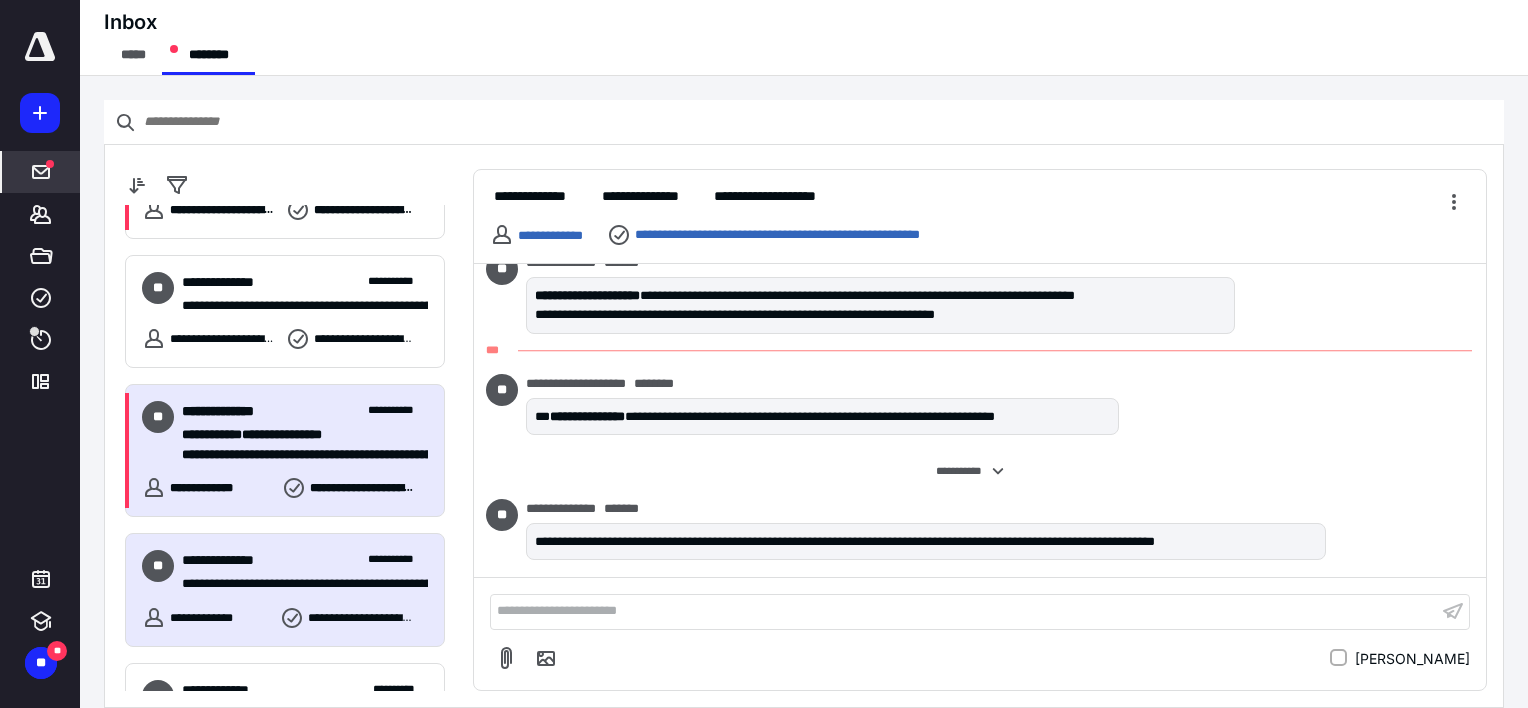 click on "**********" at bounding box center [297, 435] 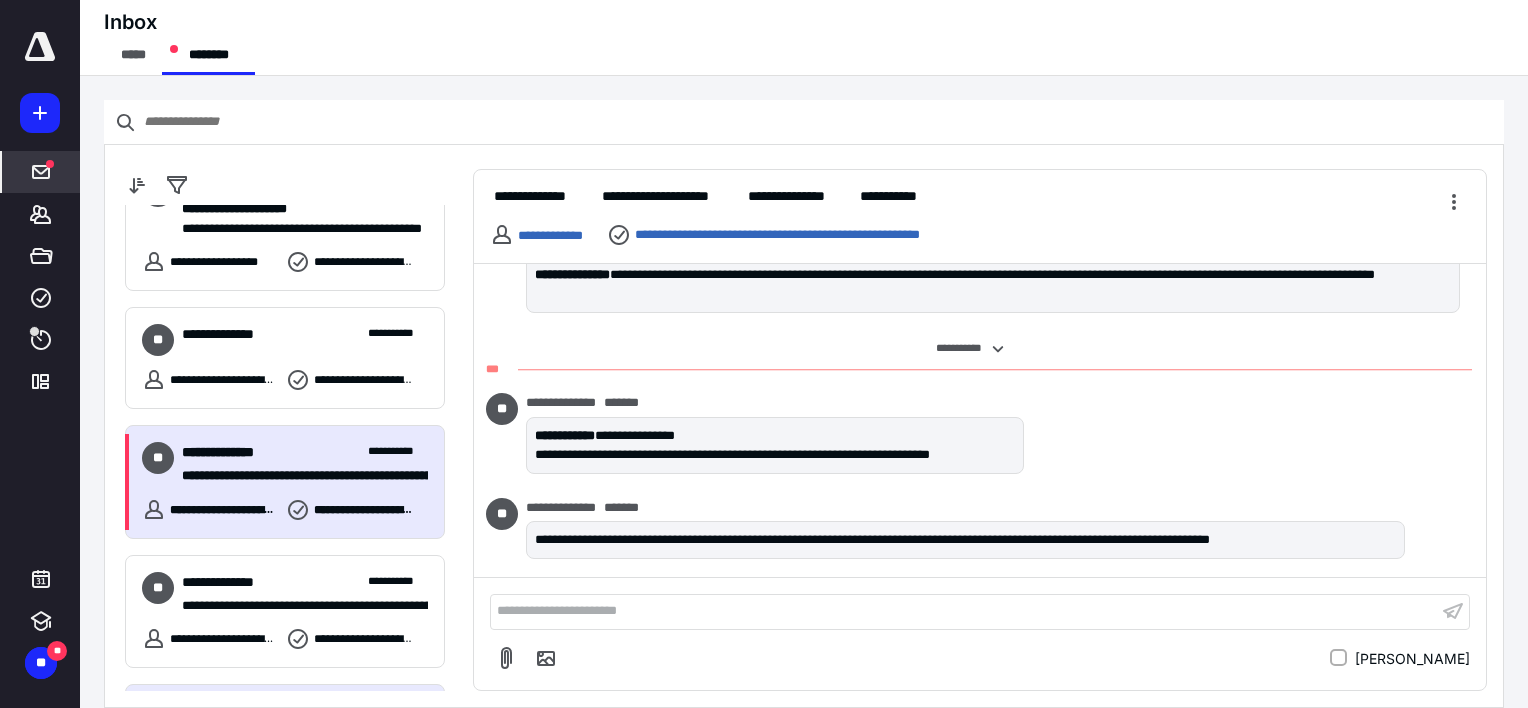 click on "**********" at bounding box center (305, 452) 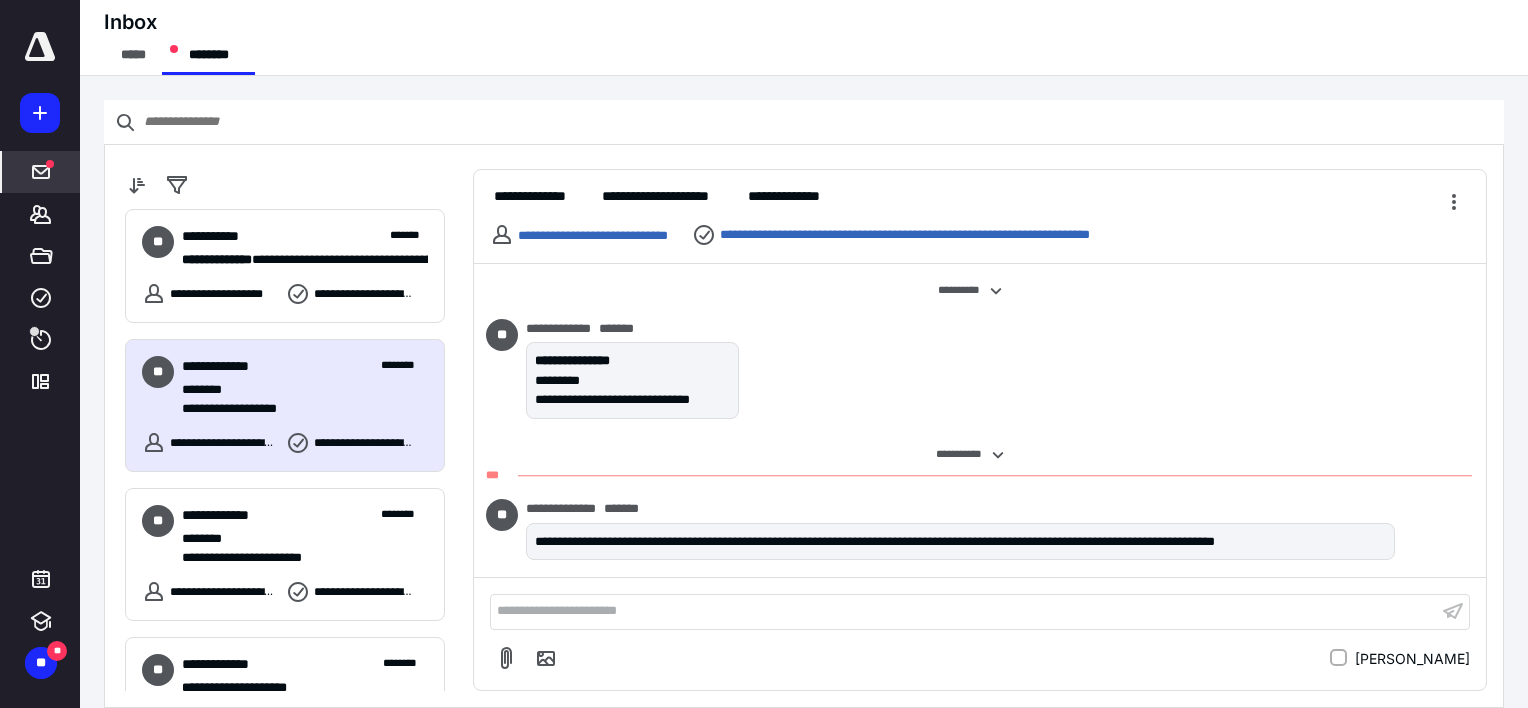 click on "**********" at bounding box center [297, 409] 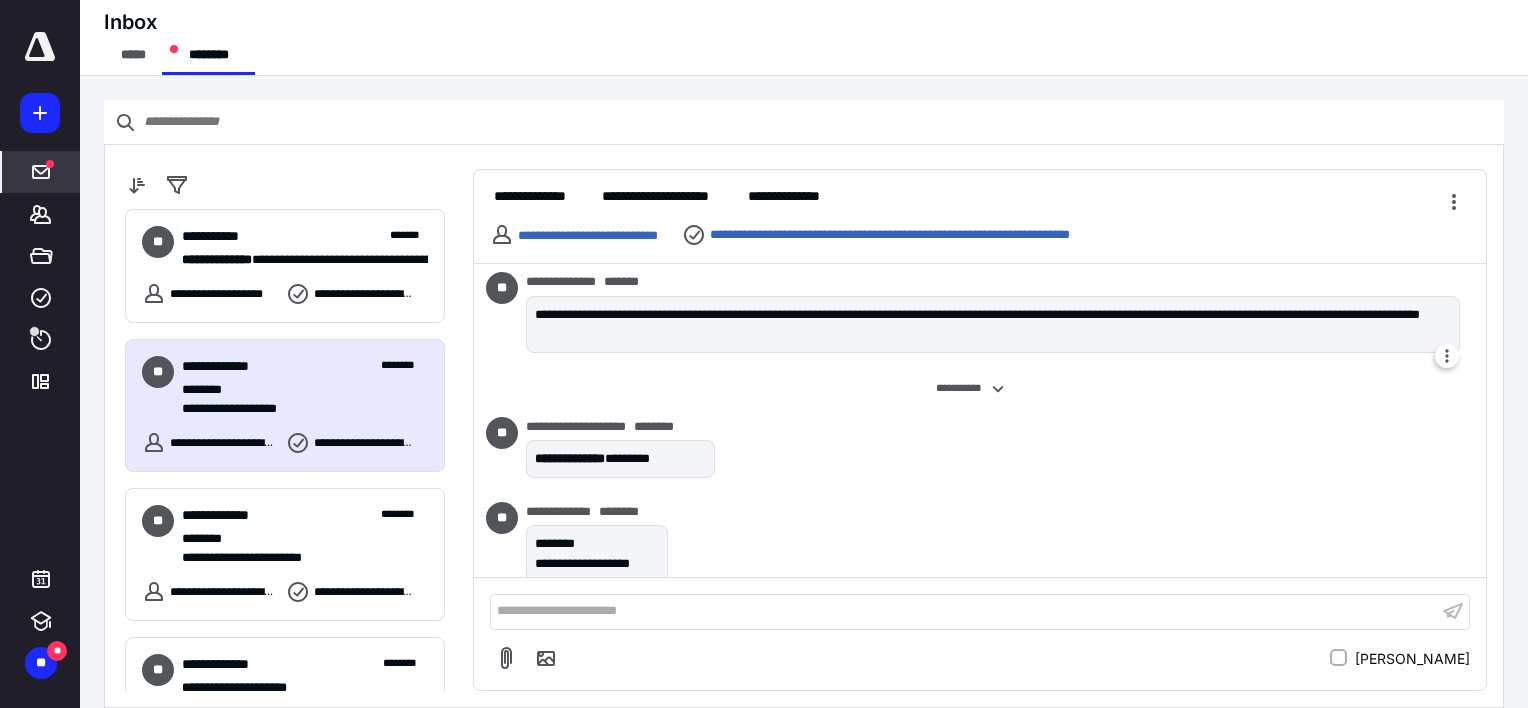 scroll, scrollTop: 466, scrollLeft: 0, axis: vertical 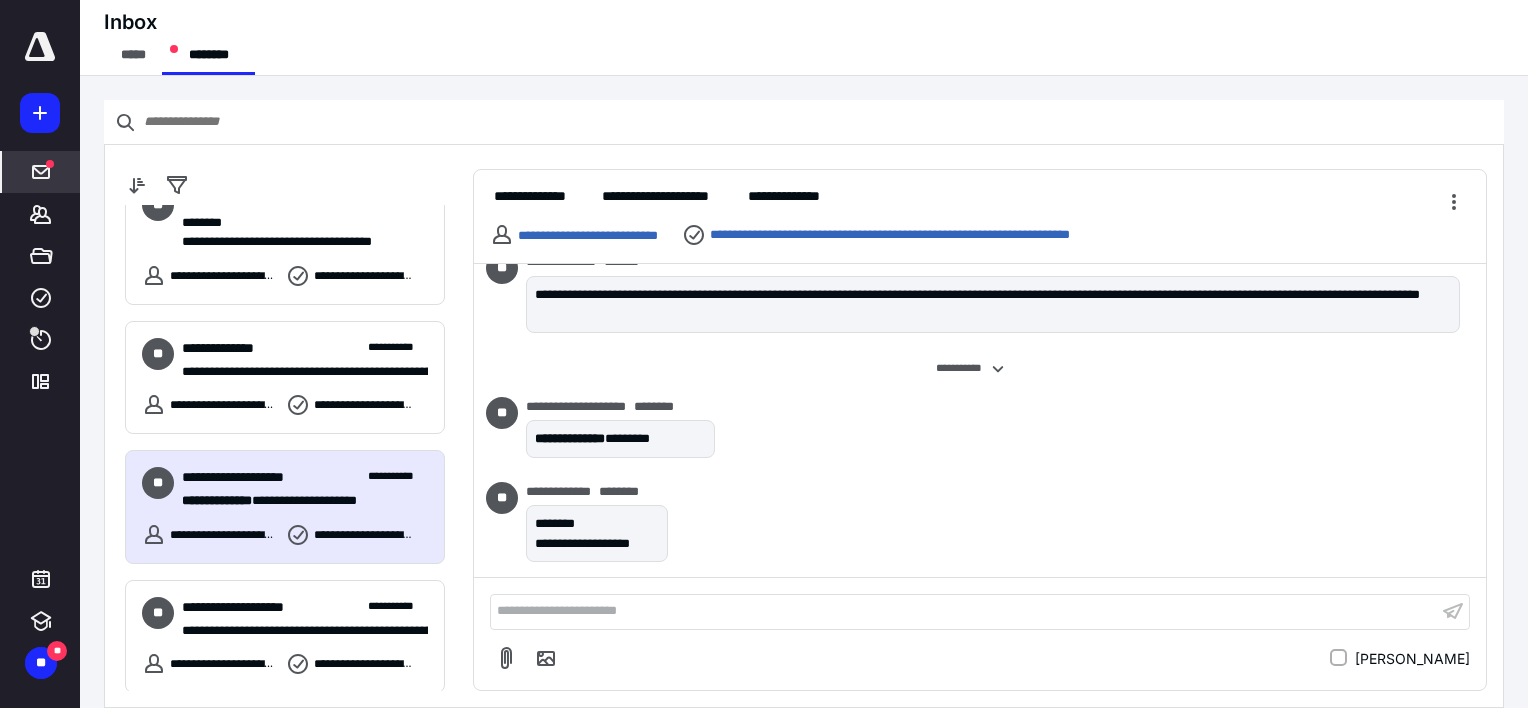 click on "**********" at bounding box center [305, 489] 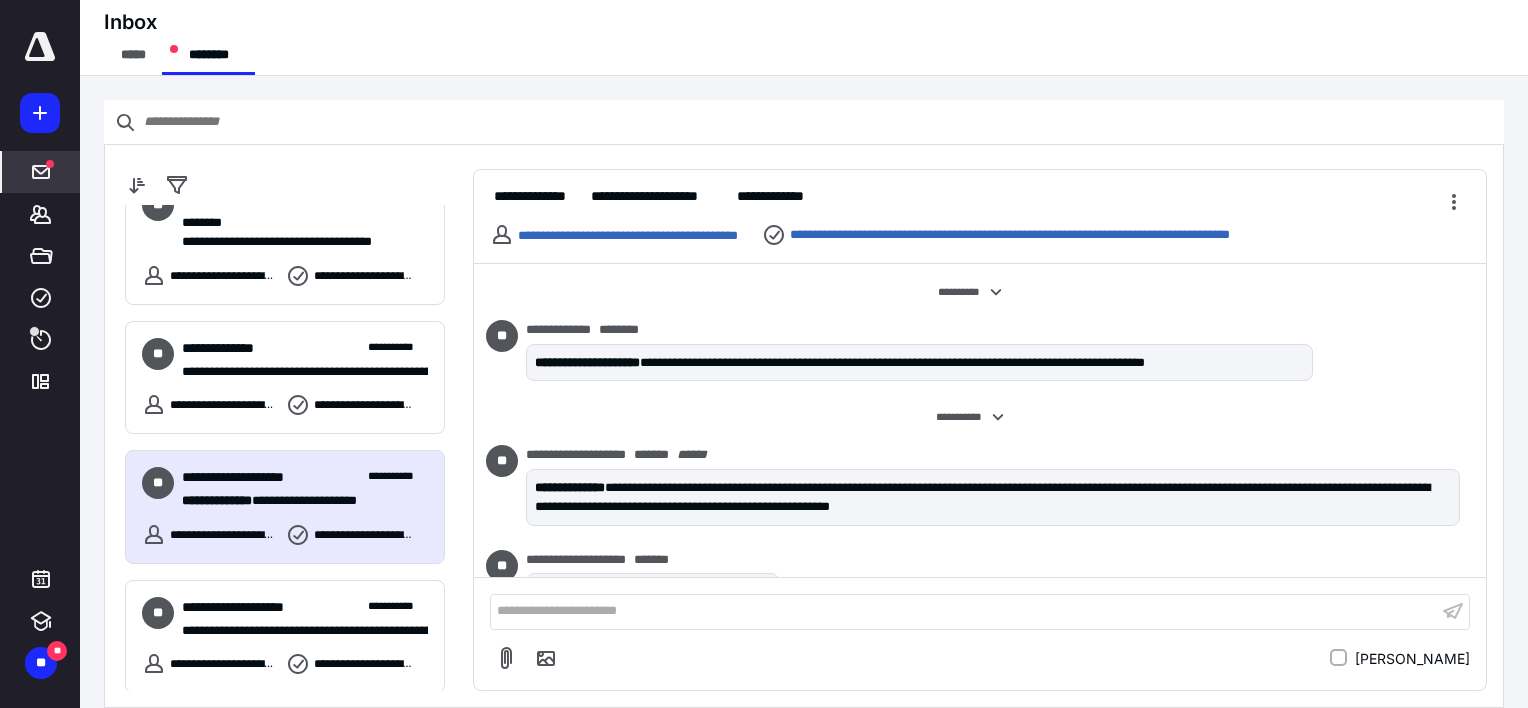 scroll, scrollTop: 50, scrollLeft: 0, axis: vertical 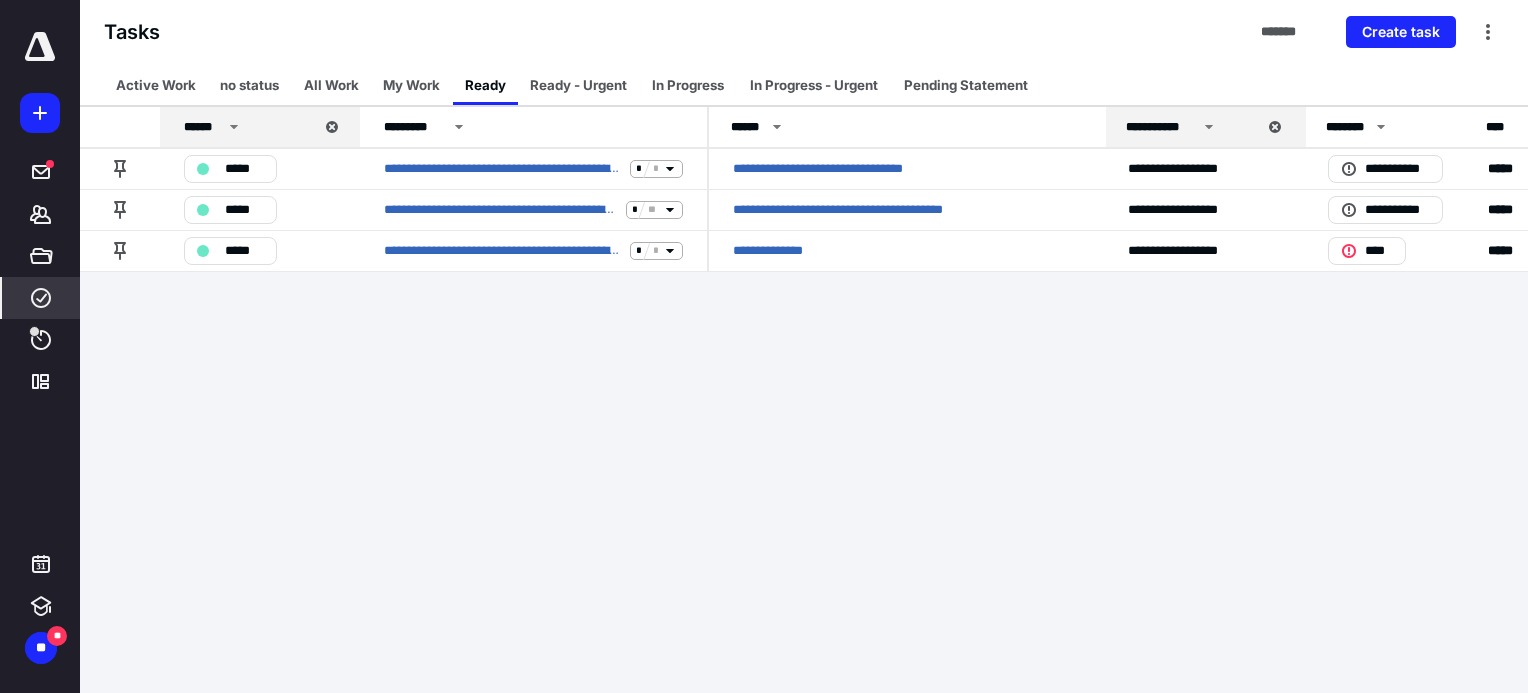 click on "**********" at bounding box center [764, 346] 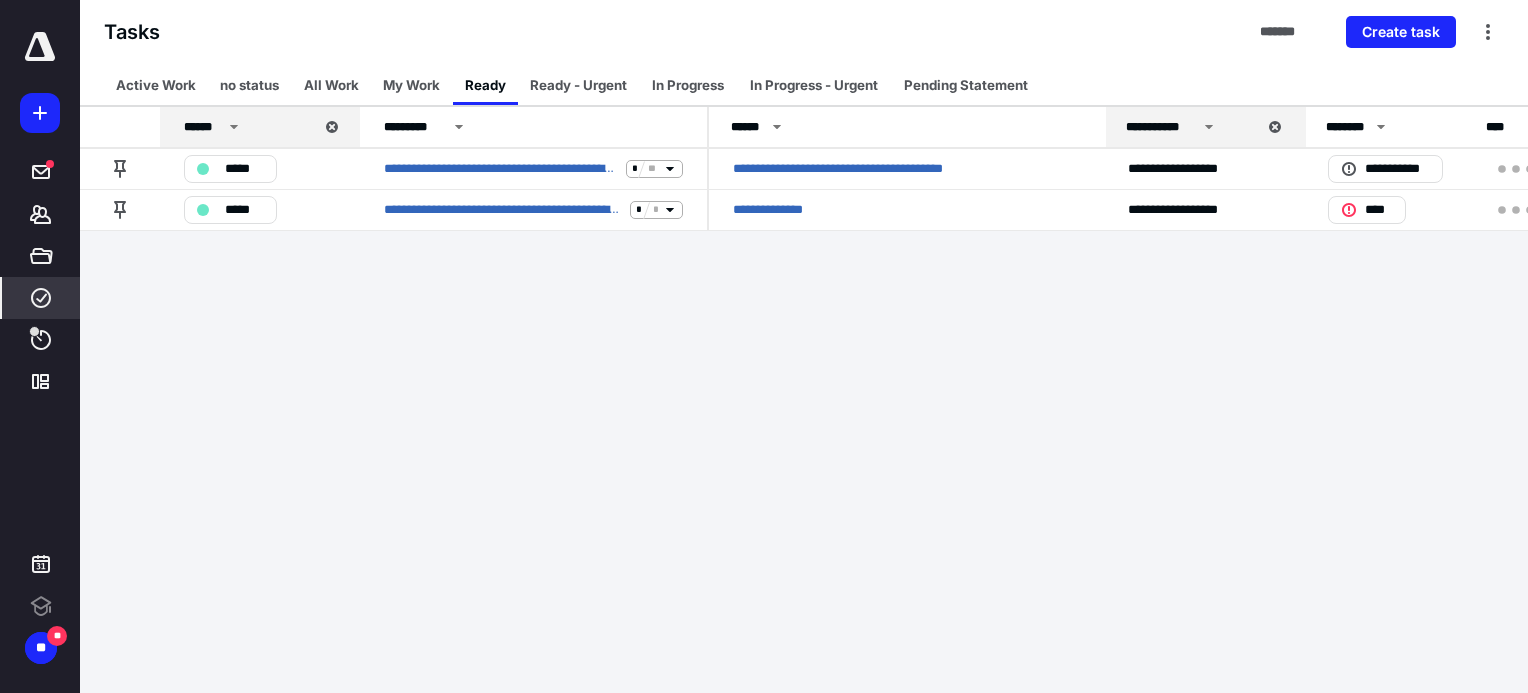 scroll, scrollTop: 0, scrollLeft: 0, axis: both 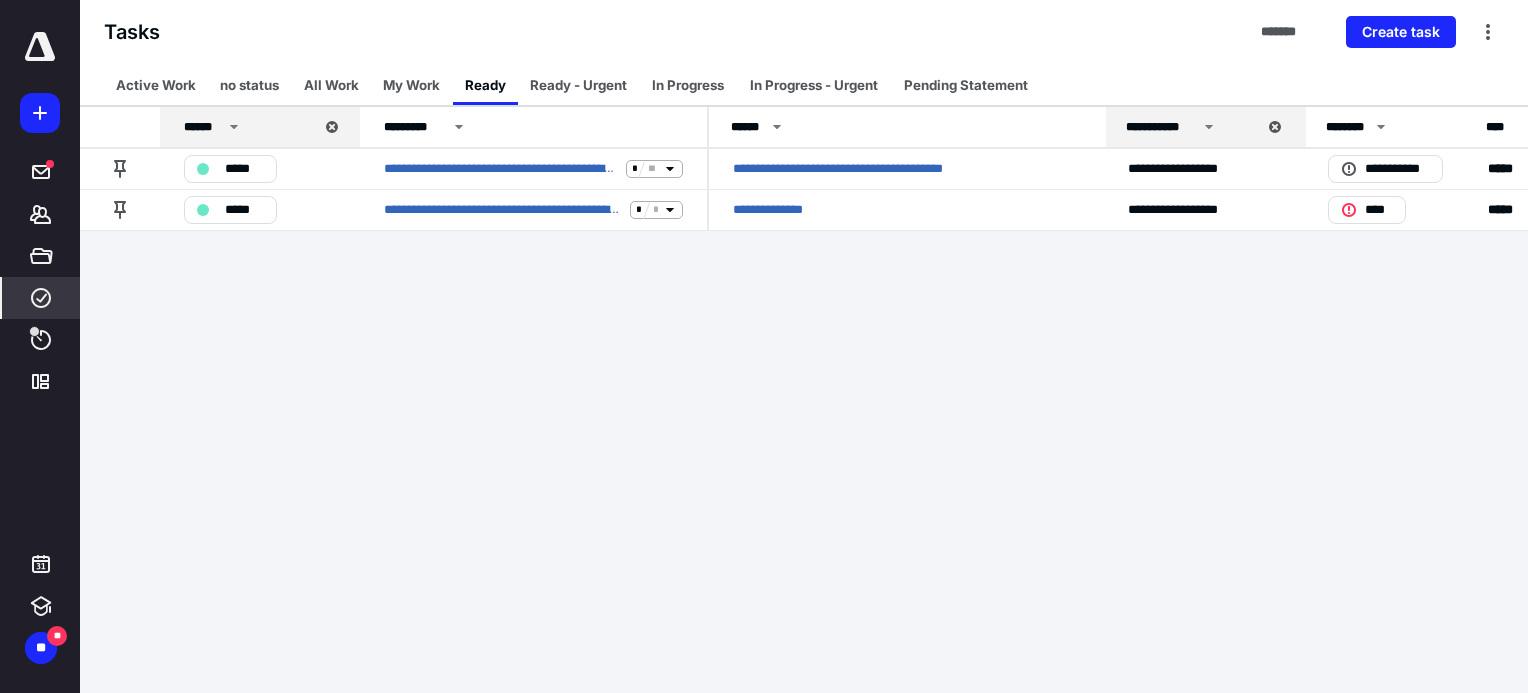 click on "**********" at bounding box center [764, 346] 